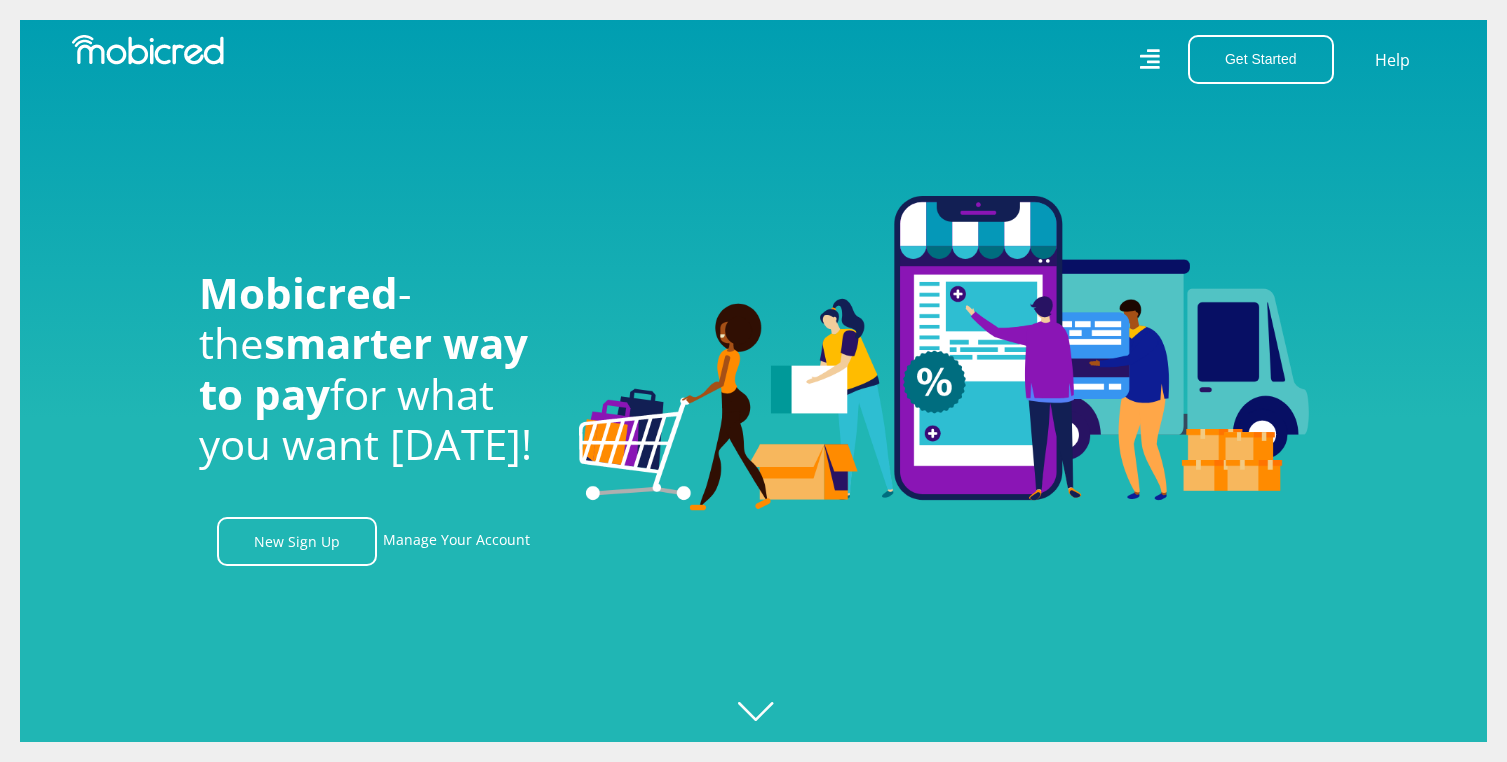 scroll, scrollTop: 0, scrollLeft: 0, axis: both 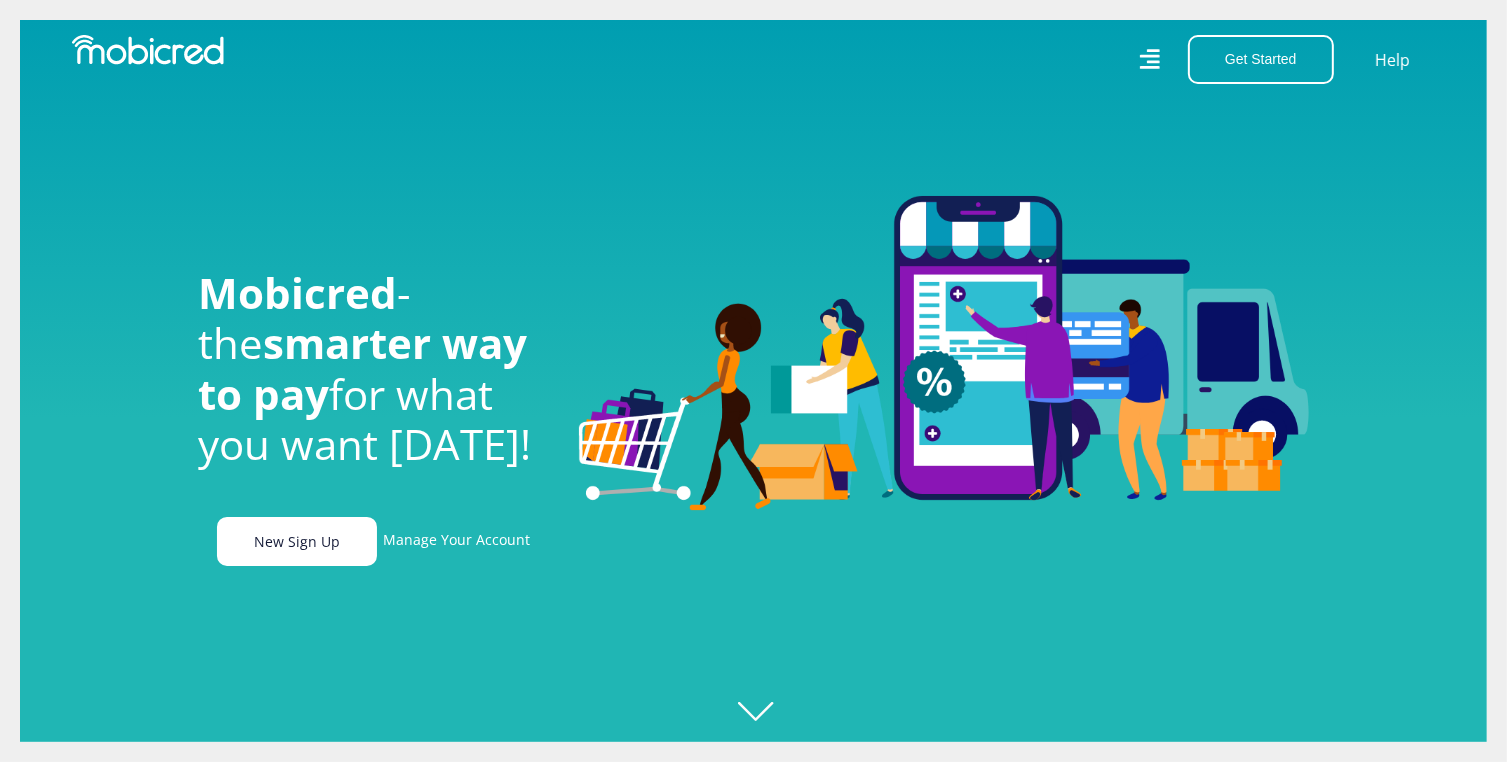 click on "New Sign Up" at bounding box center [297, 541] 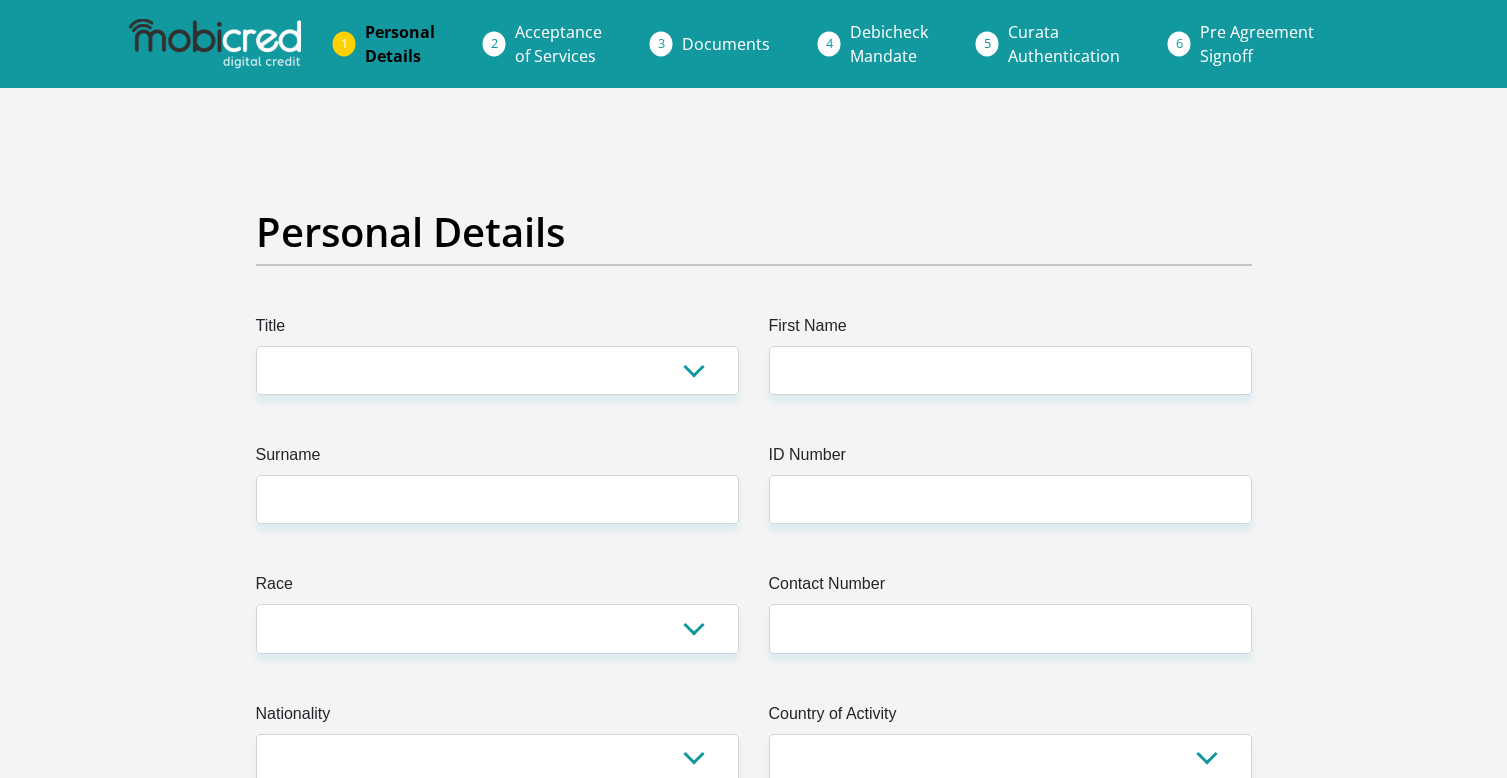 scroll, scrollTop: 0, scrollLeft: 0, axis: both 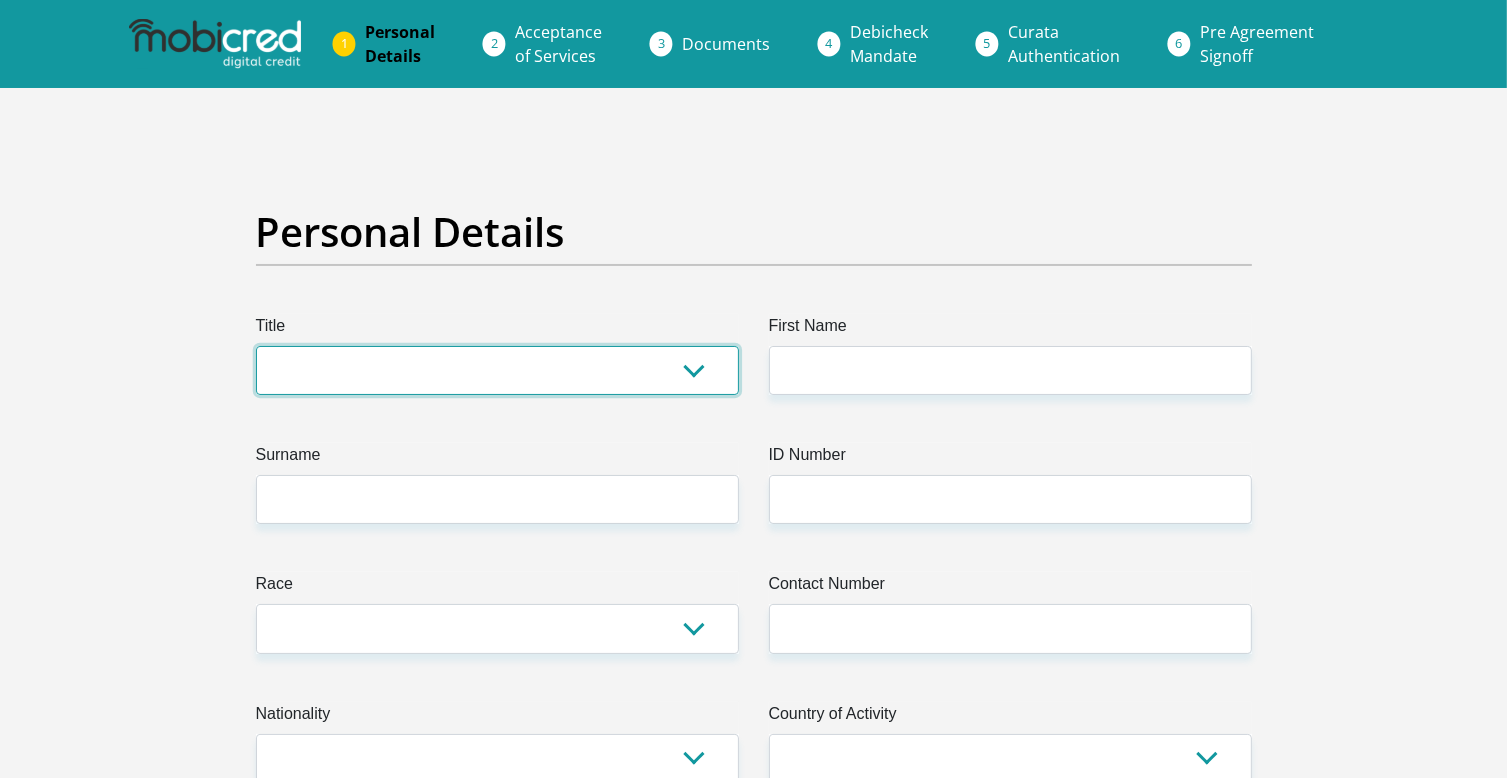 click on "Mr
Ms
Mrs
Dr
Other" at bounding box center [497, 370] 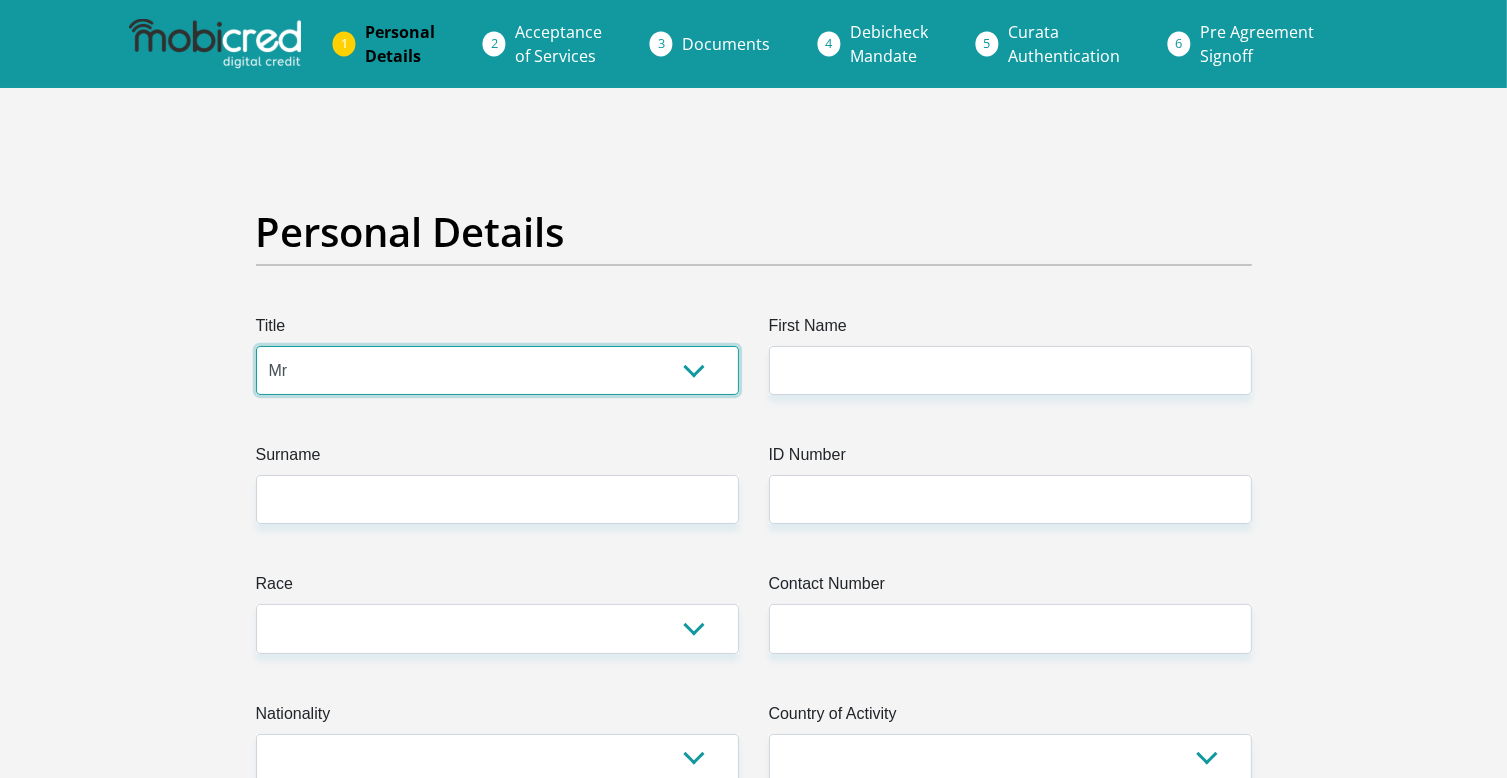 click on "Mr
Ms
Mrs
Dr
Other" at bounding box center [497, 370] 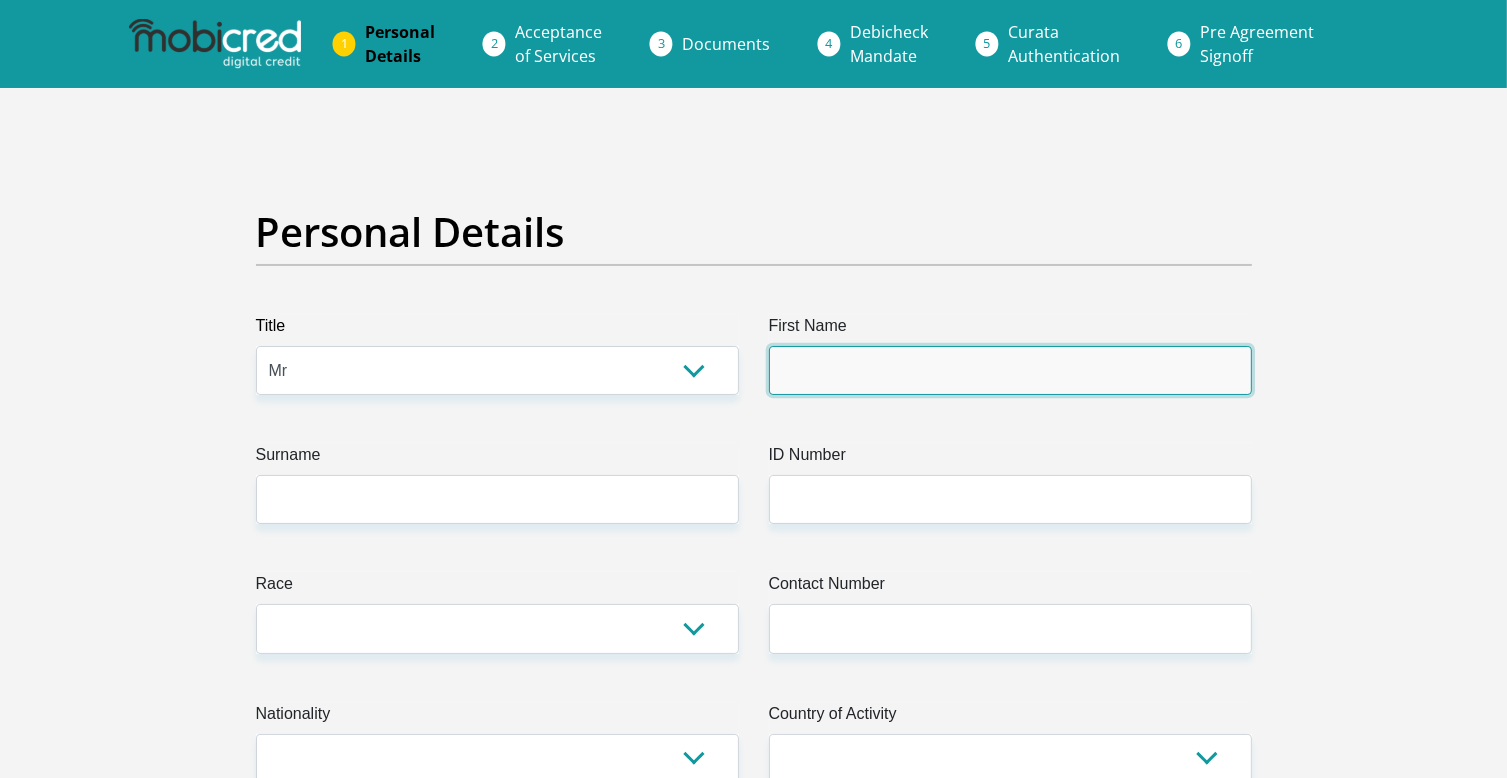 click on "First Name" at bounding box center [1010, 370] 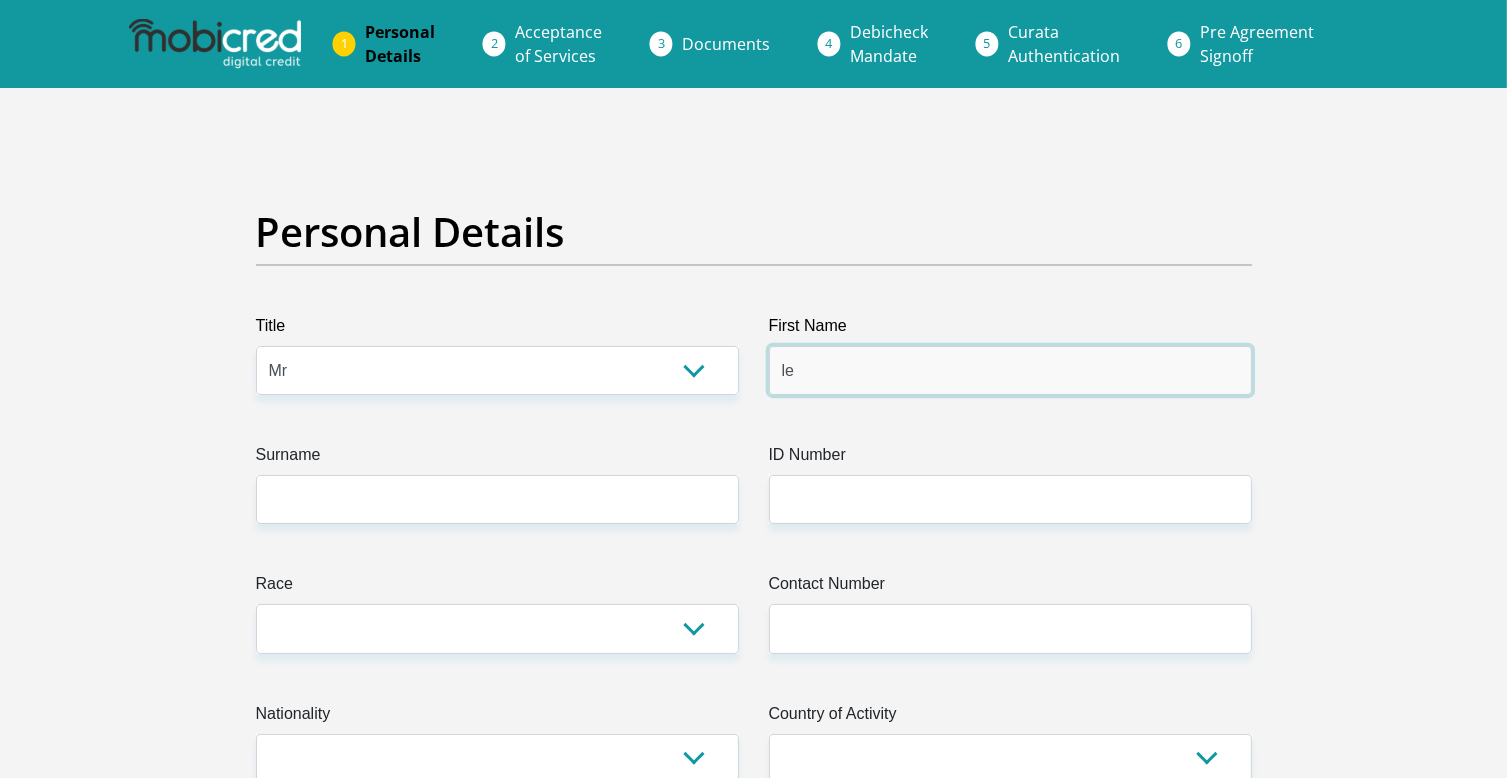 type on "l" 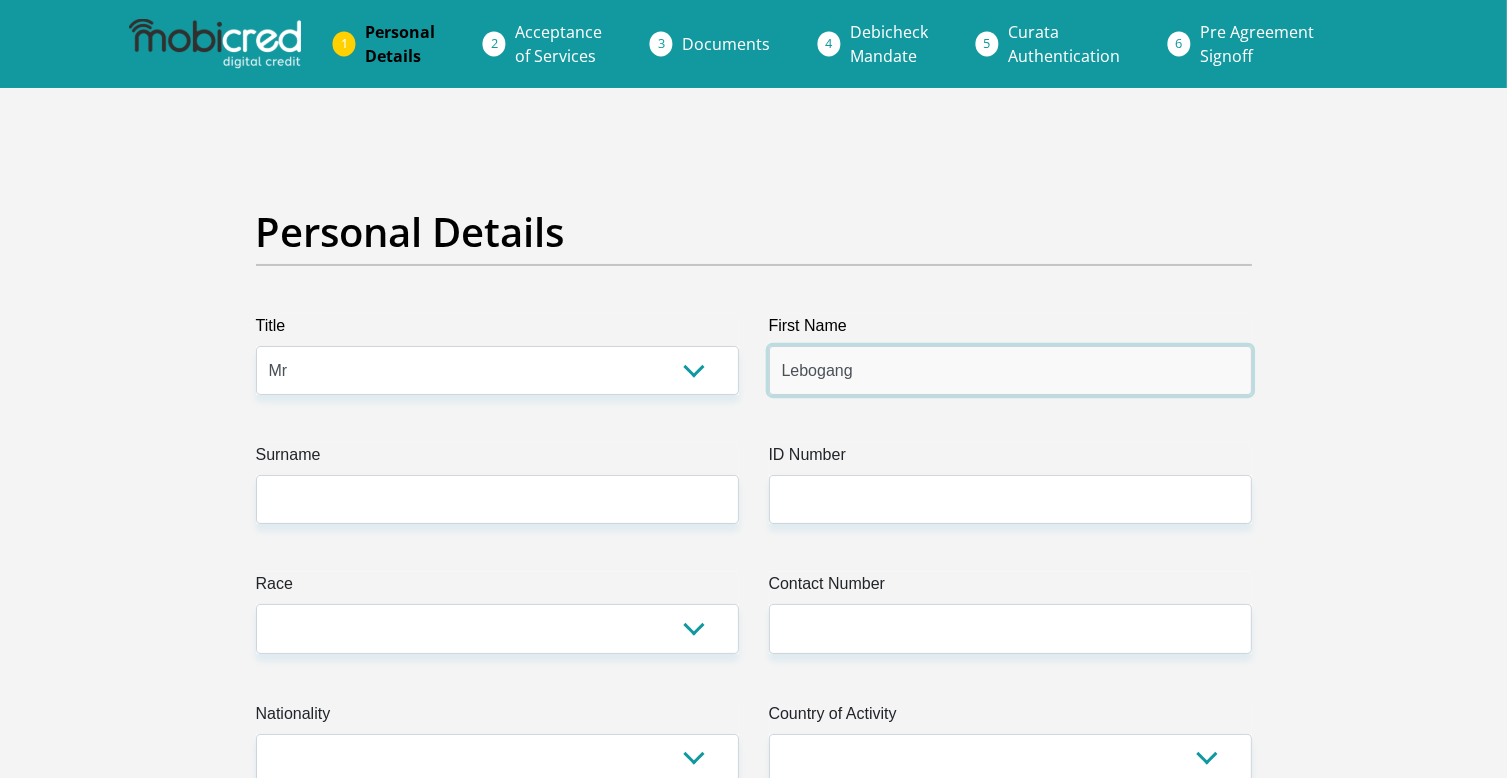 type on "Lebogang" 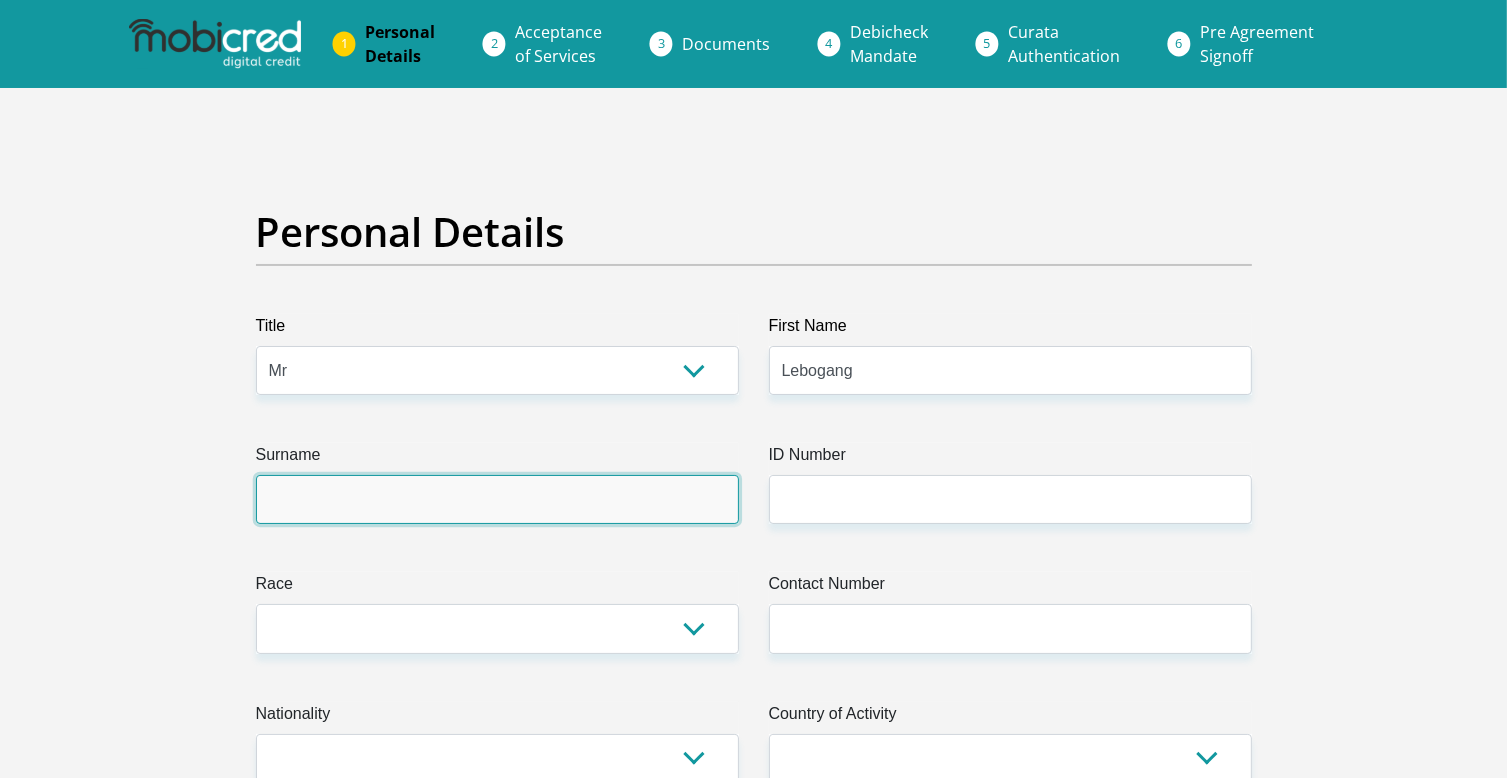 click on "Surname" at bounding box center (497, 499) 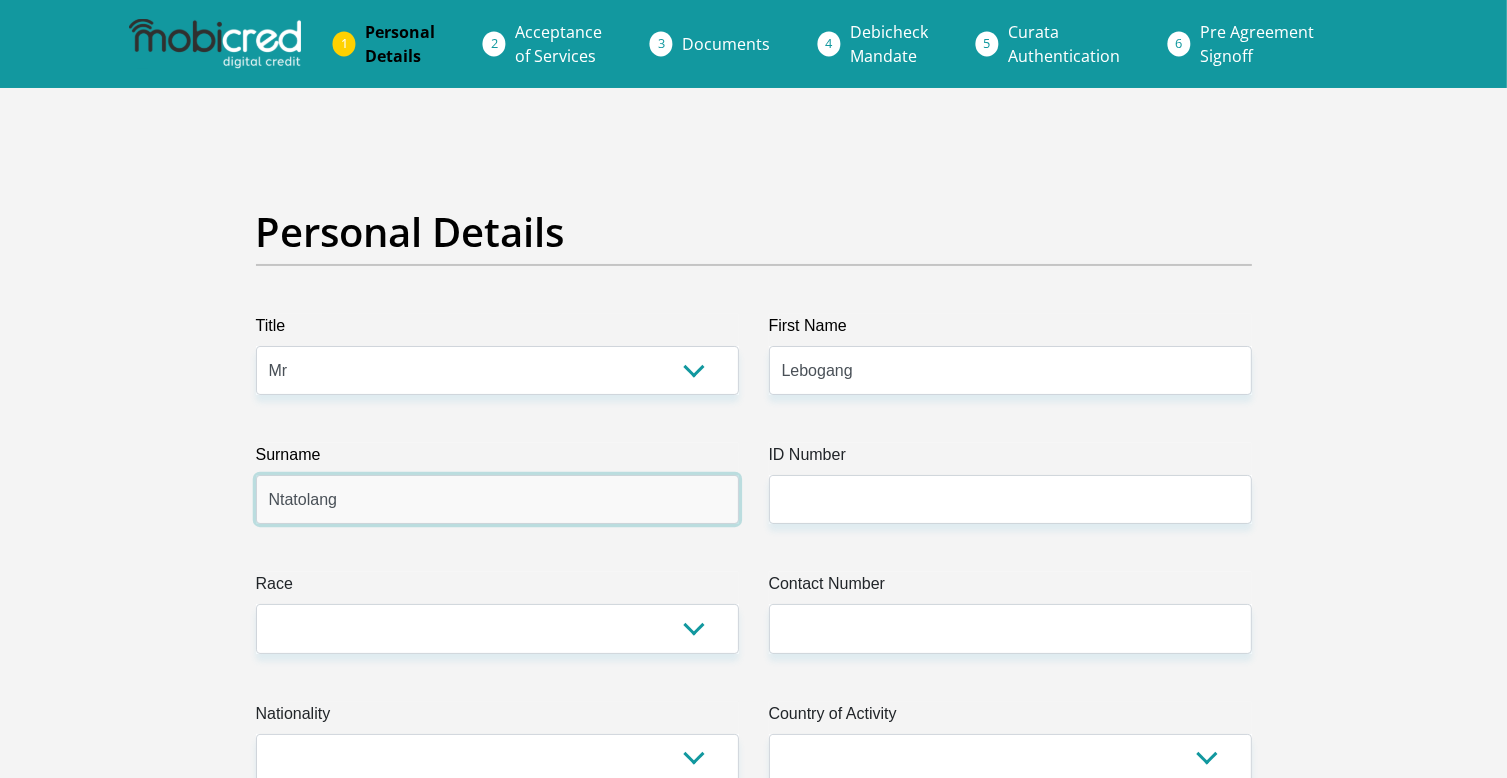 type on "Ntatolang" 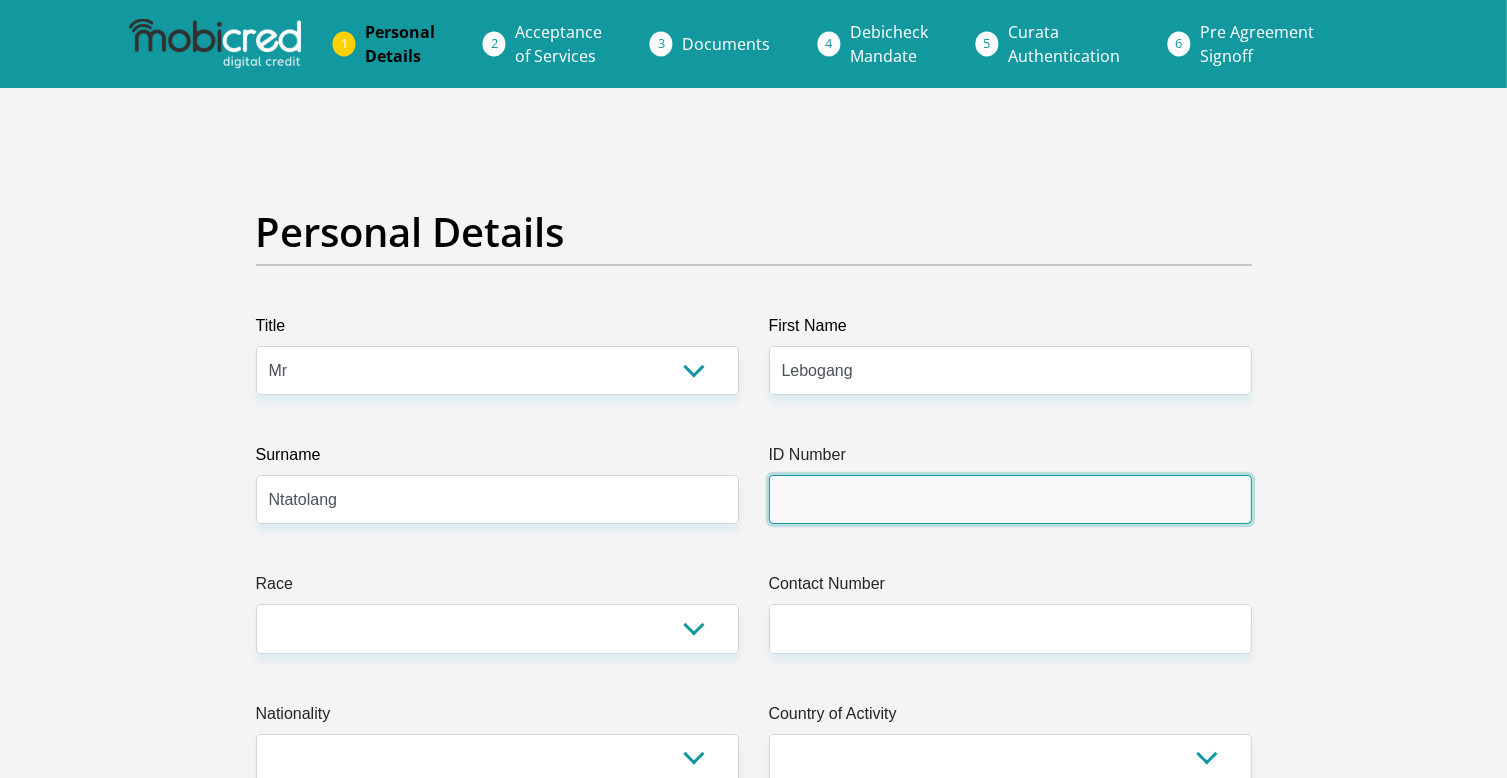 click on "ID Number" at bounding box center (1010, 499) 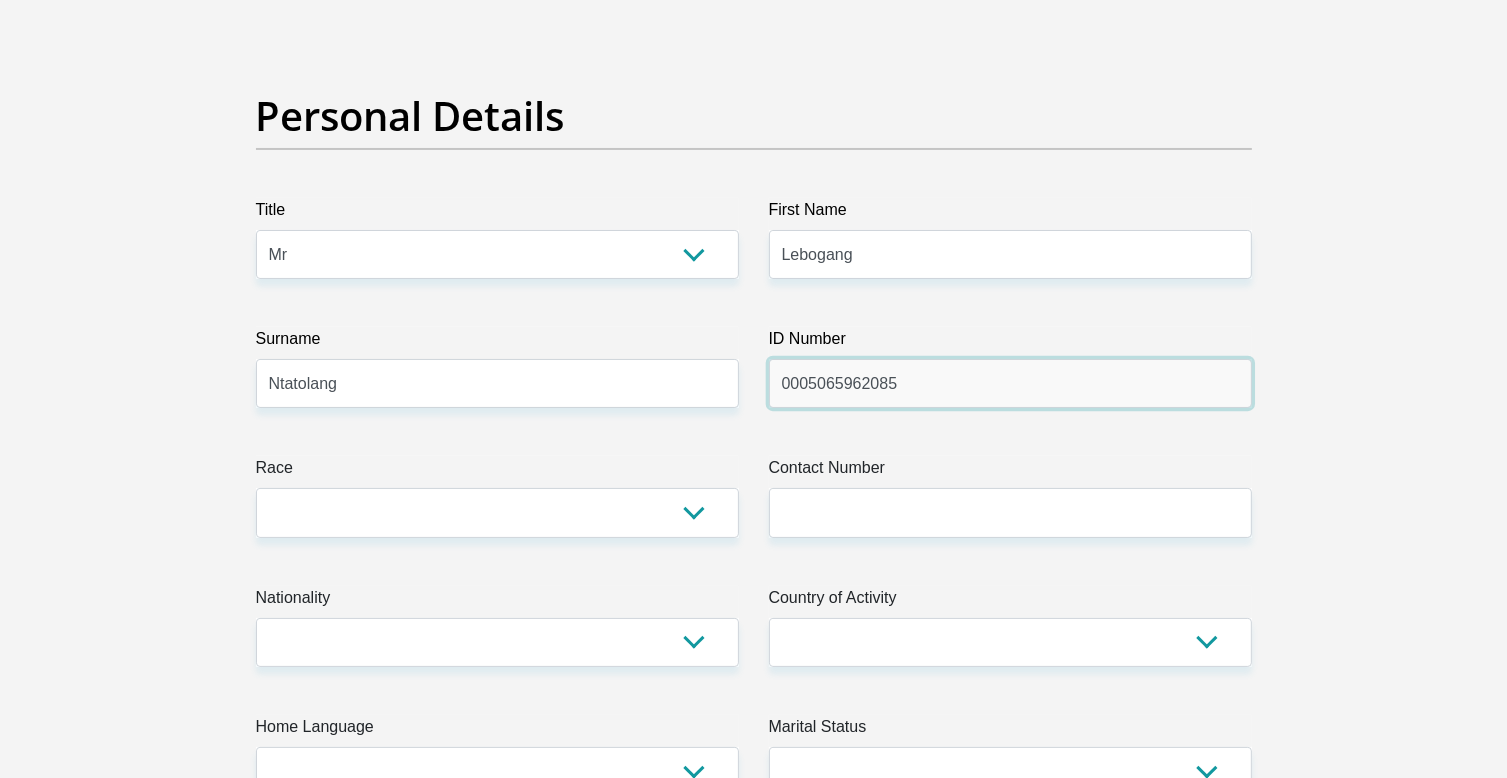 scroll, scrollTop: 200, scrollLeft: 0, axis: vertical 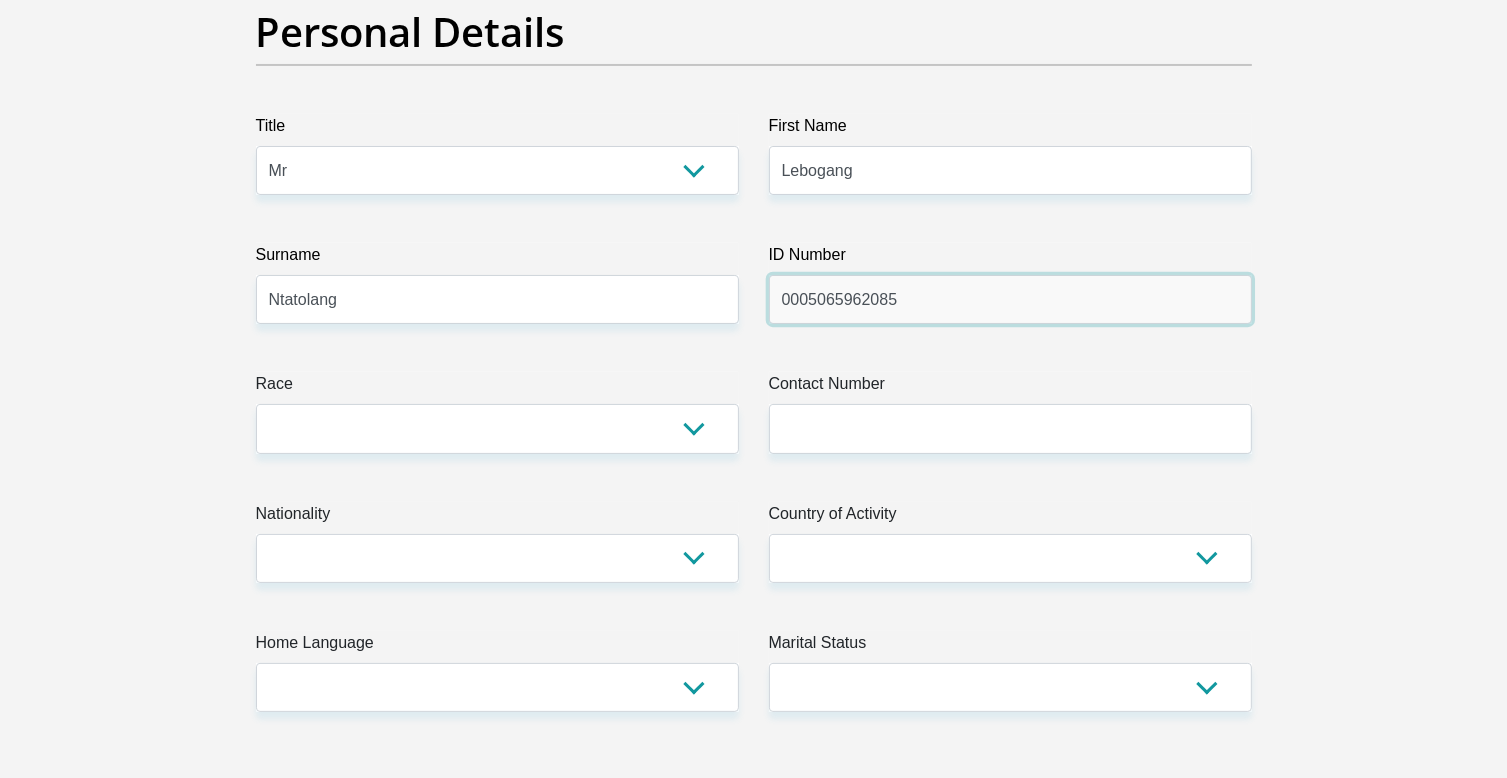 type on "0005065962085" 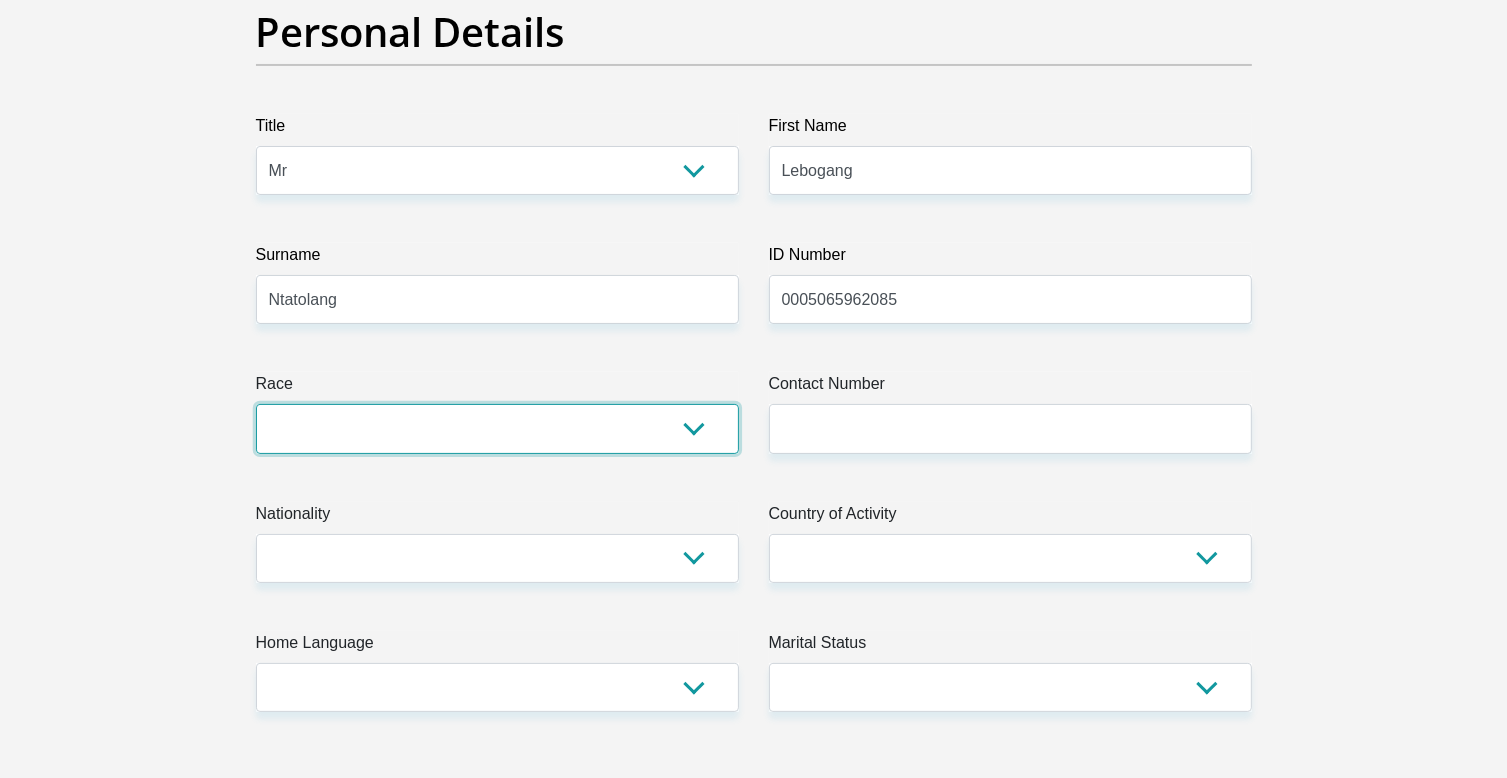 click on "Black
Coloured
Indian
White
Other" at bounding box center (497, 428) 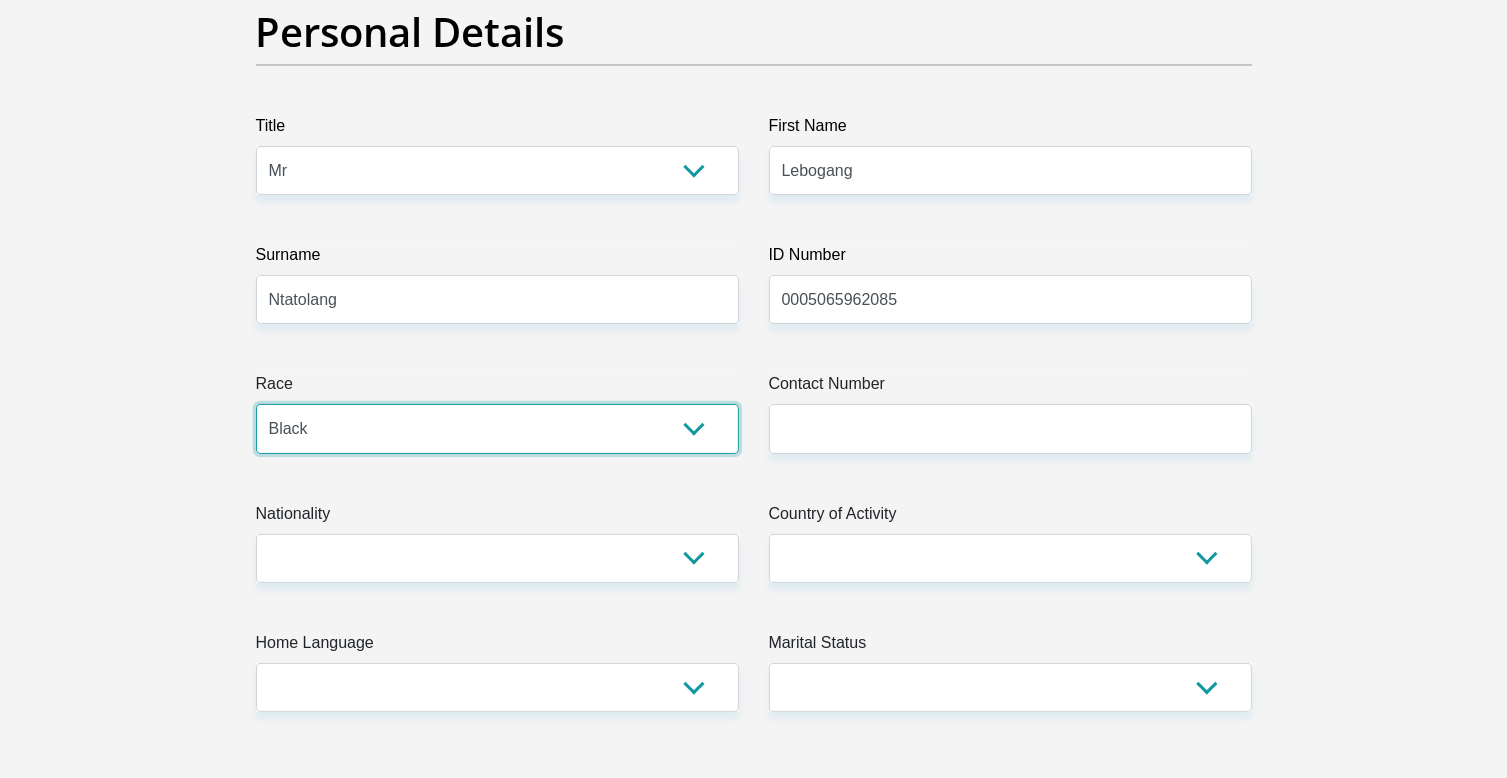 click on "Black
Coloured
Indian
White
Other" at bounding box center [497, 428] 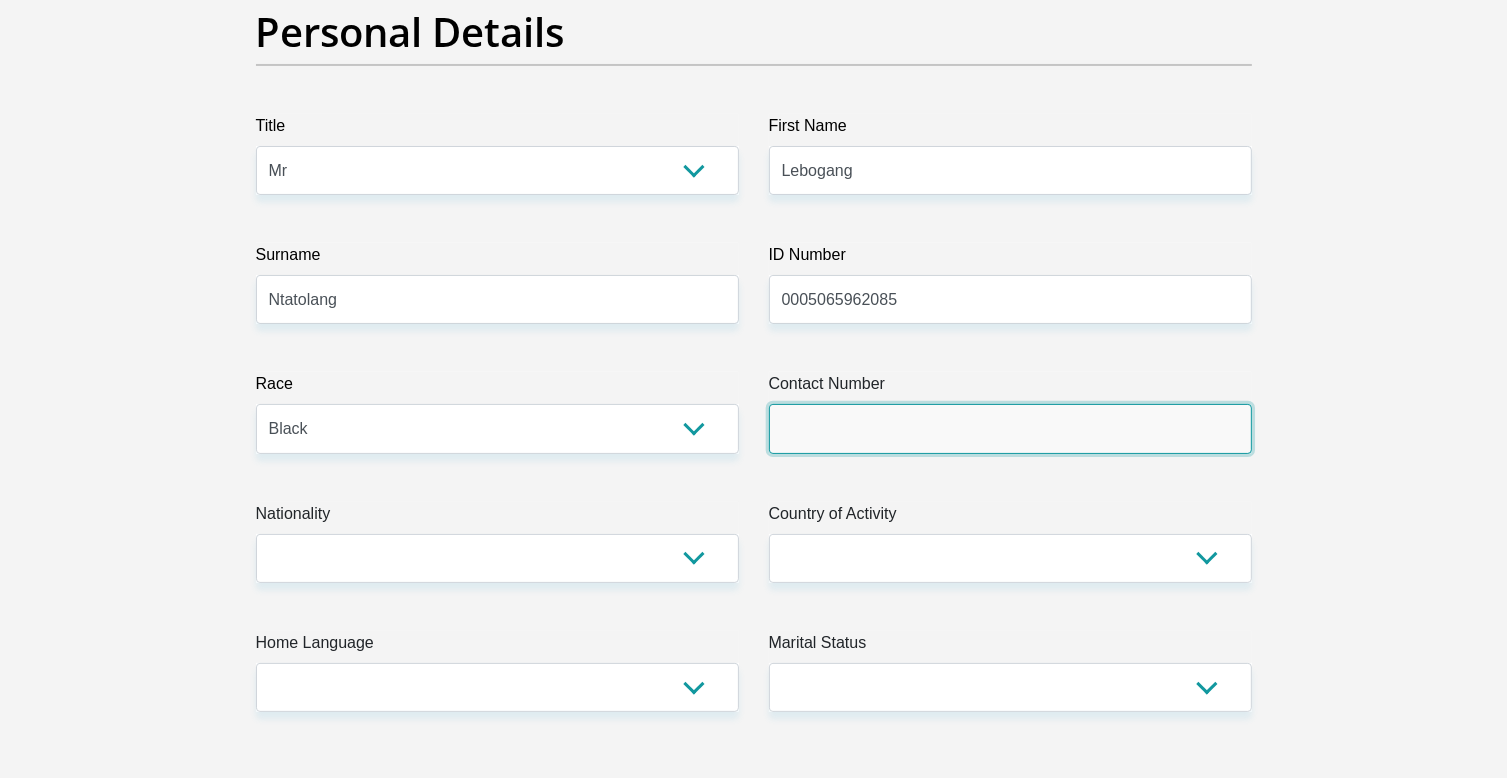 click on "Contact Number" at bounding box center (1010, 428) 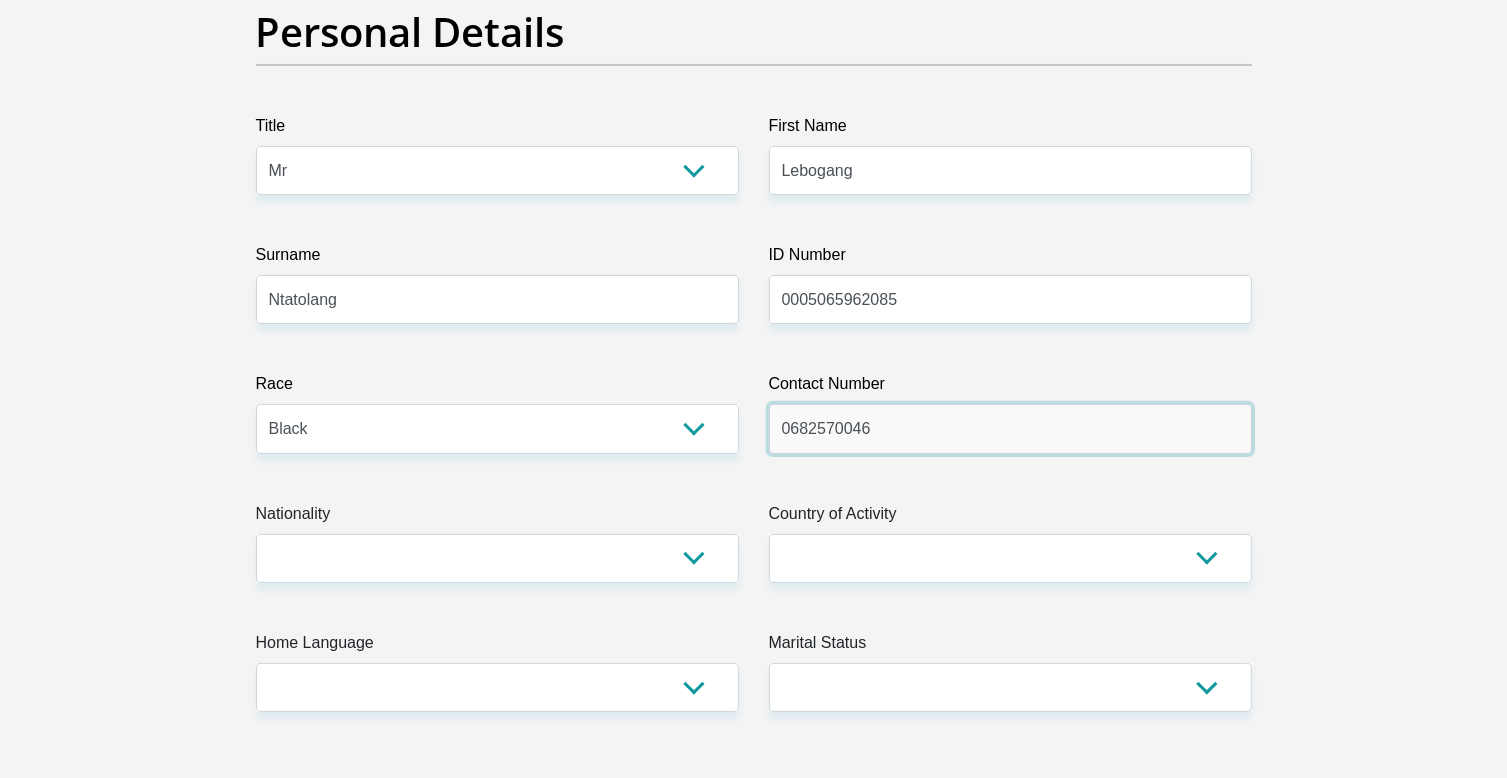 type on "0682570046" 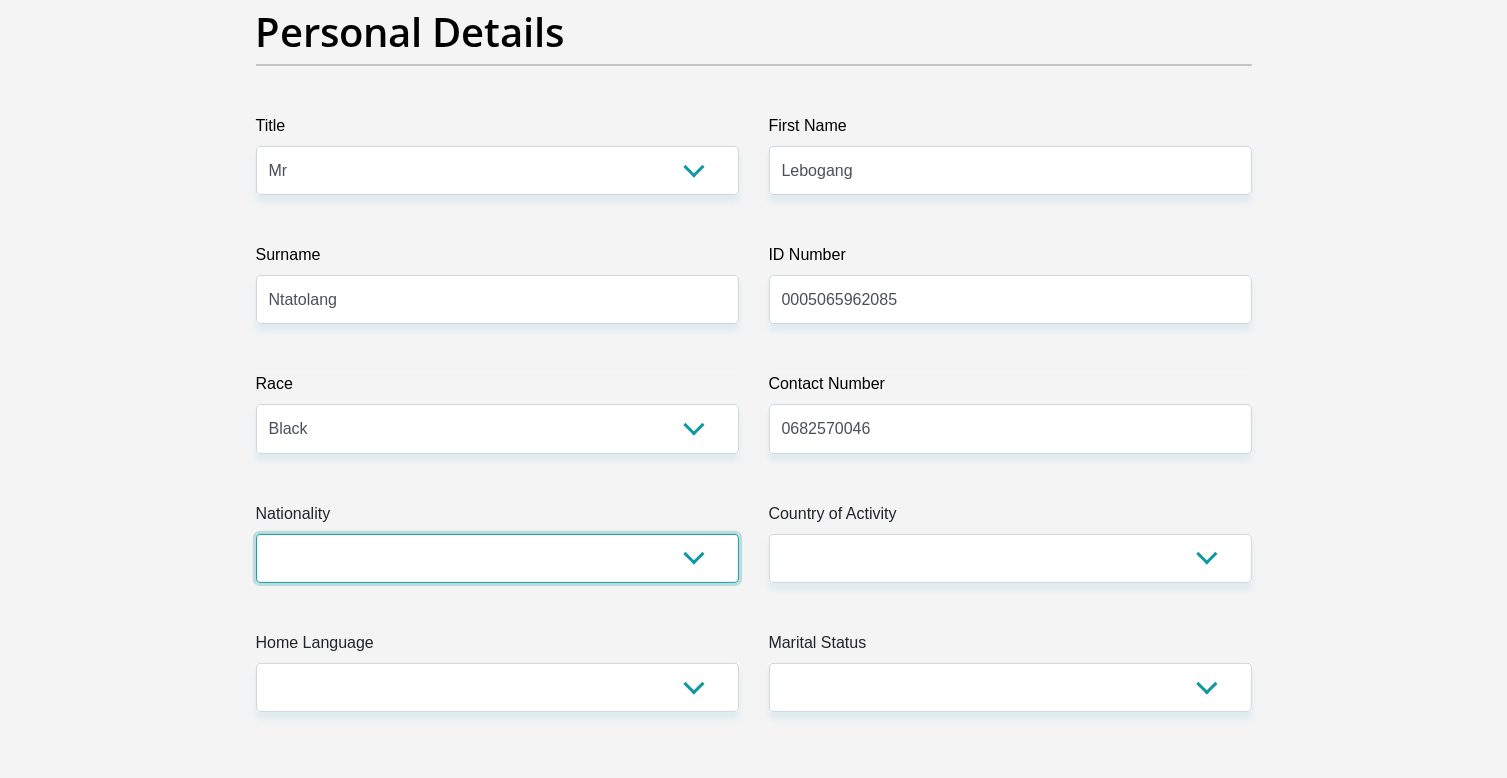 click on "South Africa
Afghanistan
Aland Islands
Albania
Algeria
America Samoa
American Virgin Islands
Andorra
Angola
Anguilla
Antarctica
Antigua and Barbuda
Argentina
Armenia
Aruba
Ascension Island
Australia
Austria
Azerbaijan
Bahamas
Bahrain
Bangladesh
Barbados
Chad" at bounding box center (497, 558) 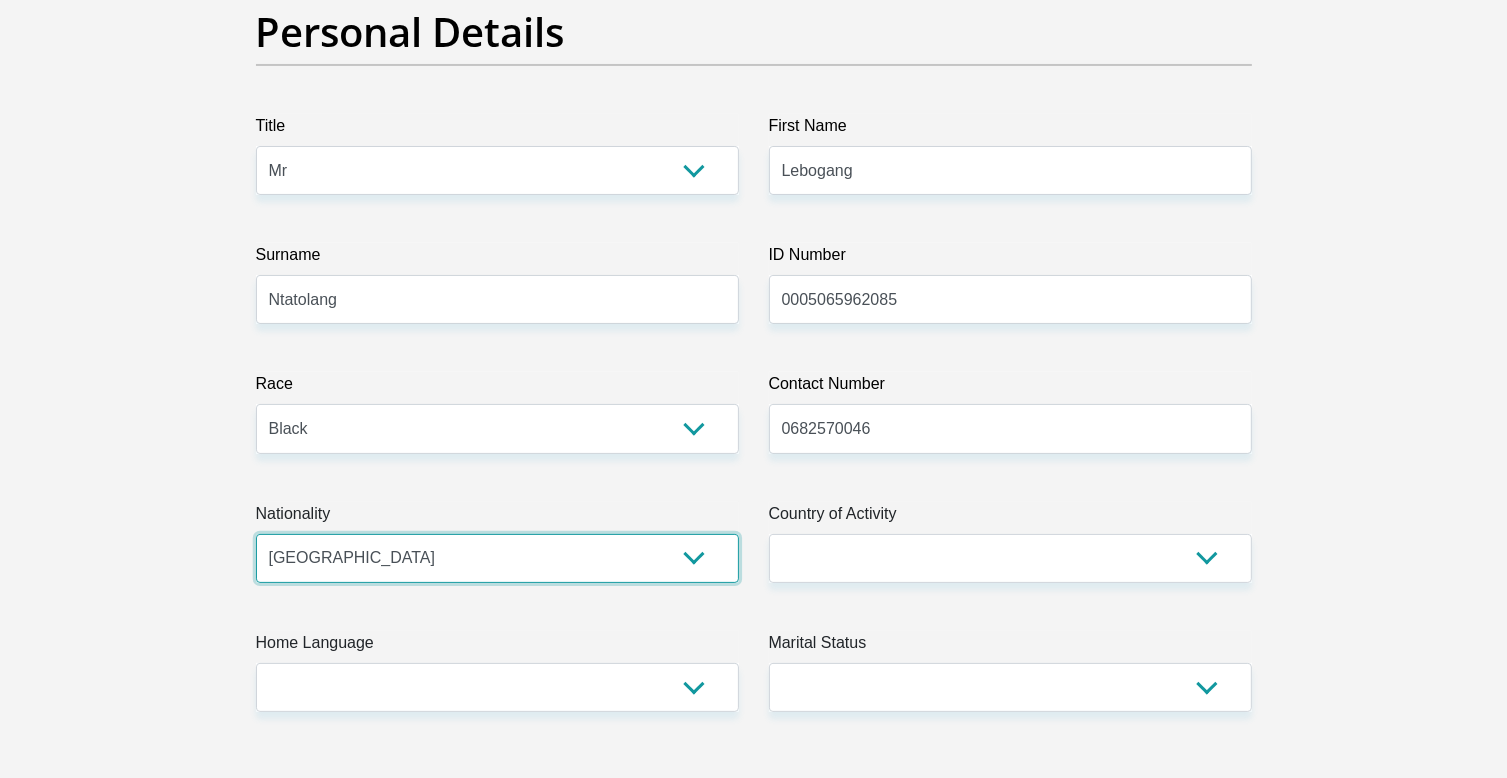 click on "South Africa
Afghanistan
Aland Islands
Albania
Algeria
America Samoa
American Virgin Islands
Andorra
Angola
Anguilla
Antarctica
Antigua and Barbuda
Argentina
Armenia
Aruba
Ascension Island
Australia
Austria
Azerbaijan
Bahamas
Bahrain
Bangladesh
Barbados
Chad" at bounding box center [497, 558] 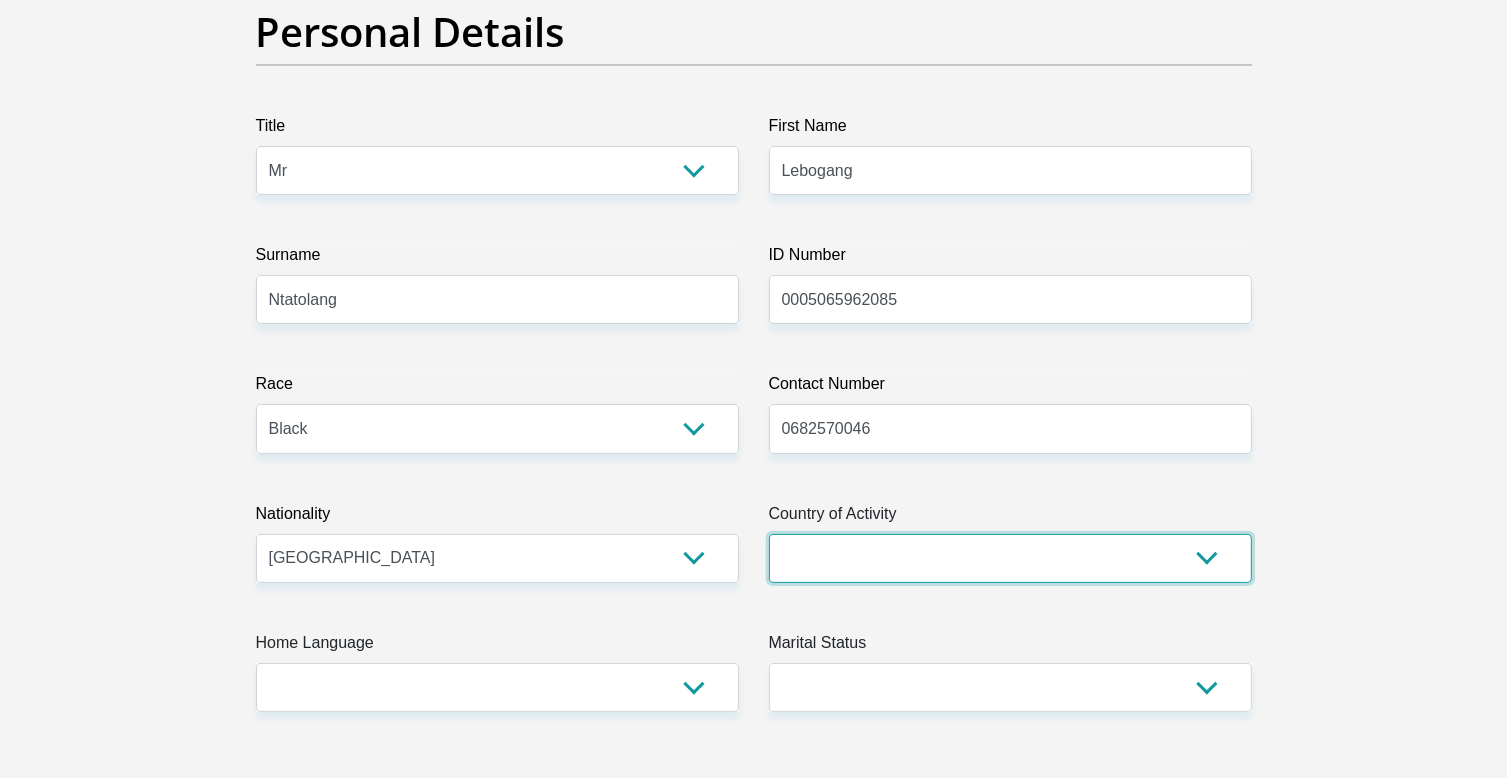 click on "South Africa
Afghanistan
Aland Islands
Albania
Algeria
America Samoa
American Virgin Islands
Andorra
Angola
Anguilla
Antarctica
Antigua and Barbuda
Argentina
Armenia
Aruba
Ascension Island
Australia
Austria
Azerbaijan
Chad" at bounding box center (1010, 558) 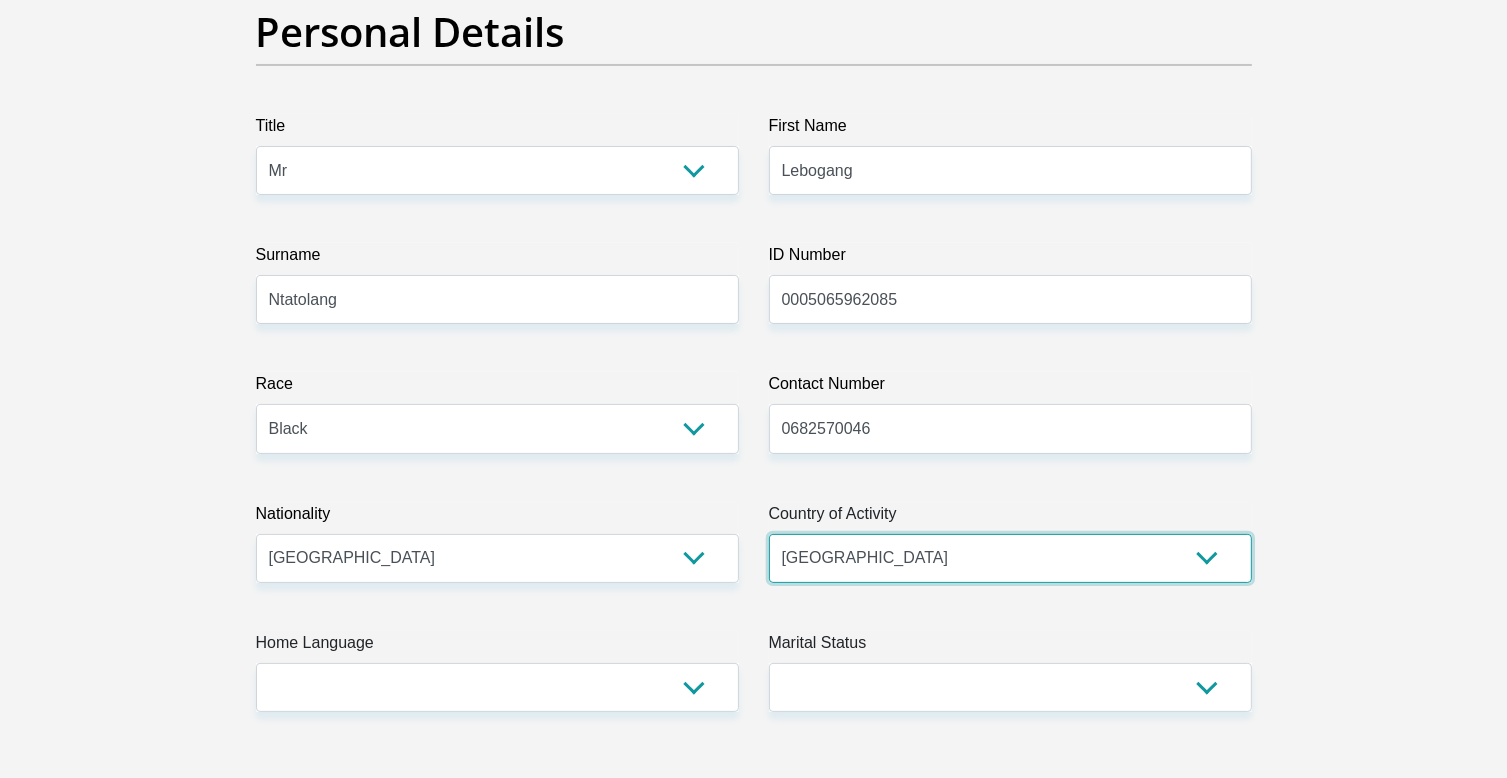 click on "South Africa
Afghanistan
Aland Islands
Albania
Algeria
America Samoa
American Virgin Islands
Andorra
Angola
Anguilla
Antarctica
Antigua and Barbuda
Argentina
Armenia
Aruba
Ascension Island
Australia
Austria
Azerbaijan
Chad" at bounding box center (1010, 558) 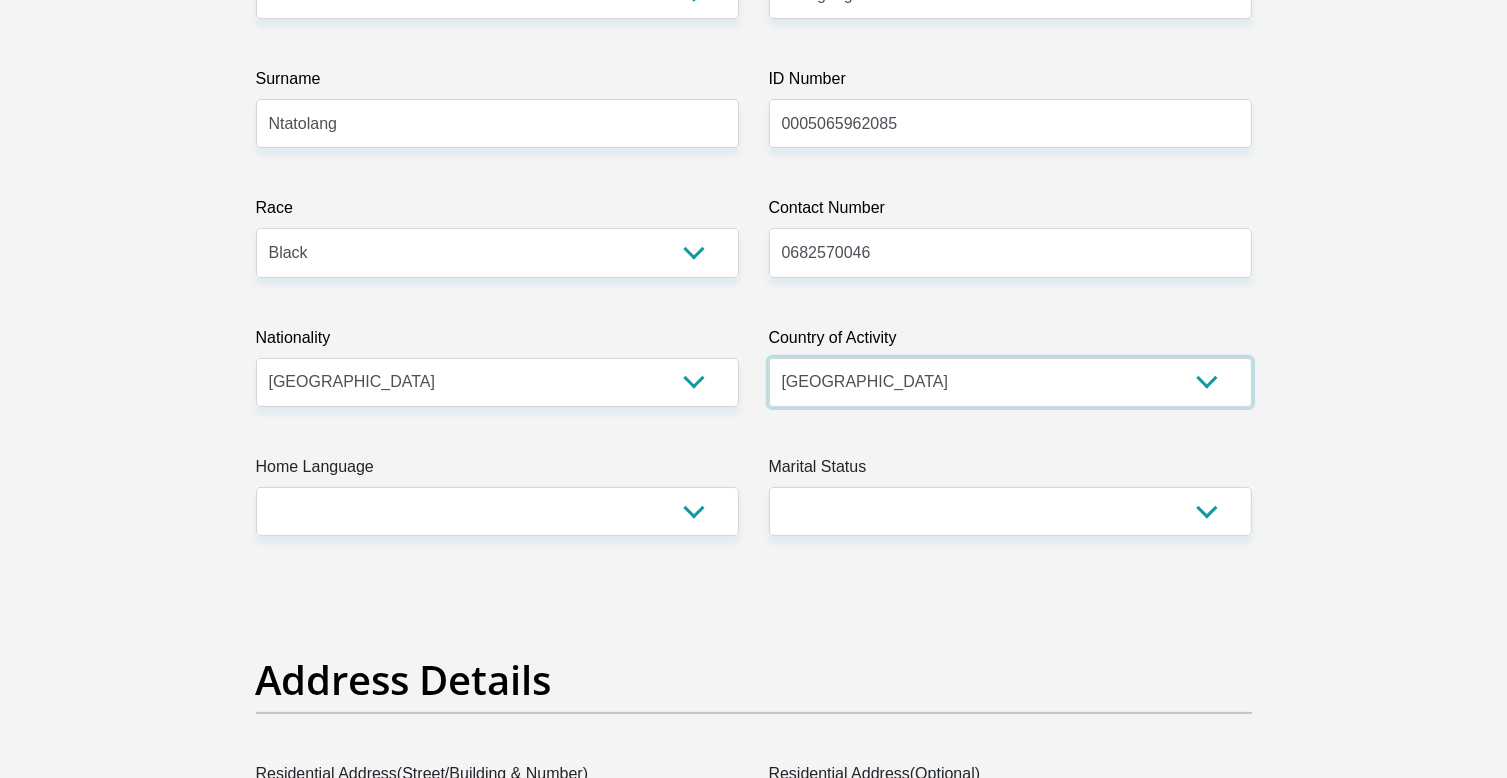 scroll, scrollTop: 400, scrollLeft: 0, axis: vertical 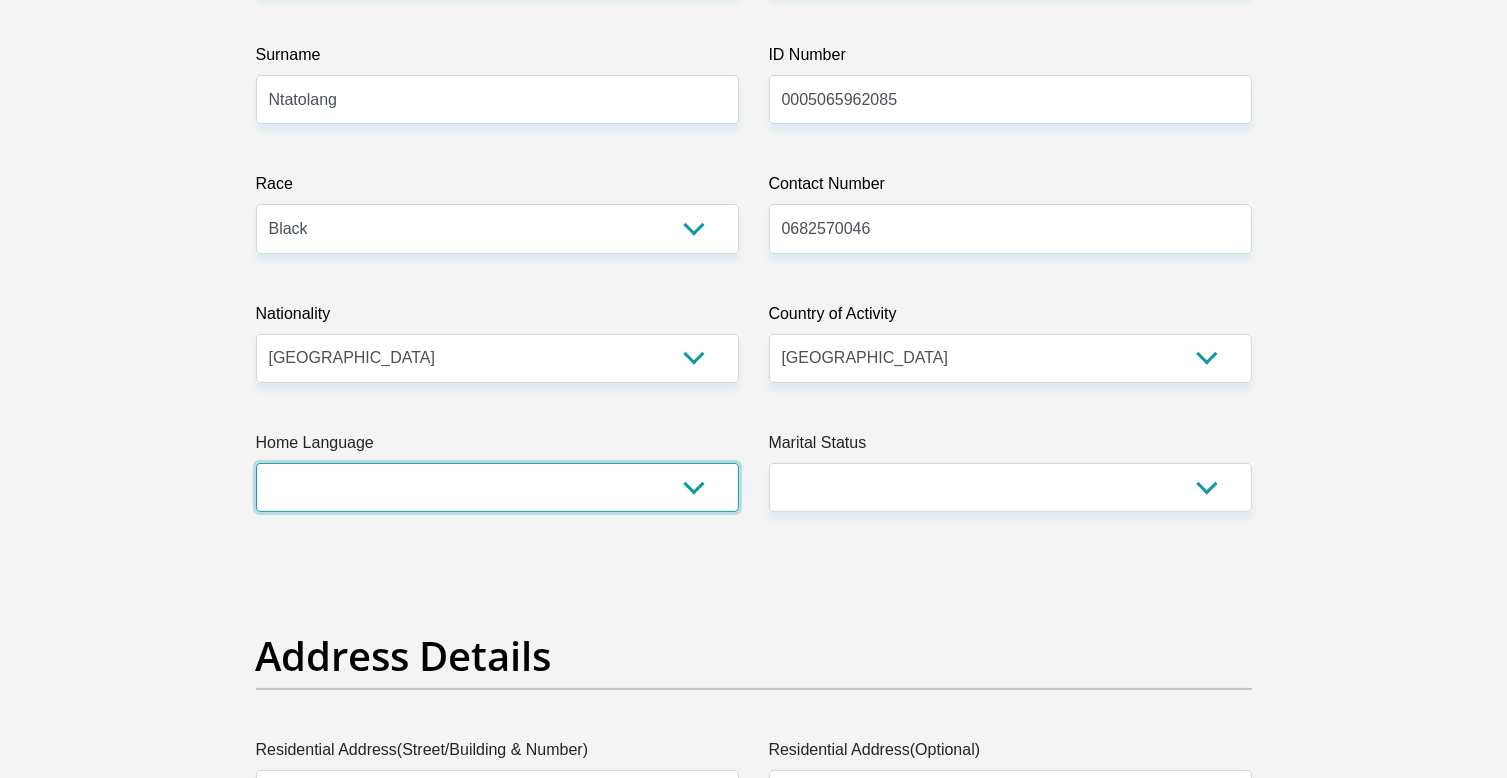 click on "Afrikaans
English
Sepedi
South Ndebele
Southern Sotho
Swati
Tsonga
Tswana
Venda
Xhosa
Zulu
Other" at bounding box center (497, 487) 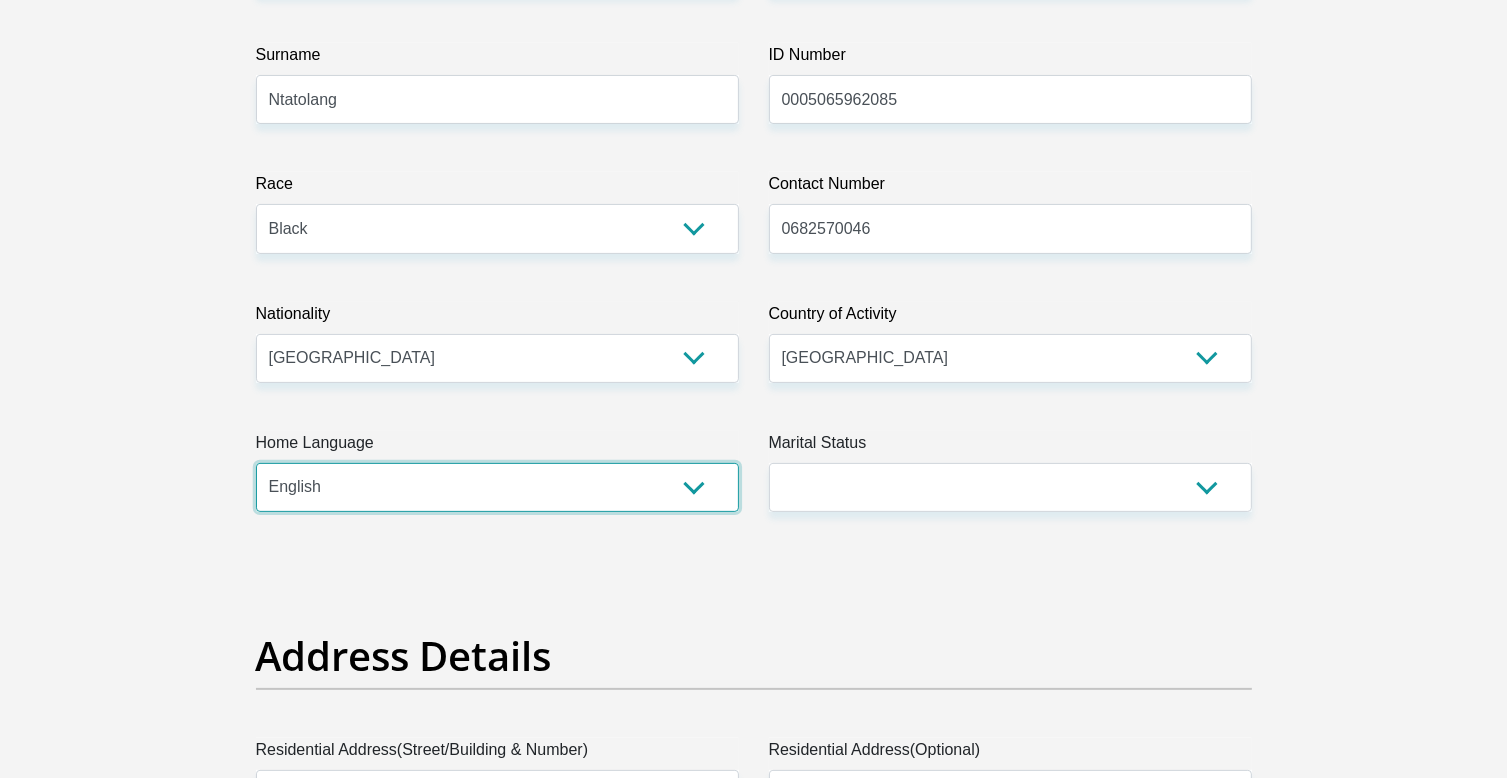 click on "Afrikaans
English
Sepedi
South Ndebele
Southern Sotho
Swati
Tsonga
Tswana
Venda
Xhosa
Zulu
Other" at bounding box center (497, 487) 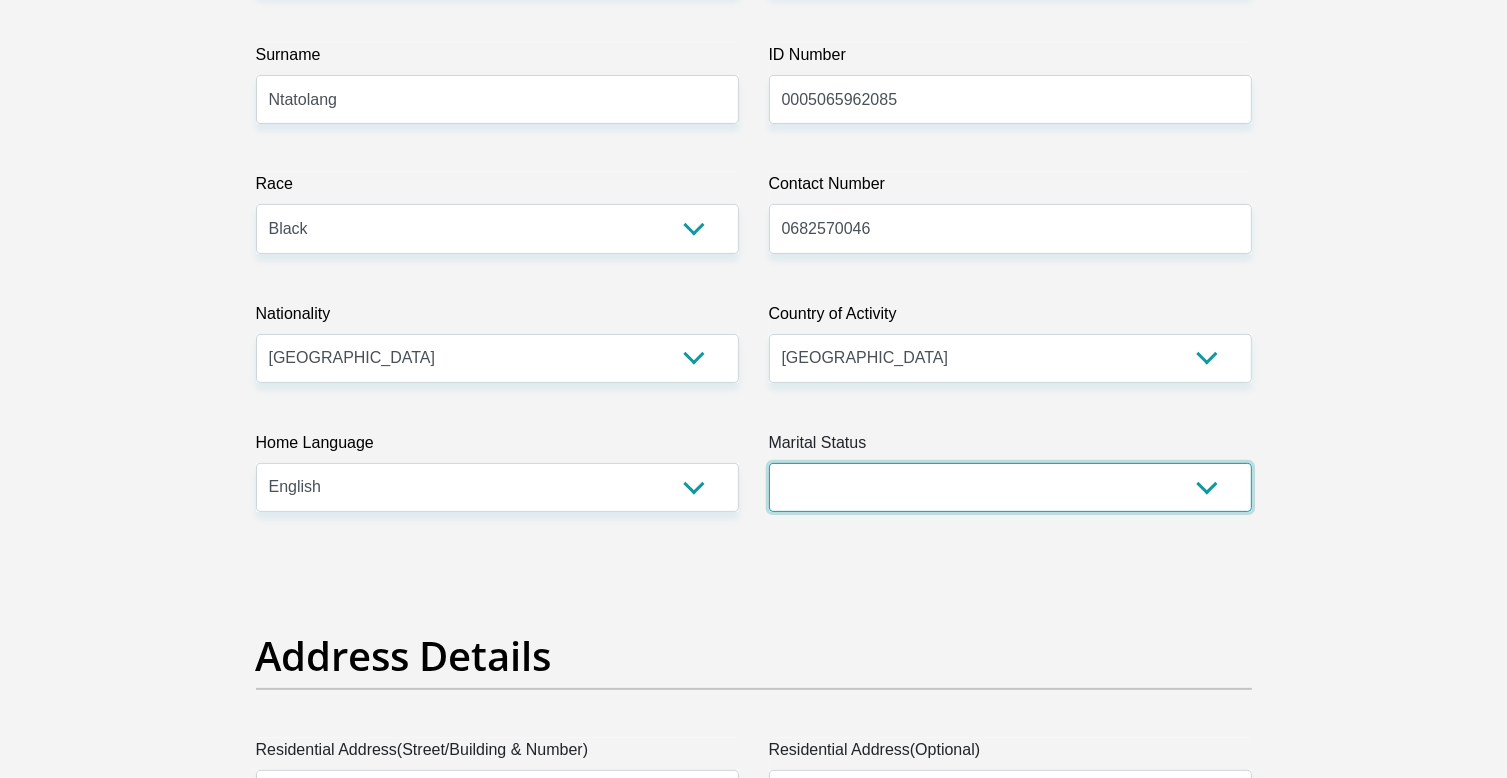 click on "Married ANC
Single
Divorced
Widowed
Married COP or Customary Law" at bounding box center (1010, 487) 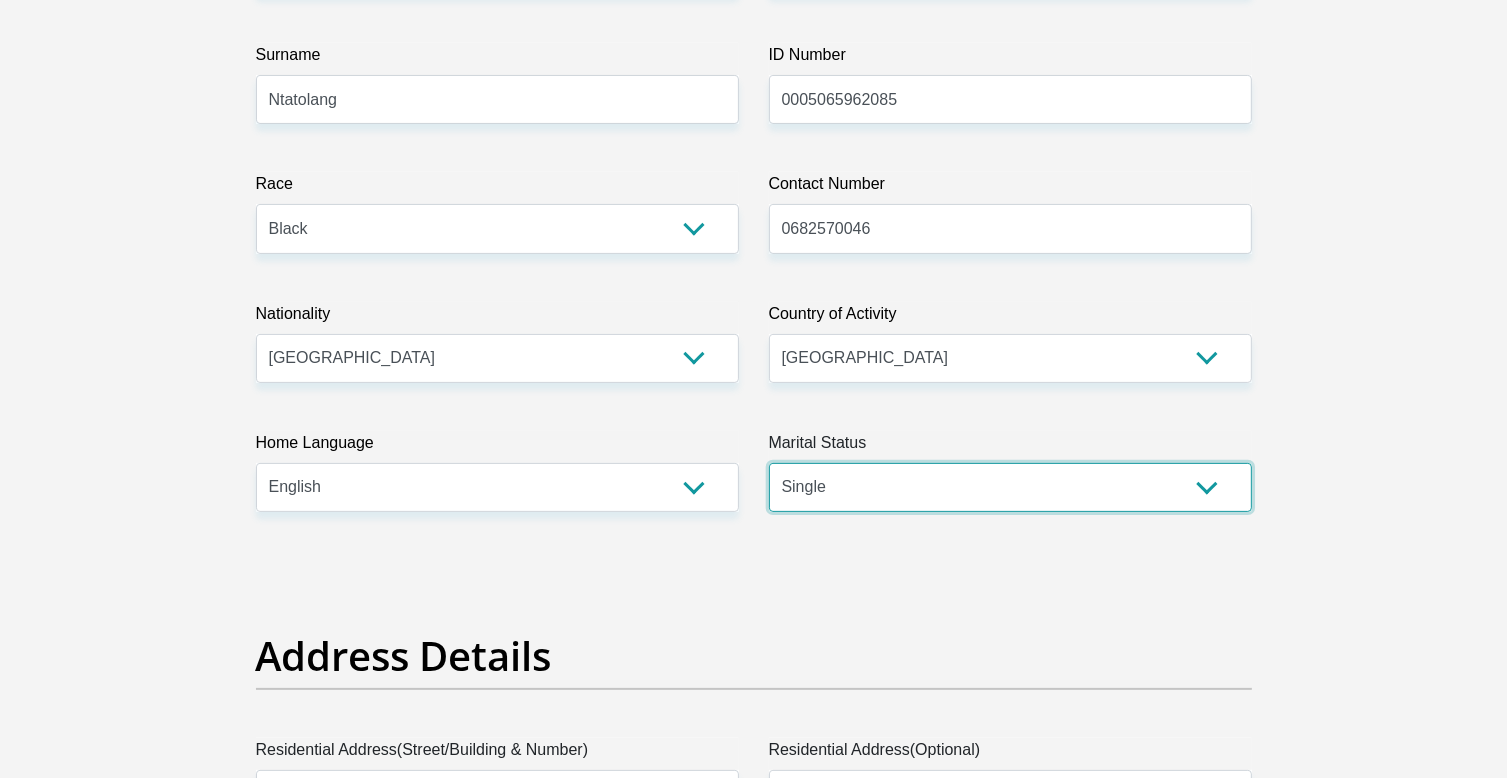 click on "Married ANC
Single
Divorced
Widowed
Married COP or Customary Law" at bounding box center (1010, 487) 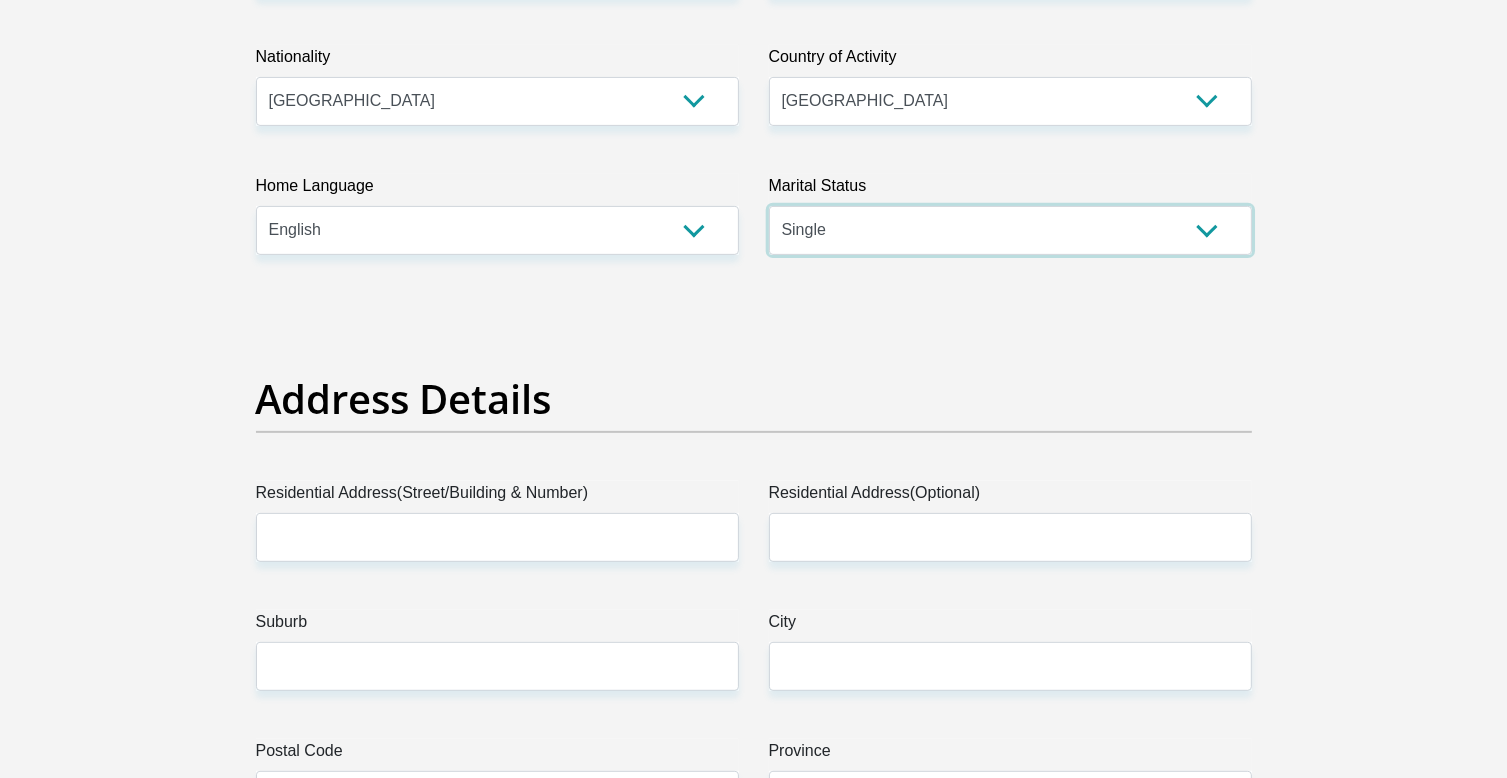 scroll, scrollTop: 700, scrollLeft: 0, axis: vertical 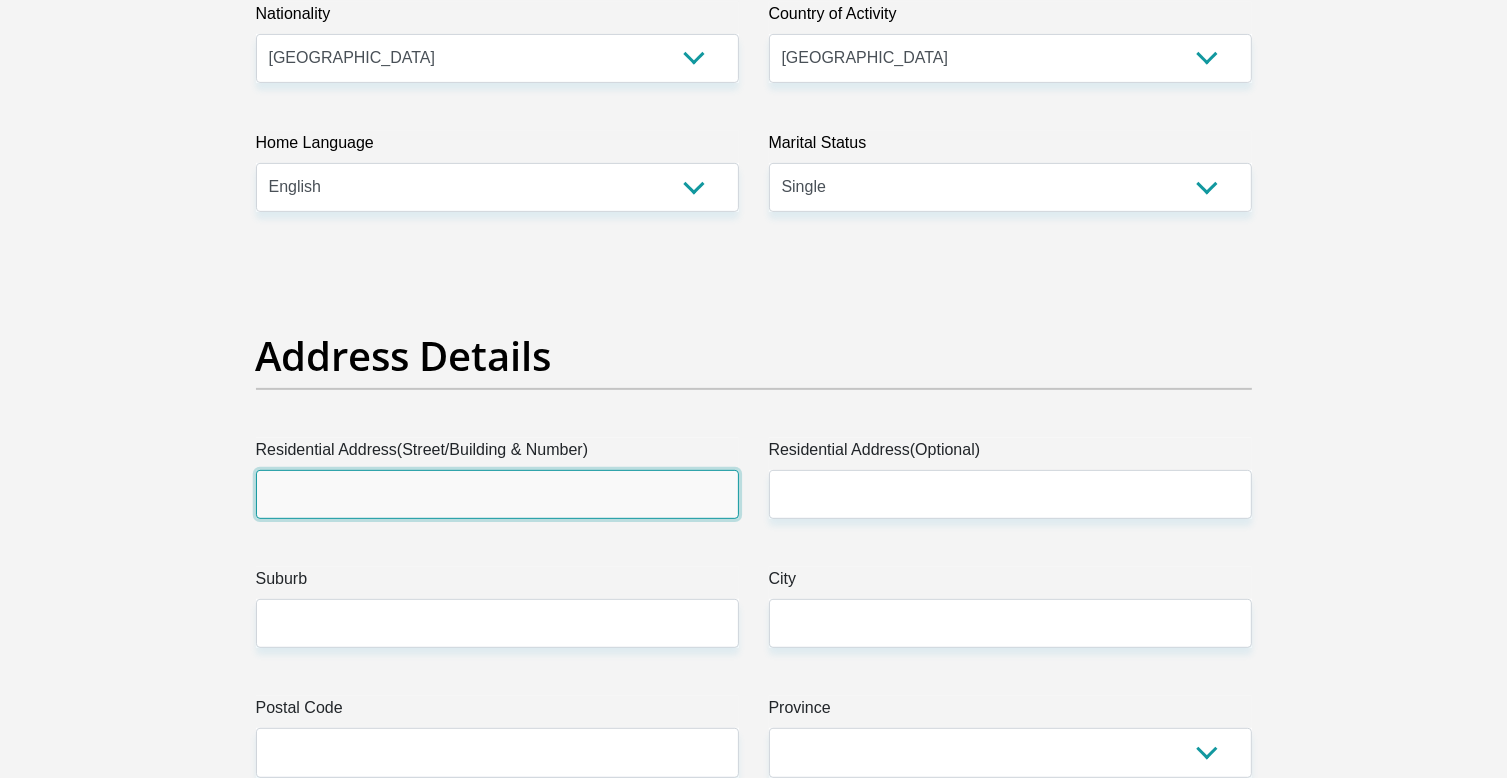 click on "Residential Address(Street/Building & Number)" at bounding box center [497, 494] 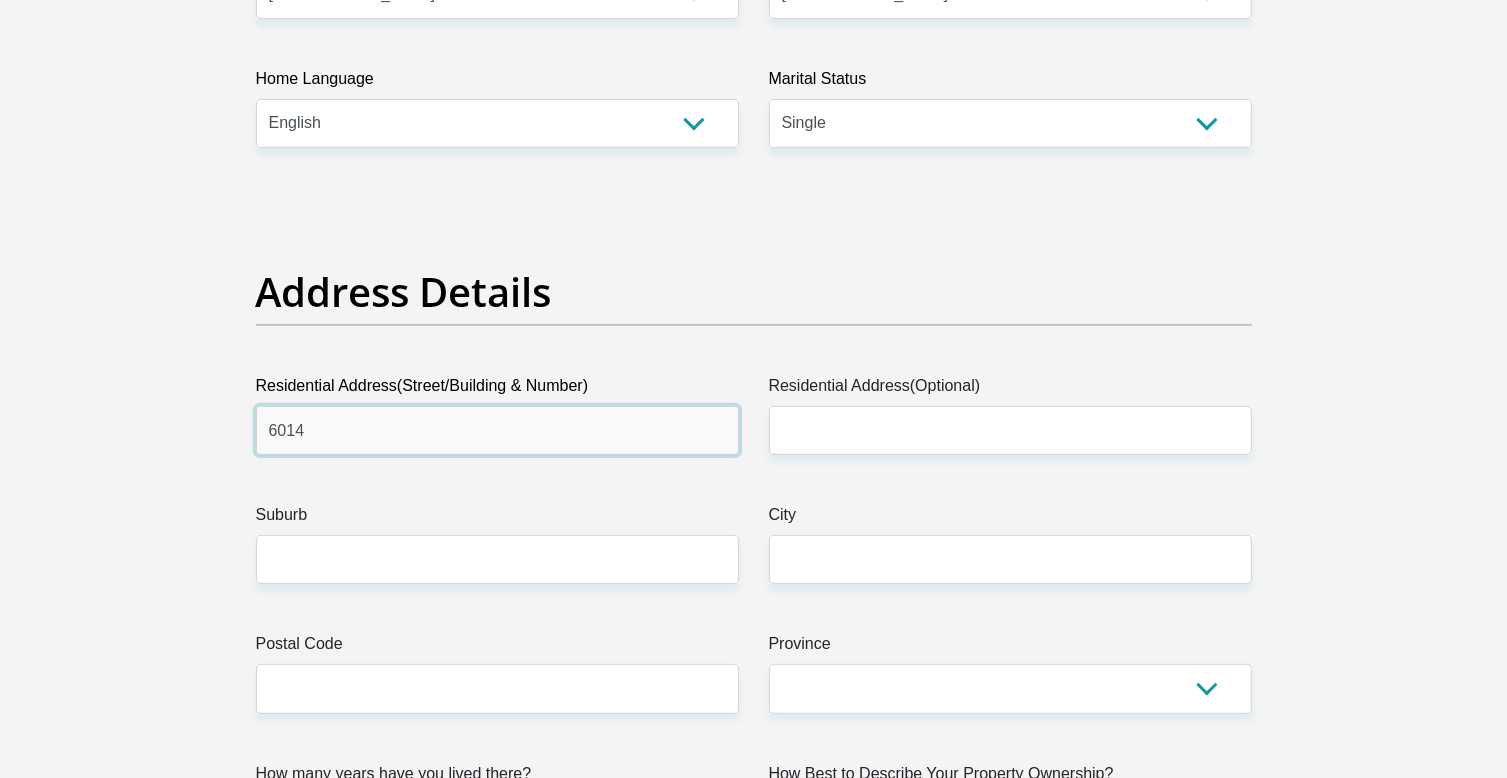 scroll, scrollTop: 800, scrollLeft: 0, axis: vertical 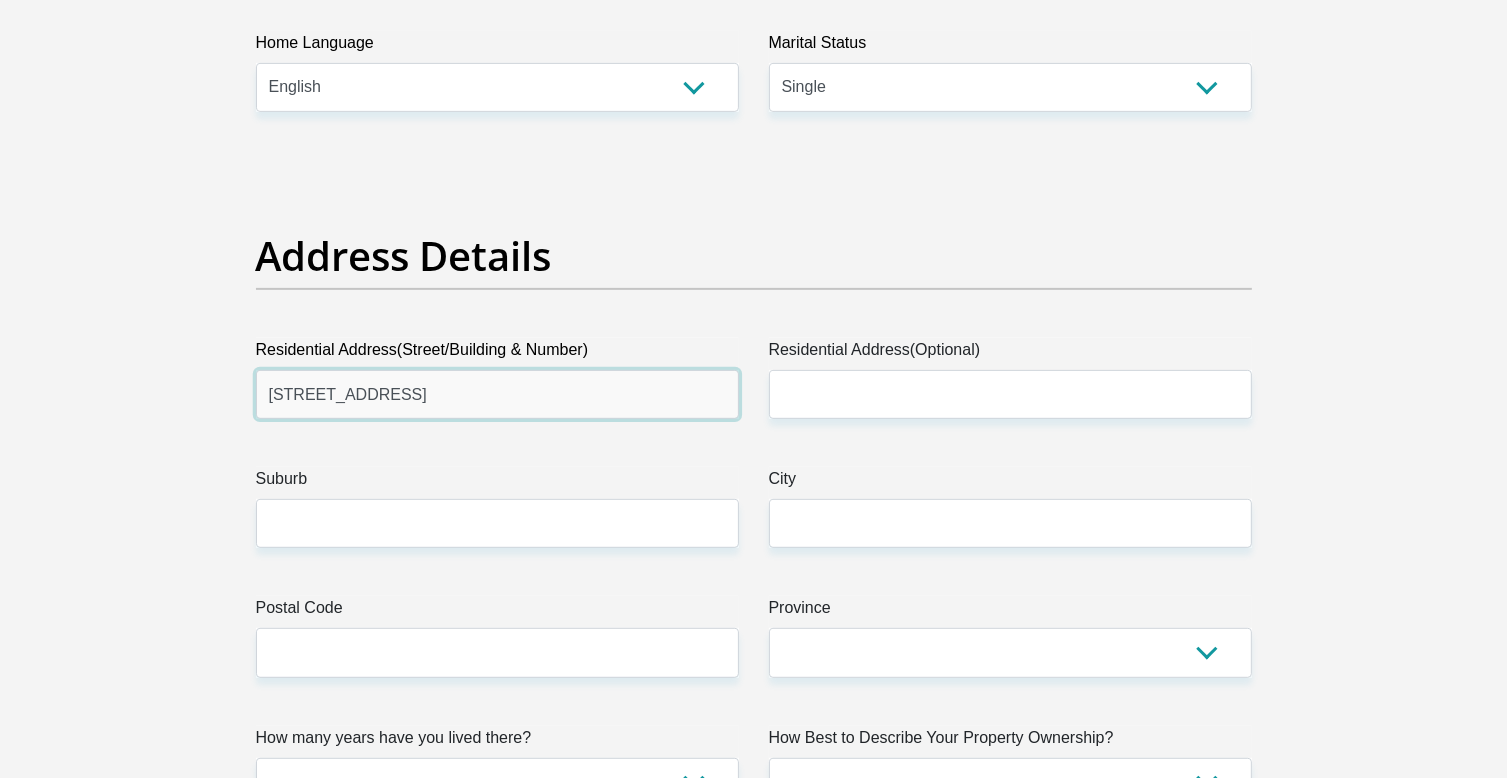 type on "6014 Mangeloi Crescent" 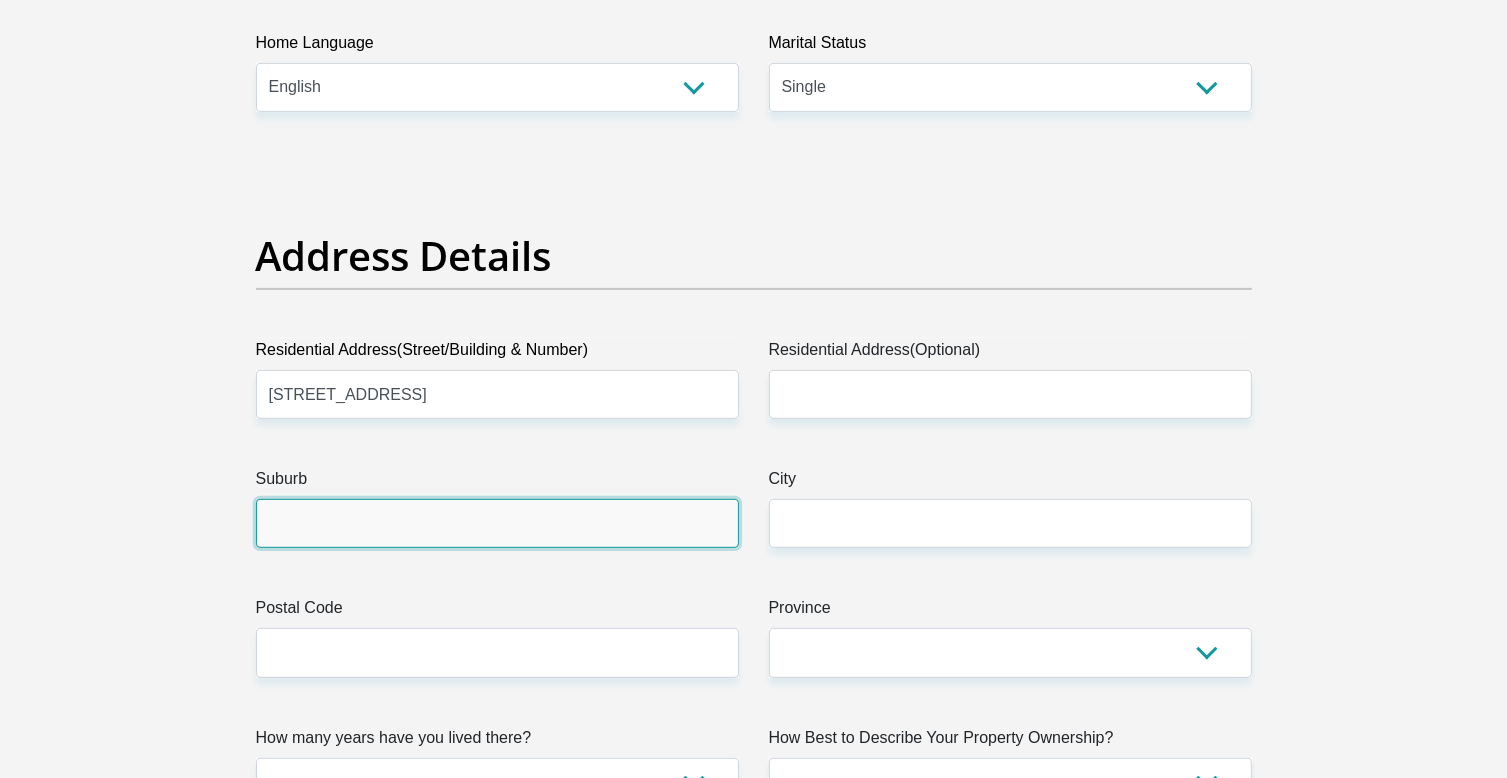 click on "Suburb" at bounding box center [497, 523] 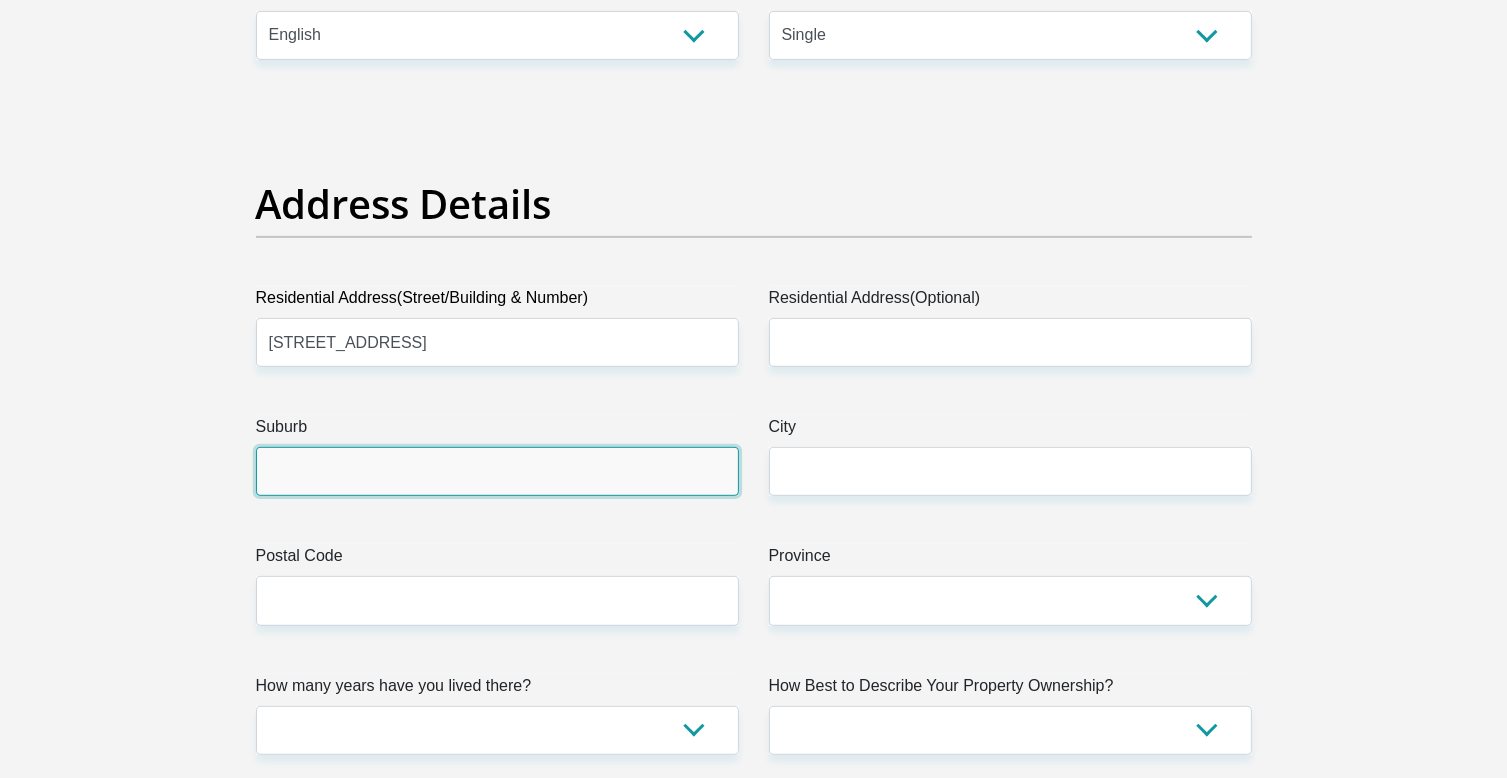 scroll, scrollTop: 900, scrollLeft: 0, axis: vertical 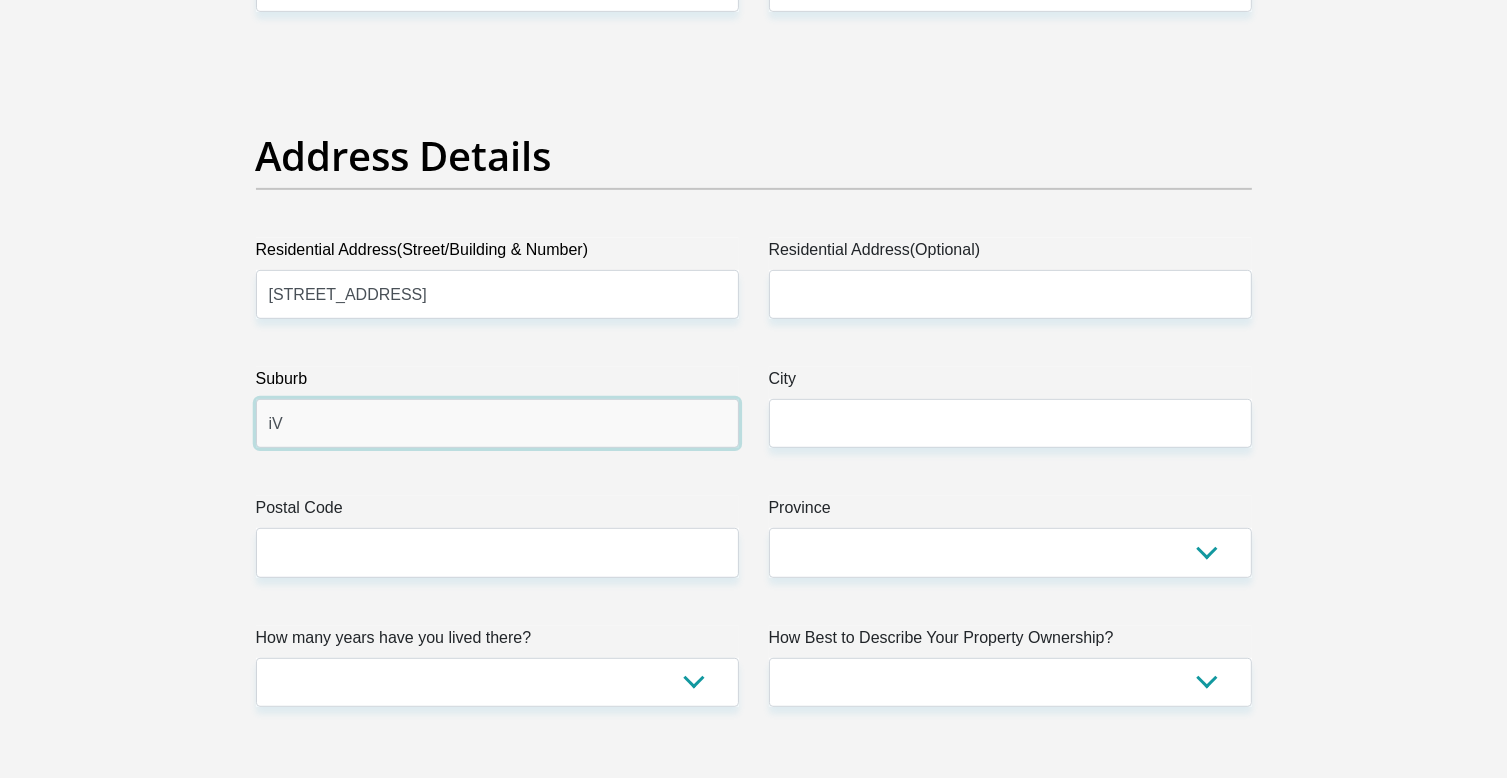 type on "i" 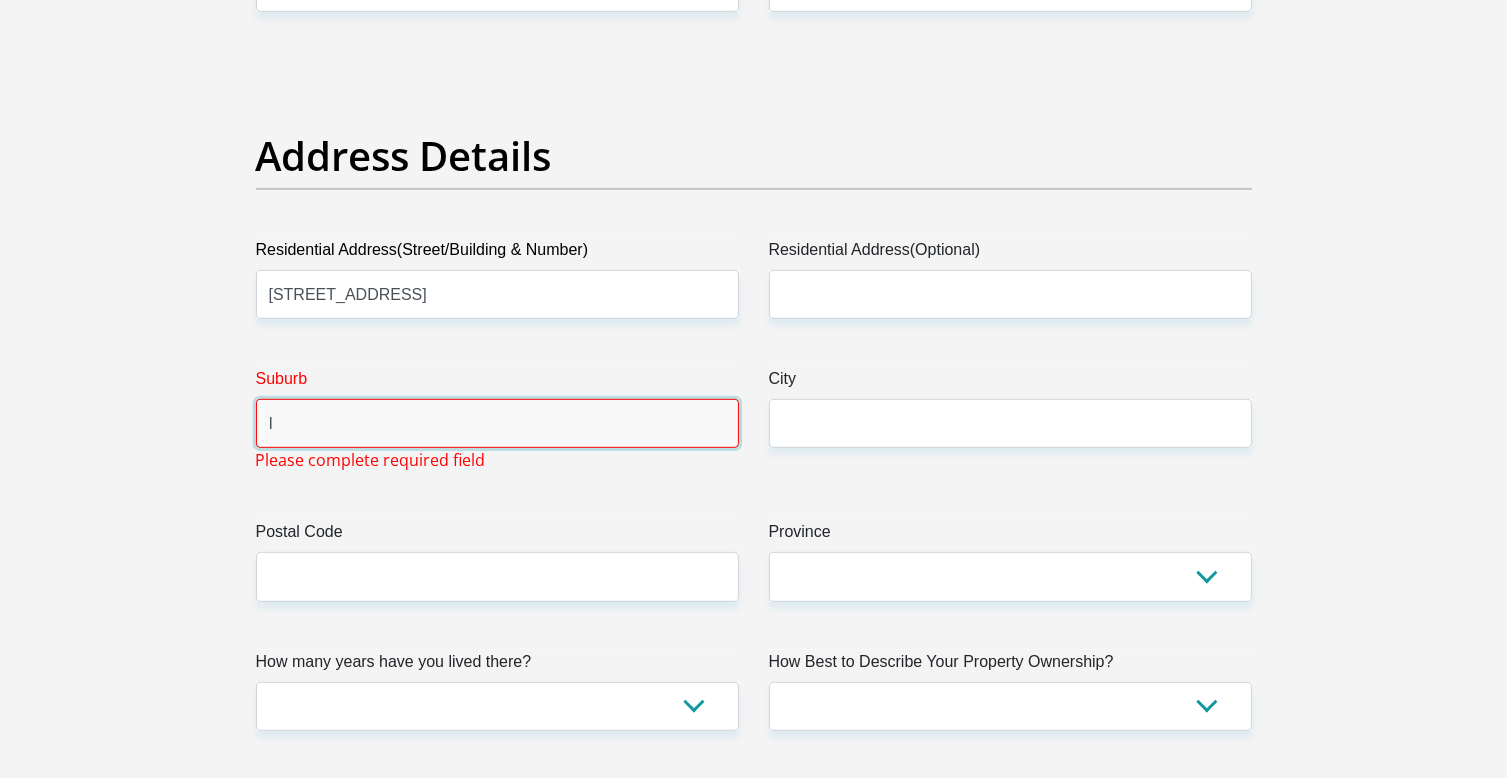 type on "I" 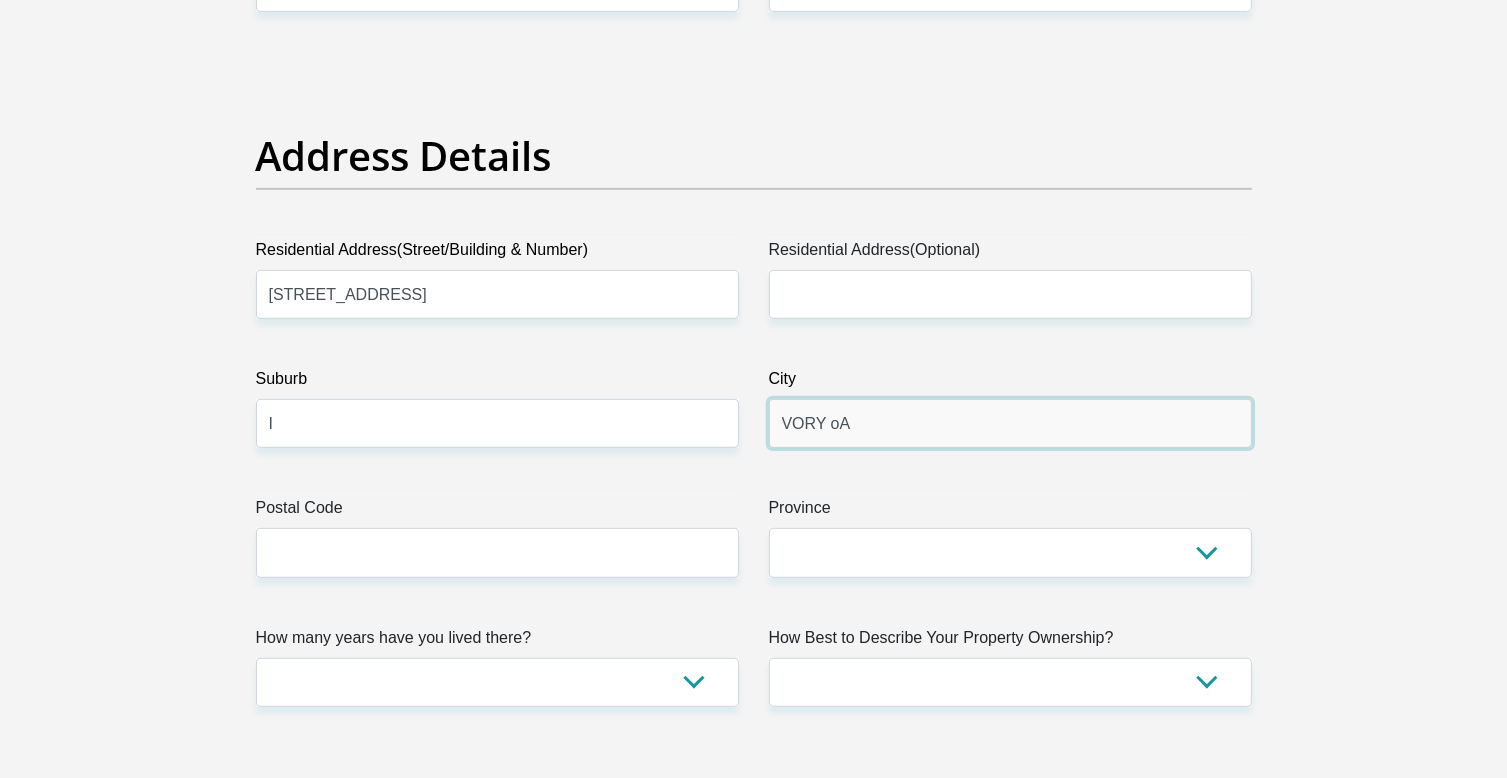 type on "VORY oA" 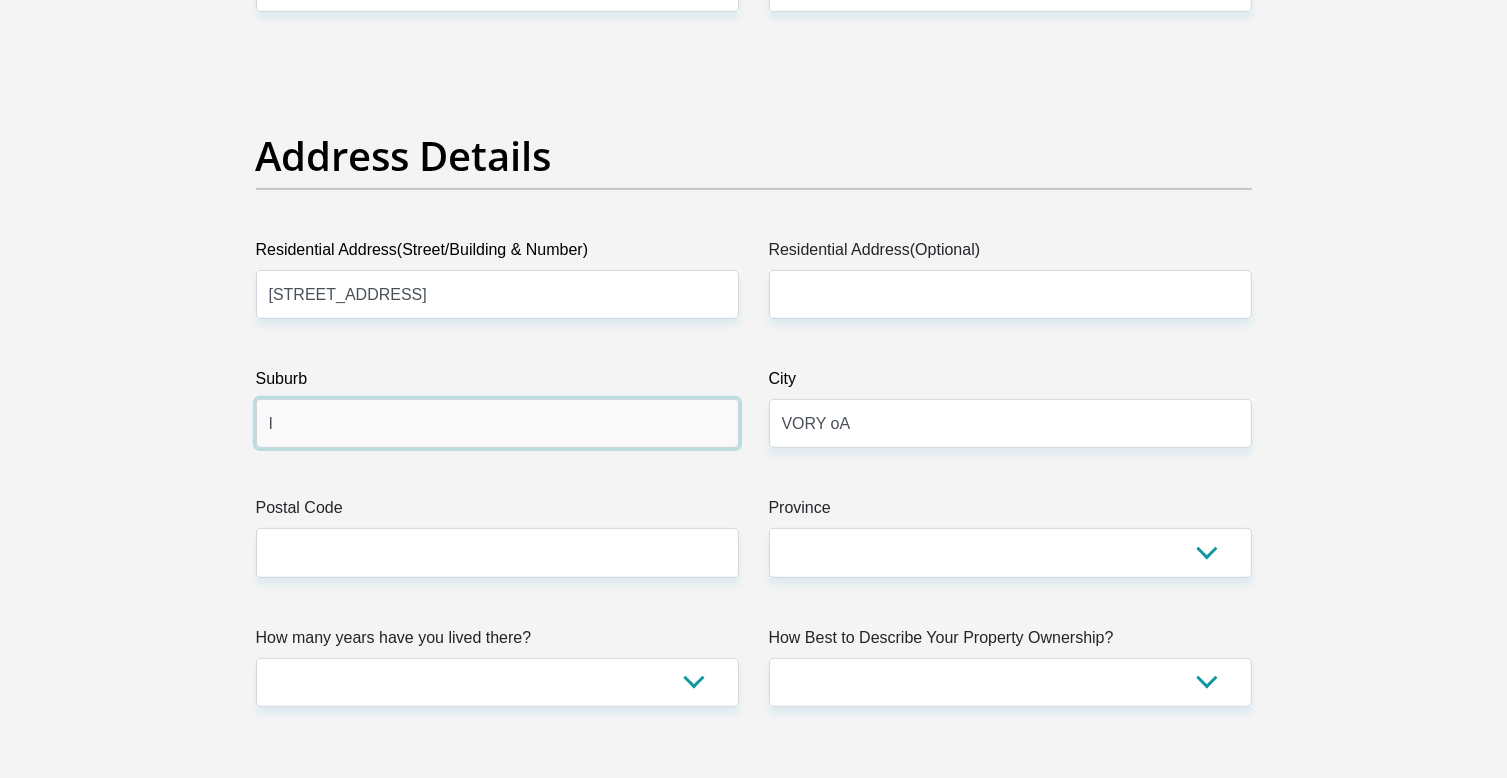 drag, startPoint x: 302, startPoint y: 405, endPoint x: 302, endPoint y: 417, distance: 12 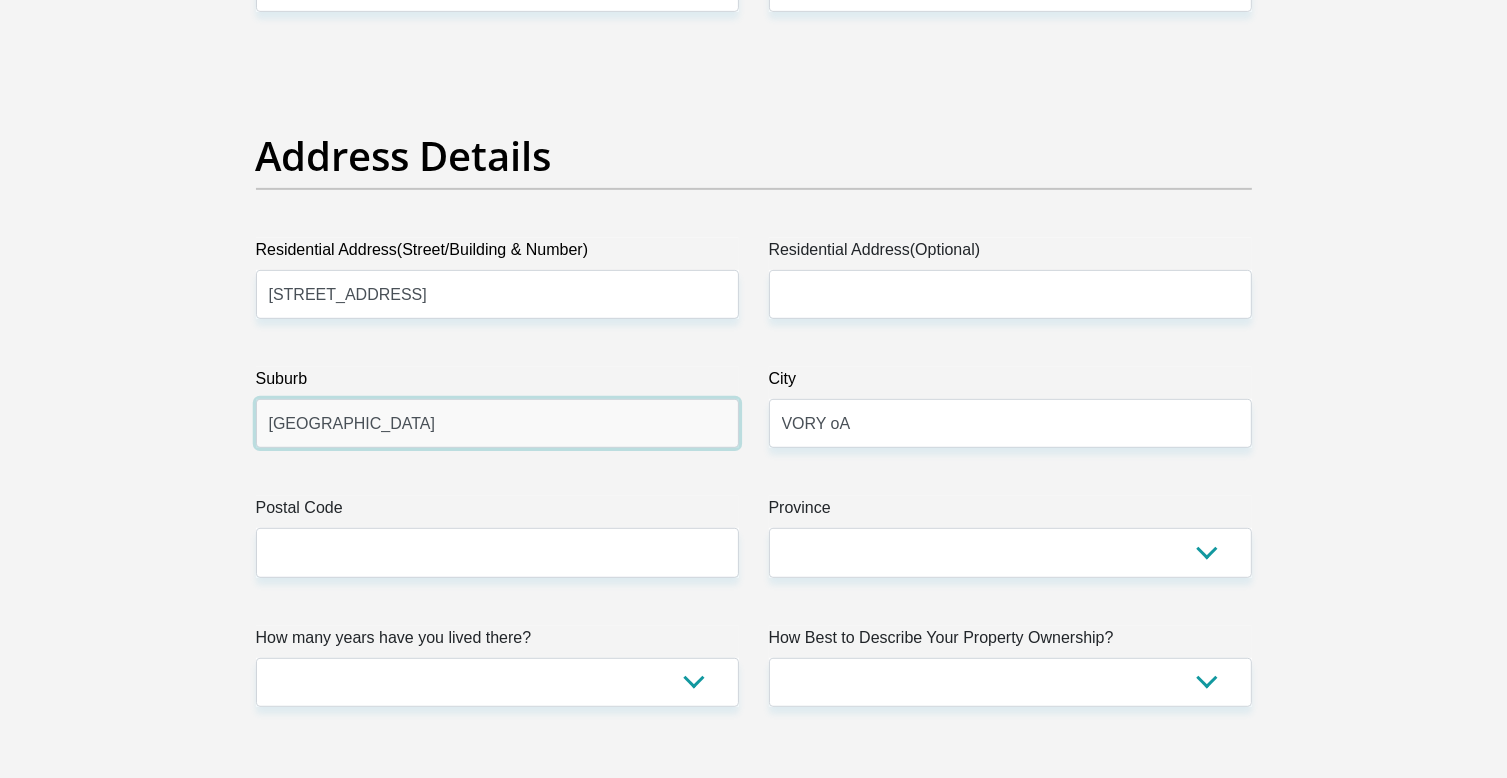 type on "Ivory Park" 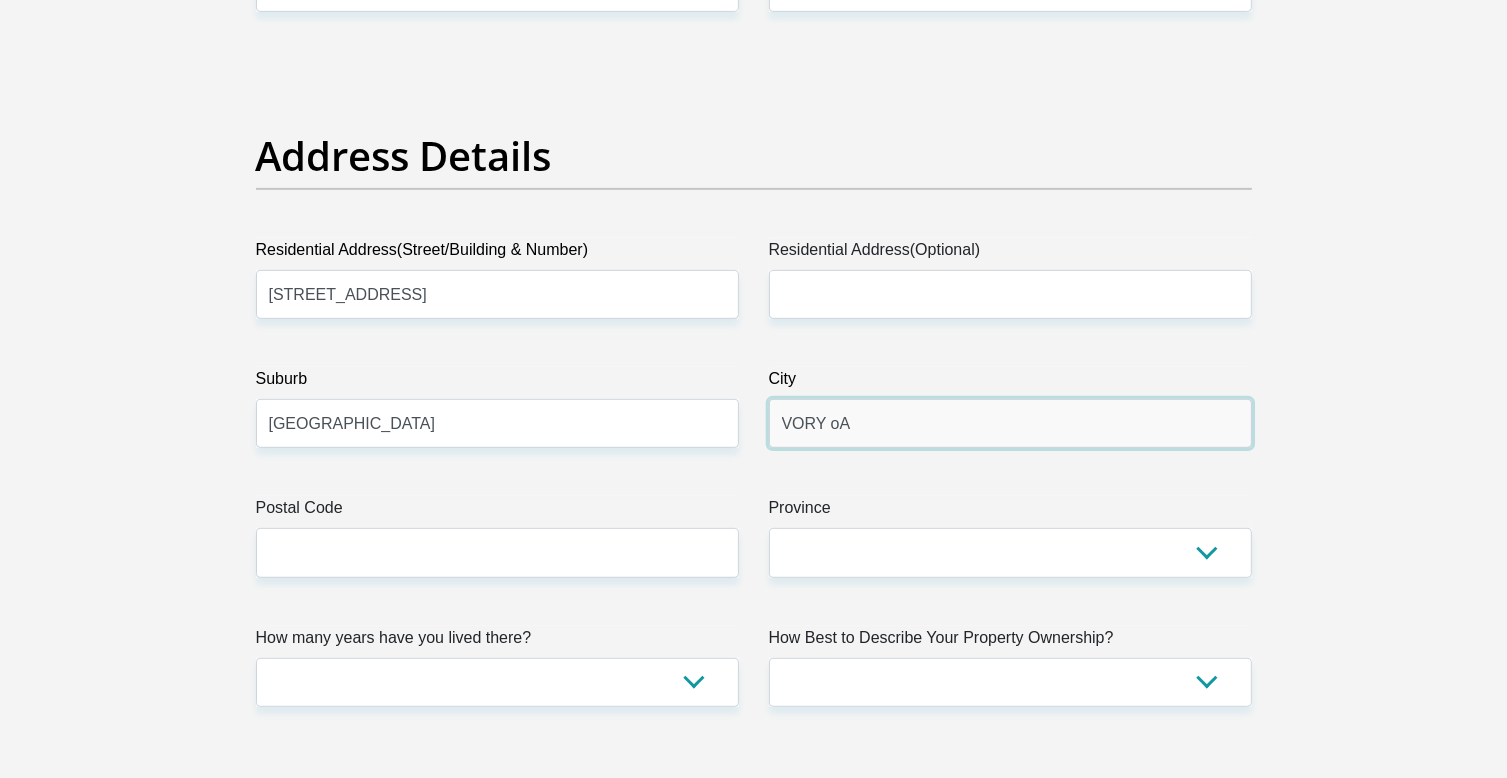 drag, startPoint x: 871, startPoint y: 437, endPoint x: 661, endPoint y: 437, distance: 210 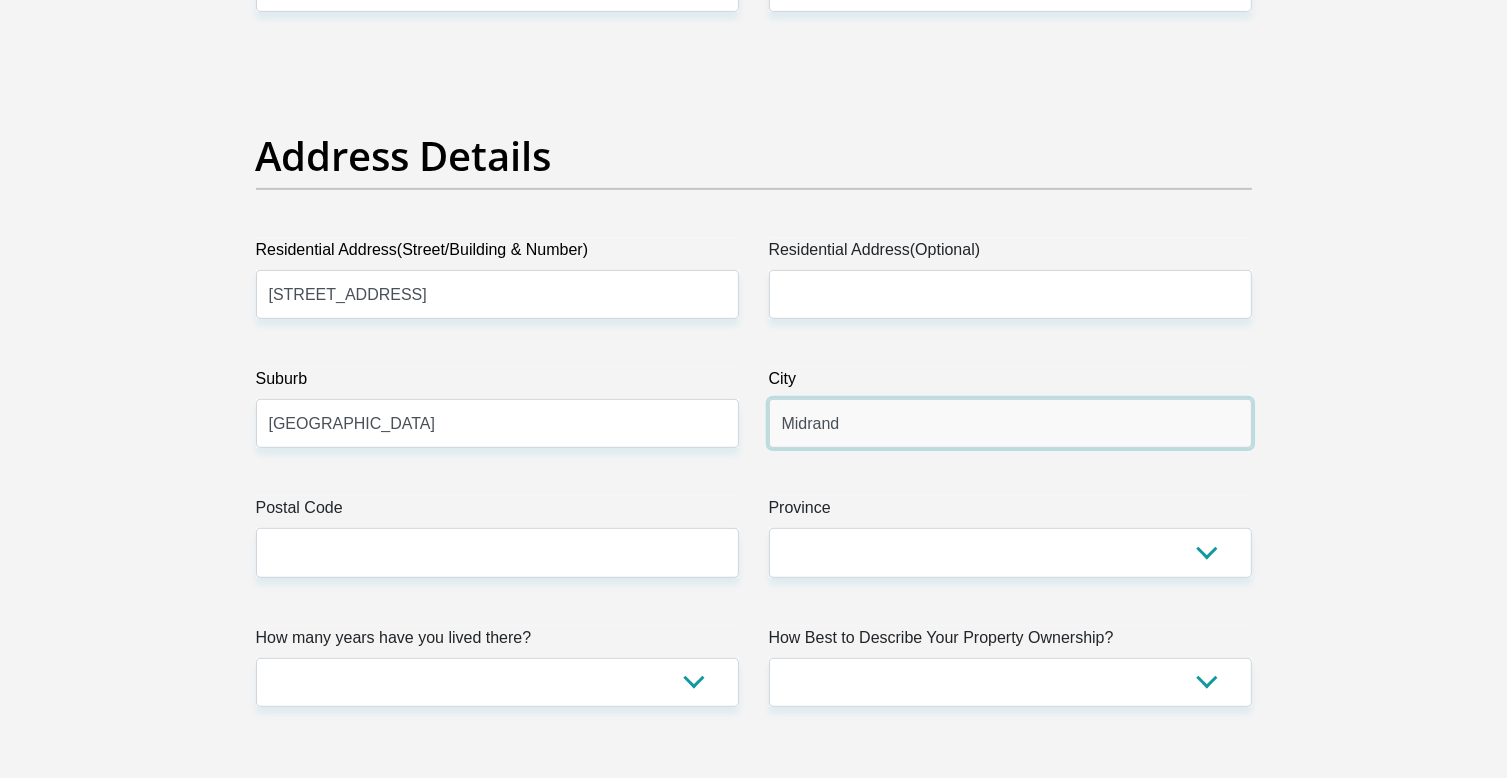 type on "Midrand" 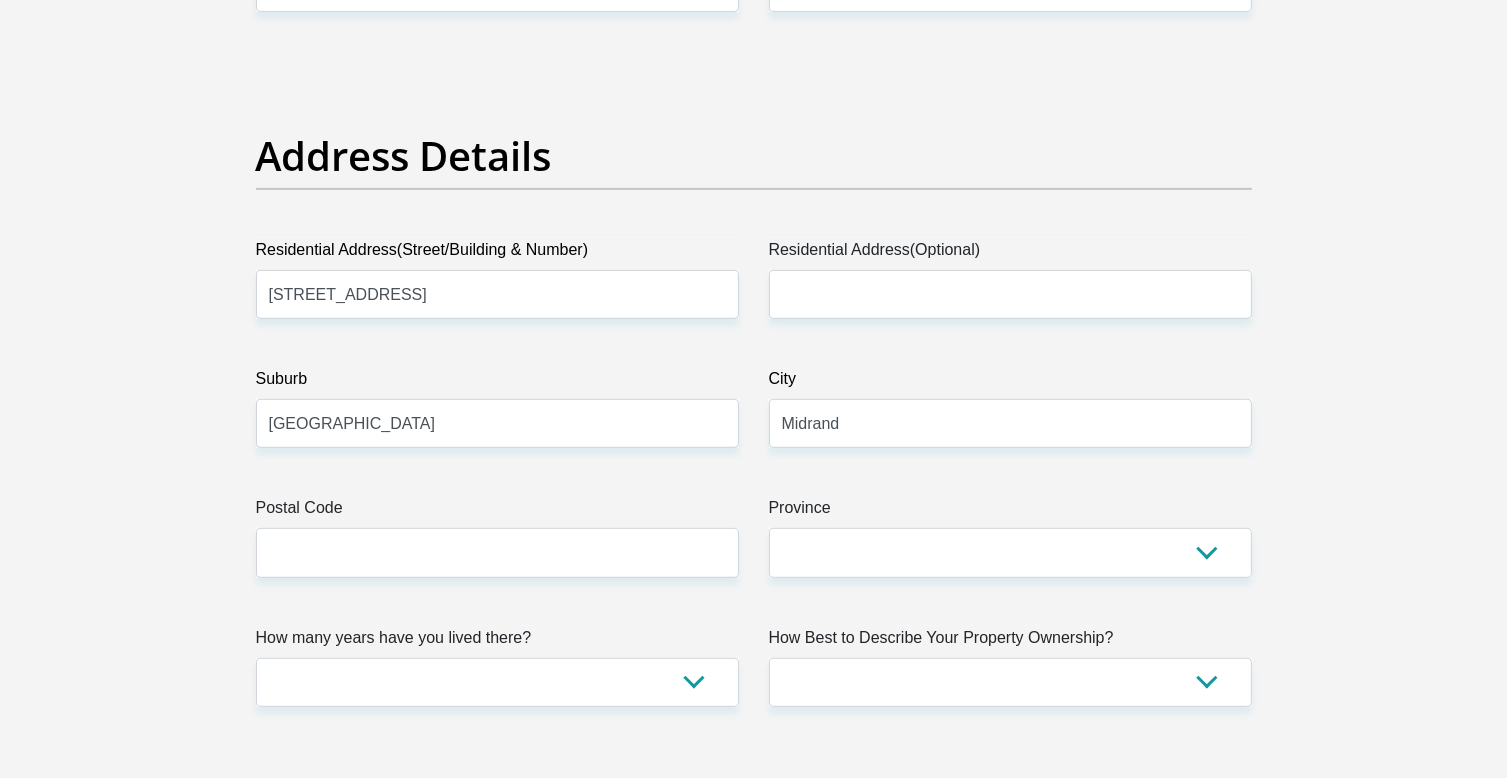 click on "Postal Code" at bounding box center (497, 536) 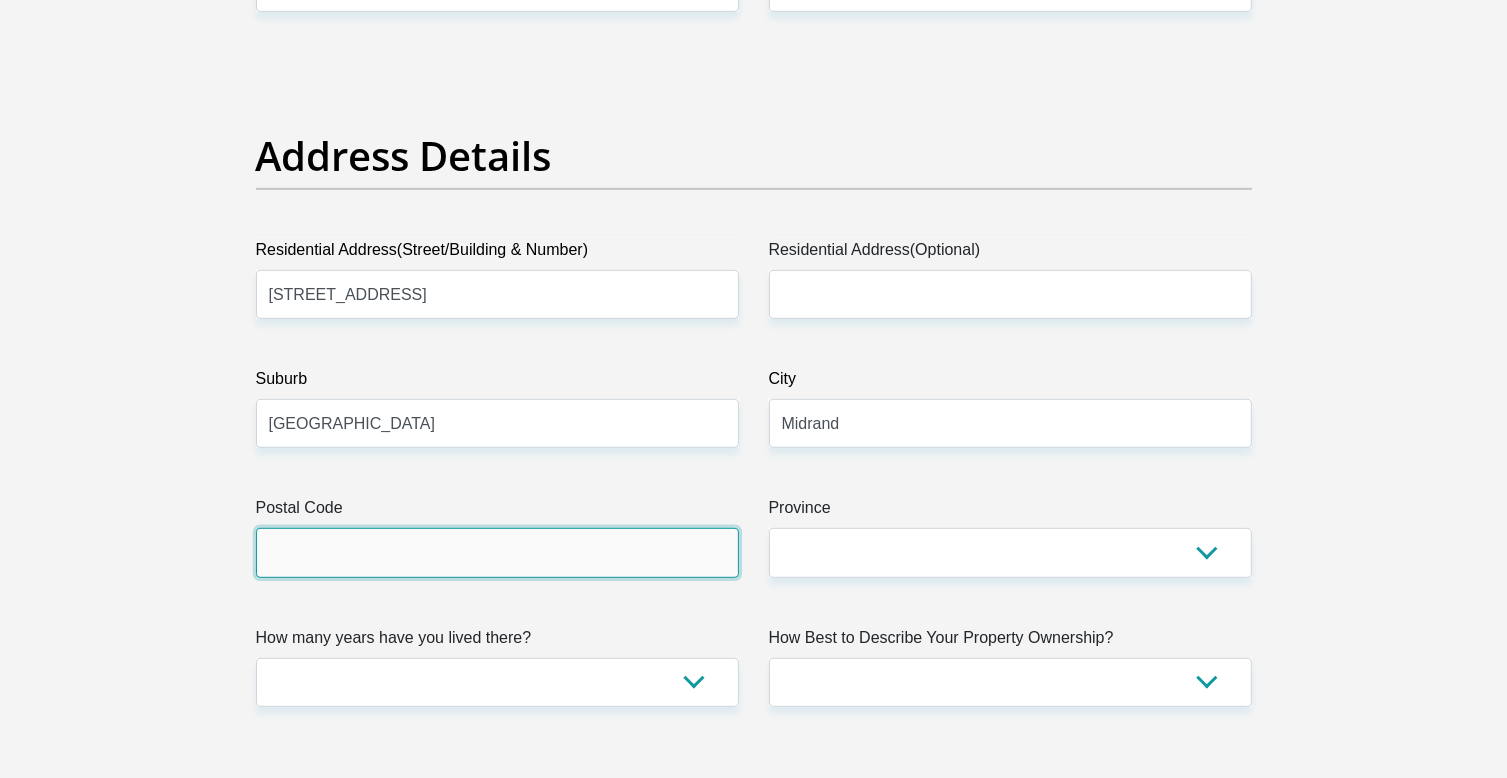 click on "Postal Code" at bounding box center (497, 552) 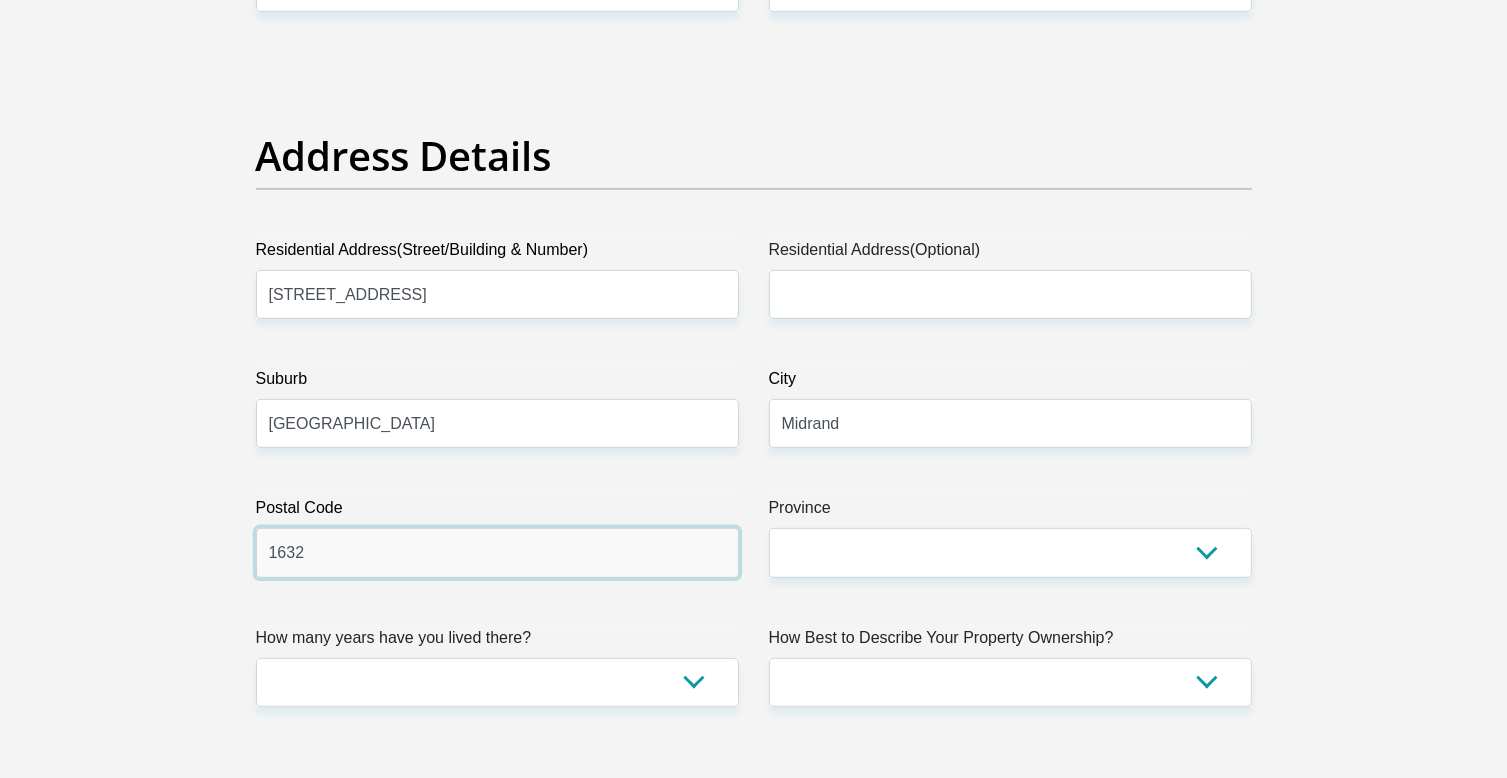 type on "1632" 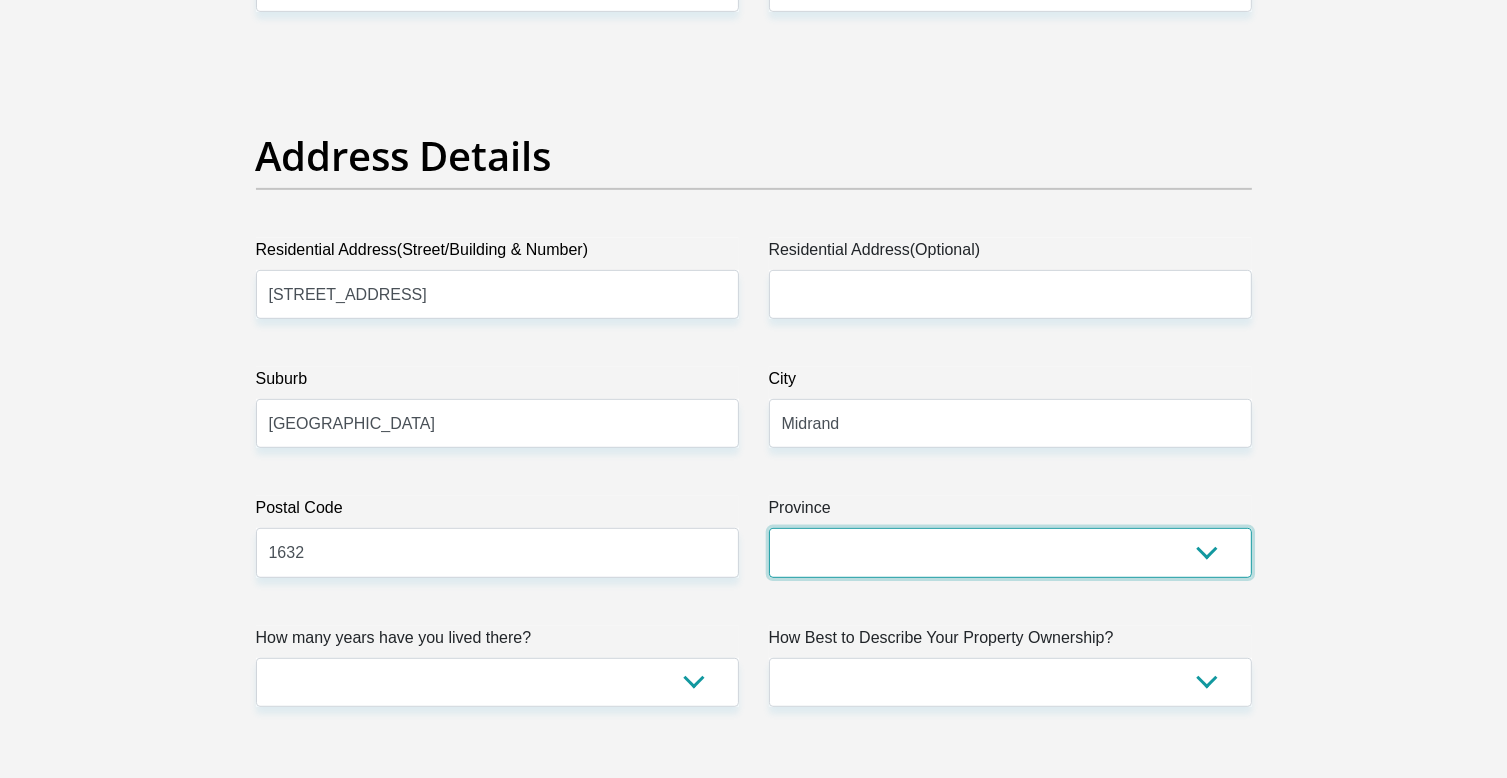 click on "Eastern Cape
Free State
Gauteng
KwaZulu-Natal
Limpopo
Mpumalanga
Northern Cape
North West
Western Cape" at bounding box center [1010, 552] 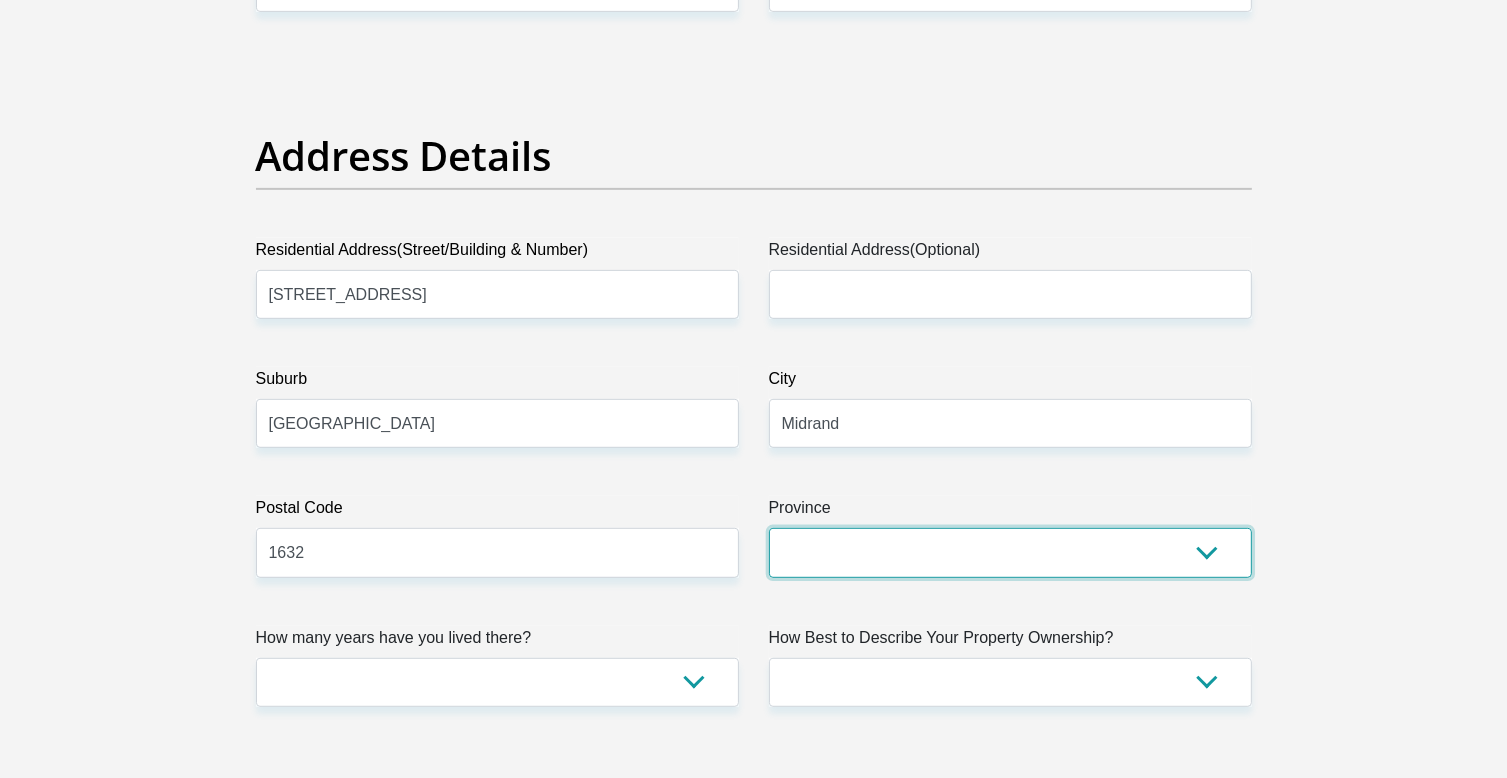 select on "Gauteng" 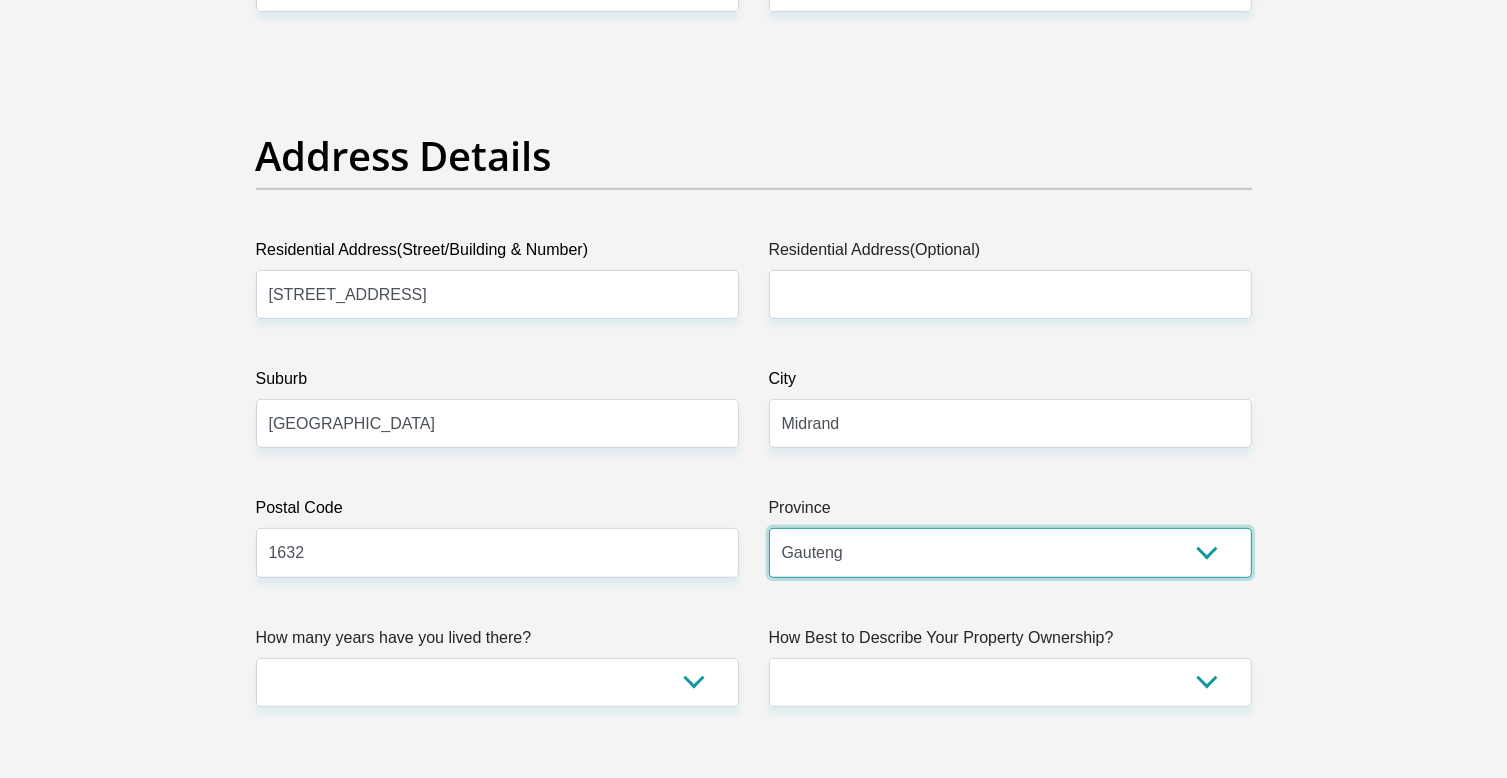 click on "Eastern Cape
Free State
Gauteng
KwaZulu-Natal
Limpopo
Mpumalanga
Northern Cape
North West
Western Cape" at bounding box center [1010, 552] 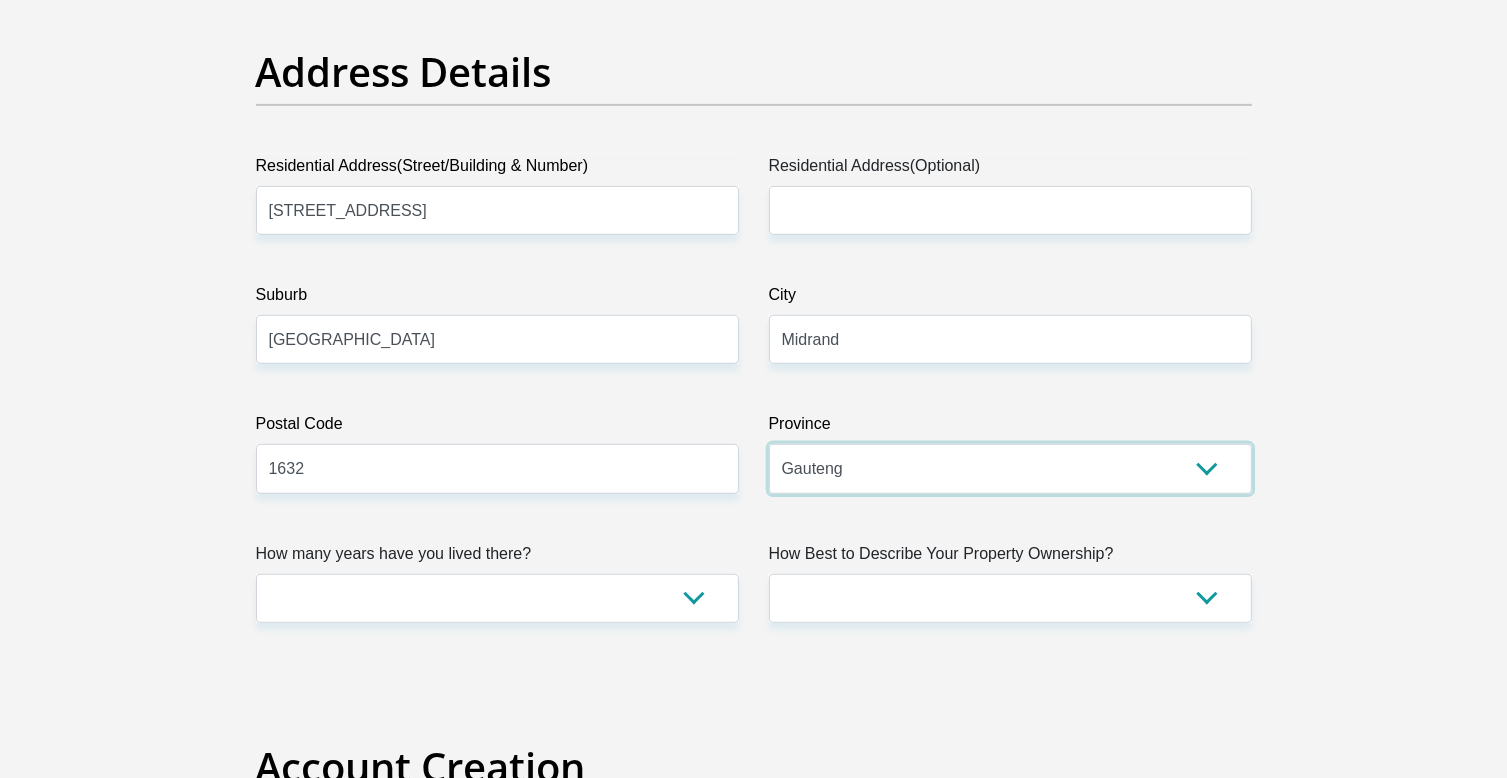 scroll, scrollTop: 1100, scrollLeft: 0, axis: vertical 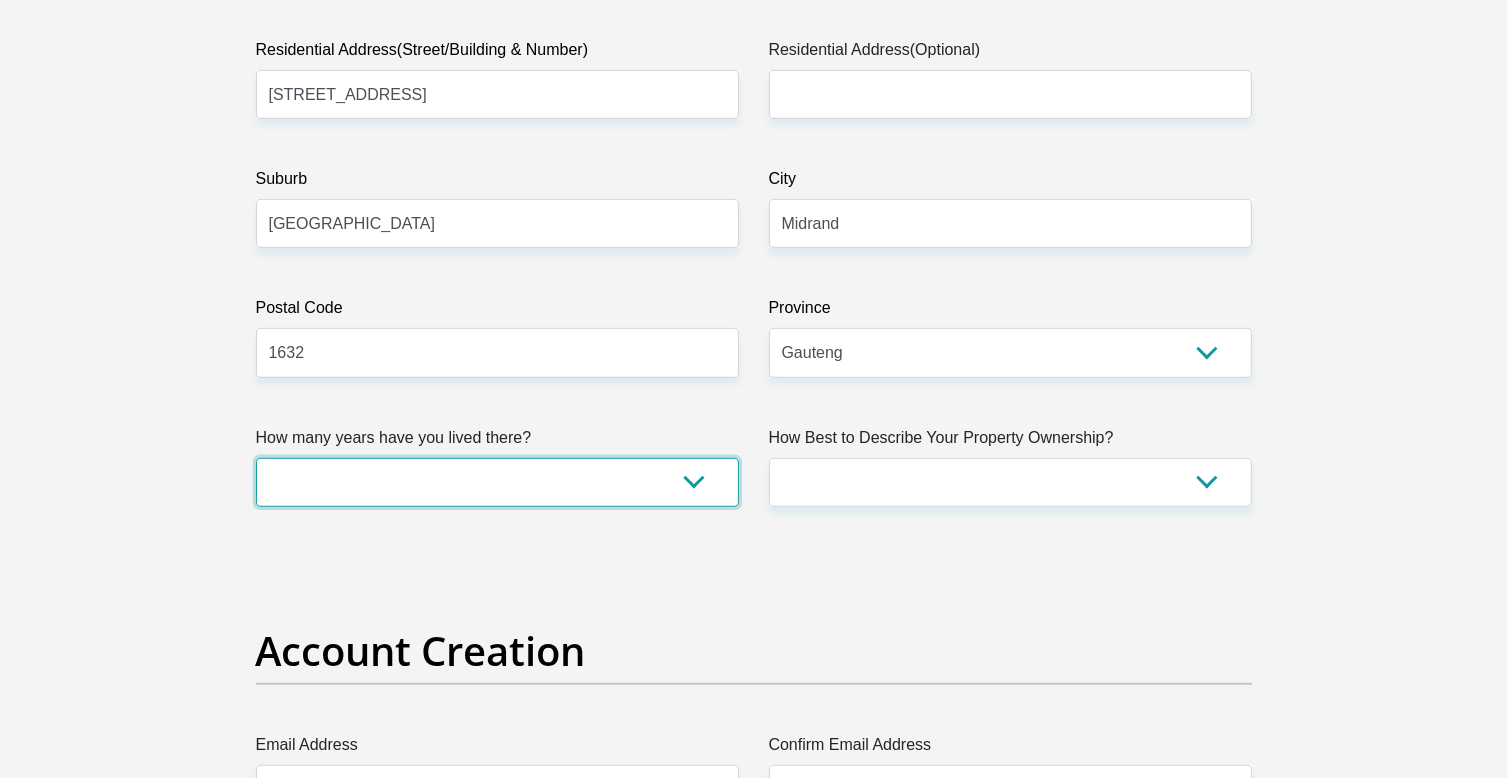 click on "less than 1 year
1-3 years
3-5 years
5+ years" at bounding box center (497, 482) 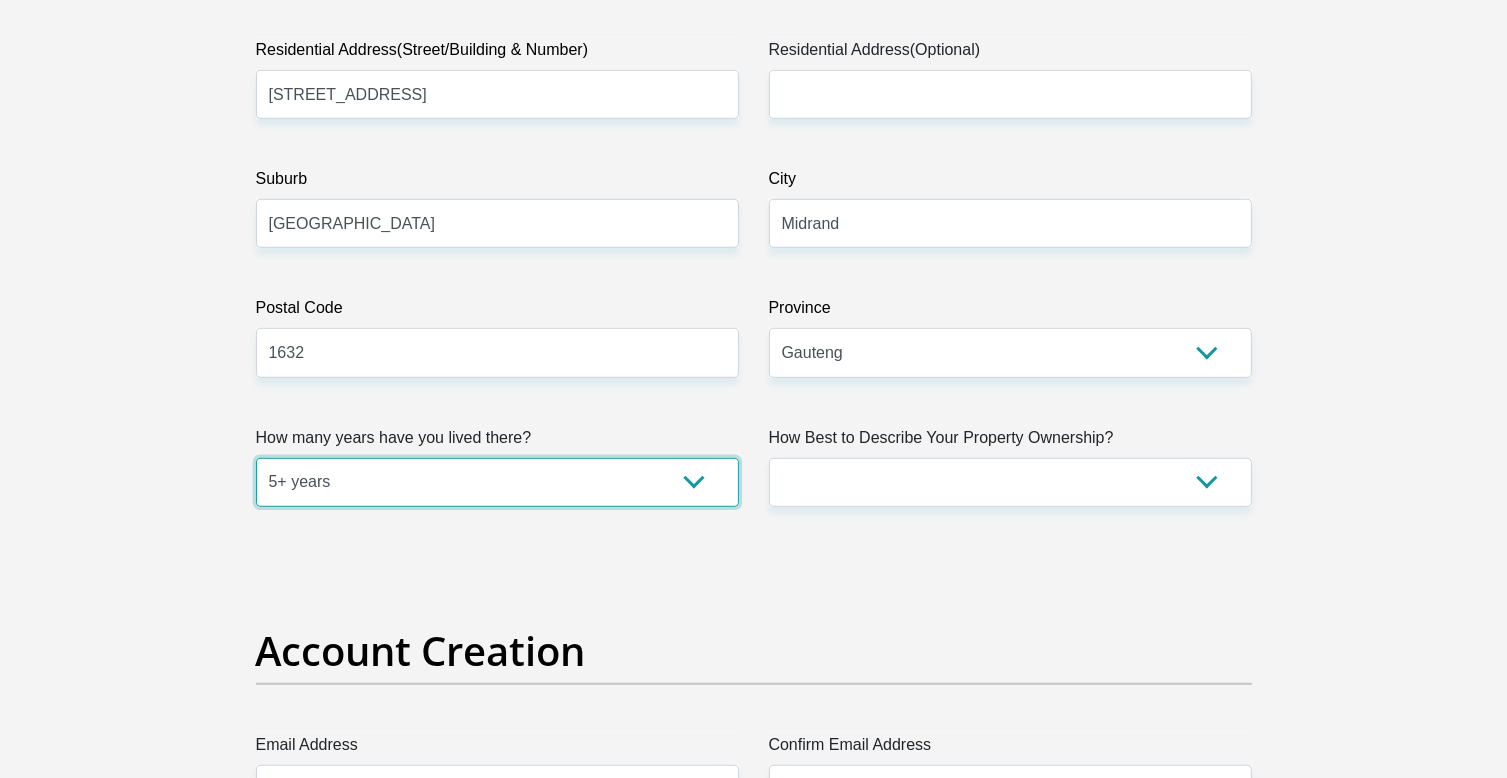 click on "less than 1 year
1-3 years
3-5 years
5+ years" at bounding box center [497, 482] 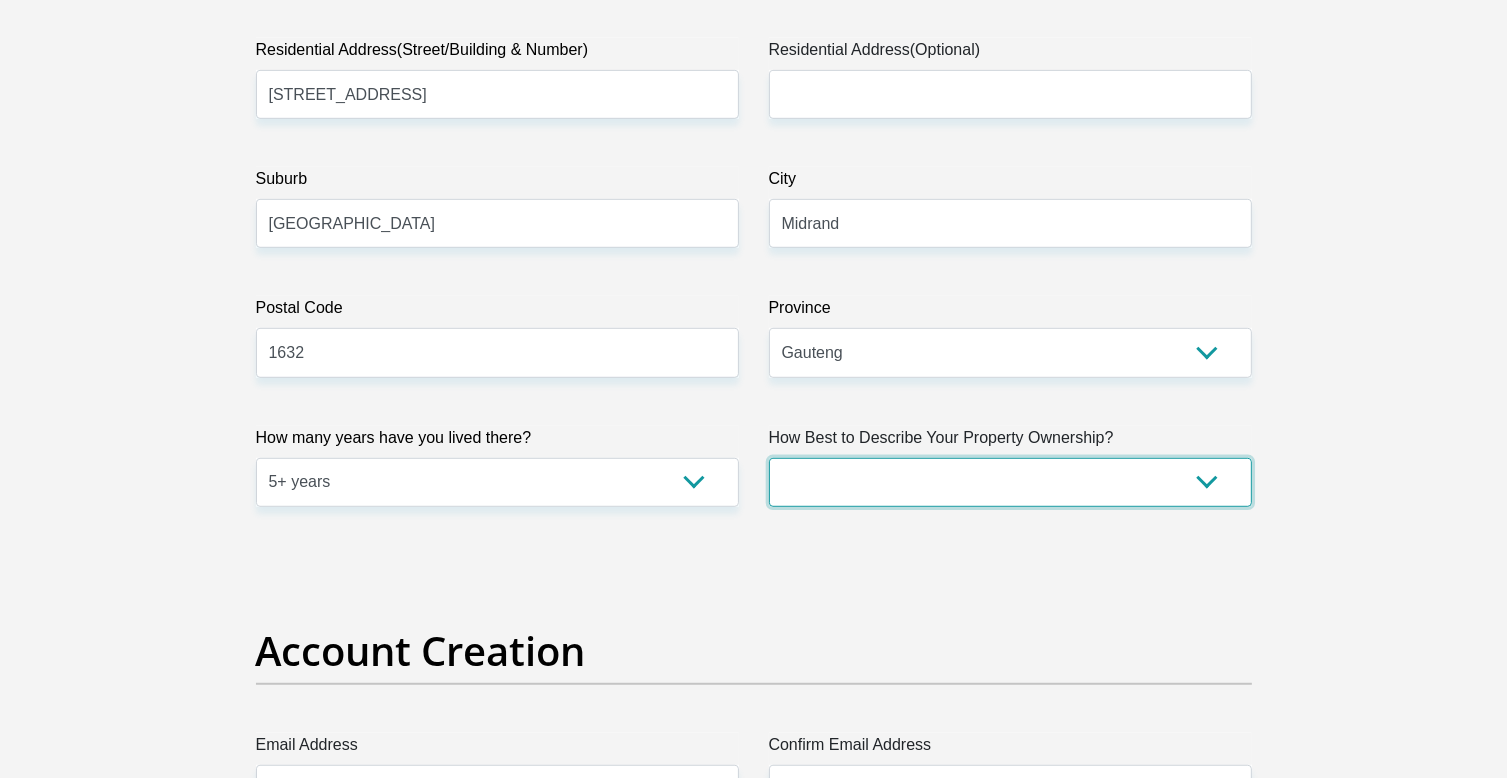click on "Owned
Rented
Family Owned
Company Dwelling" at bounding box center [1010, 482] 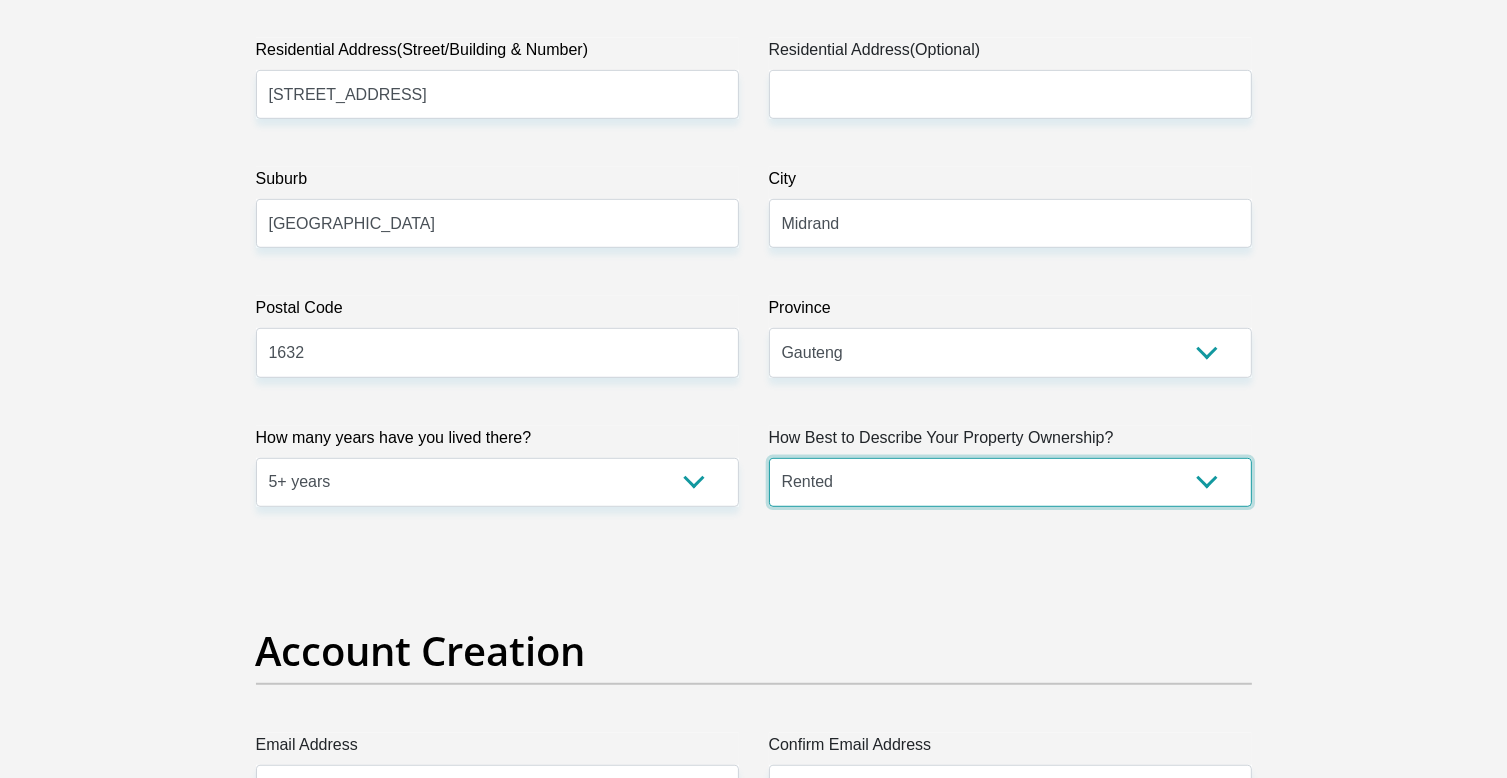 click on "Owned
Rented
Family Owned
Company Dwelling" at bounding box center (1010, 482) 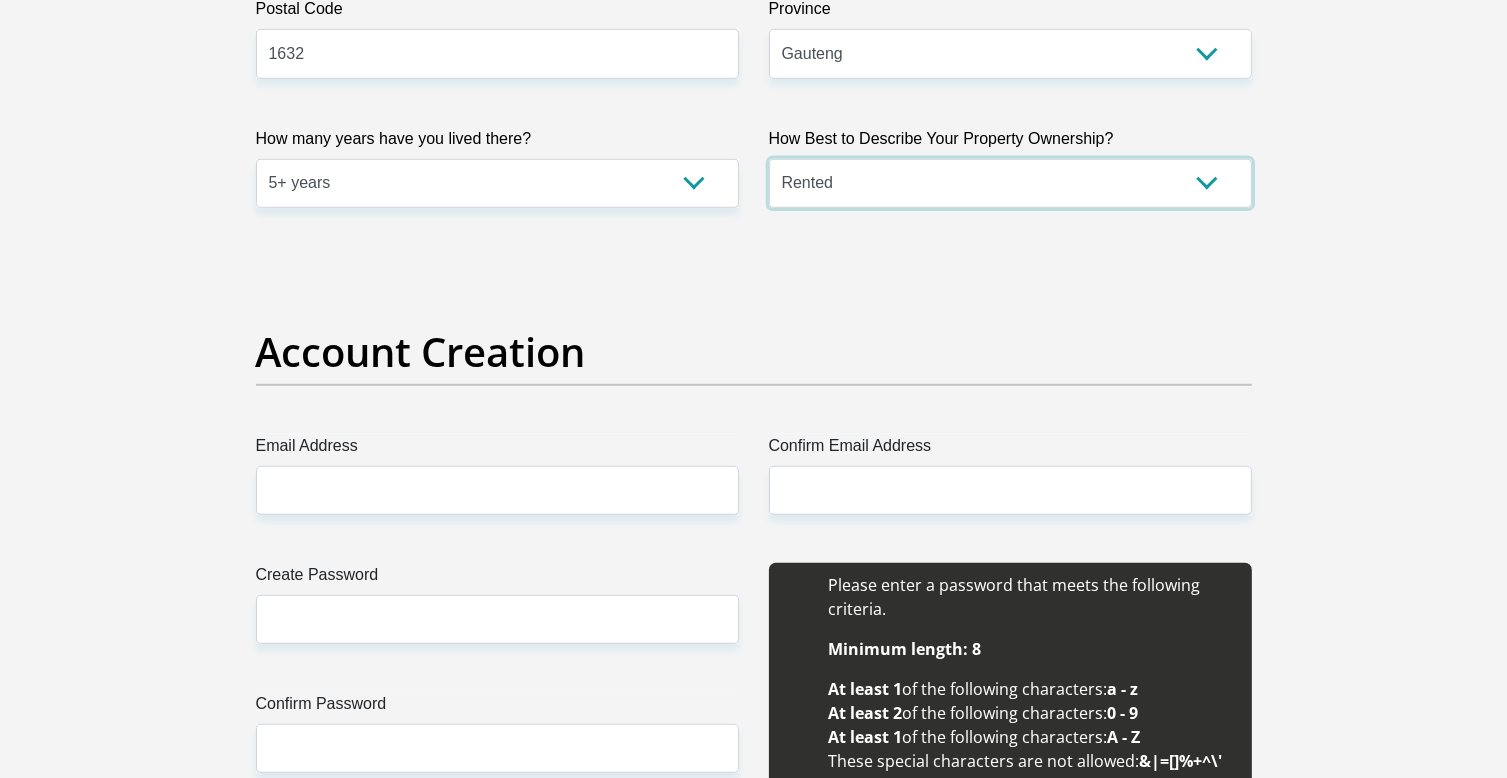 scroll, scrollTop: 1400, scrollLeft: 0, axis: vertical 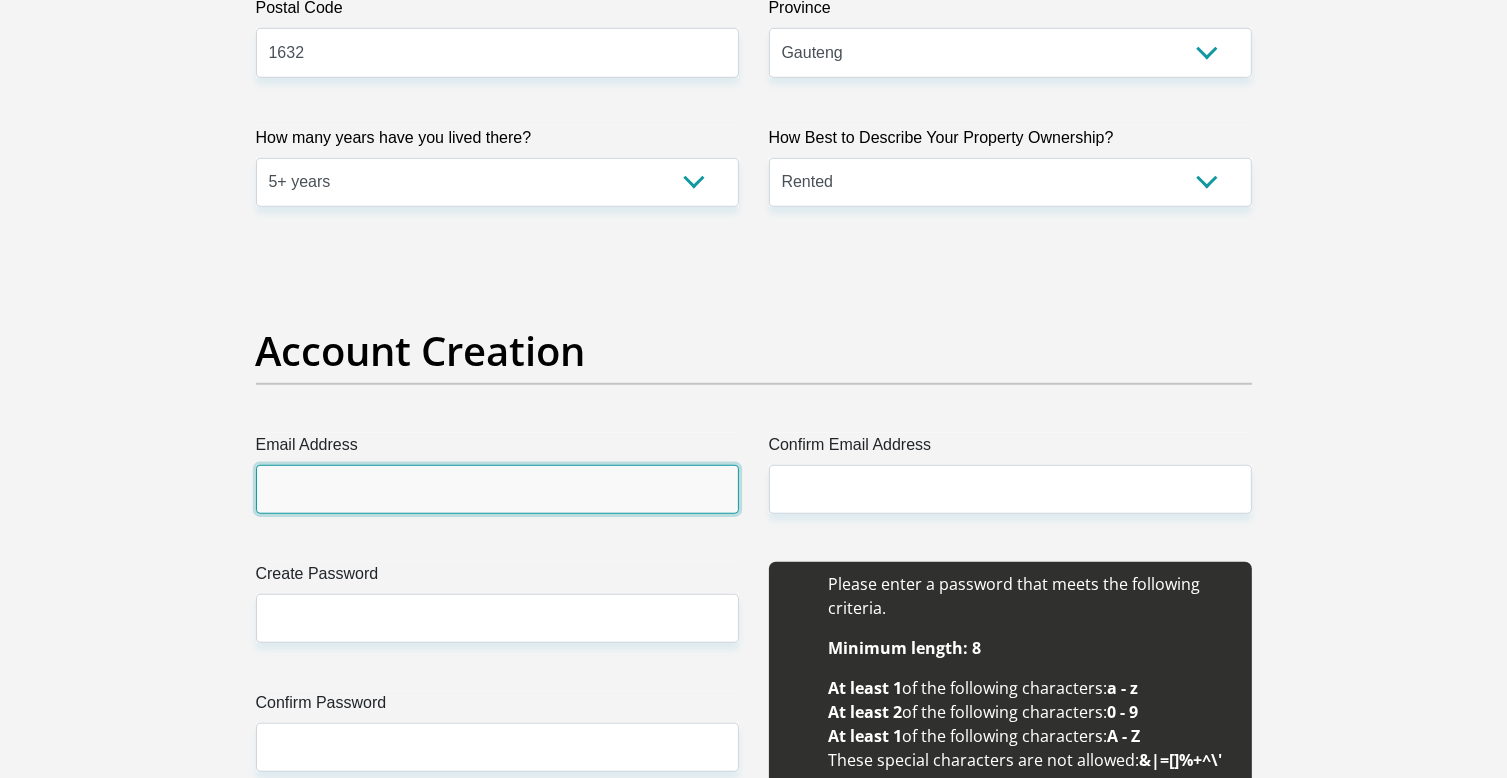 click on "Email Address" at bounding box center (497, 489) 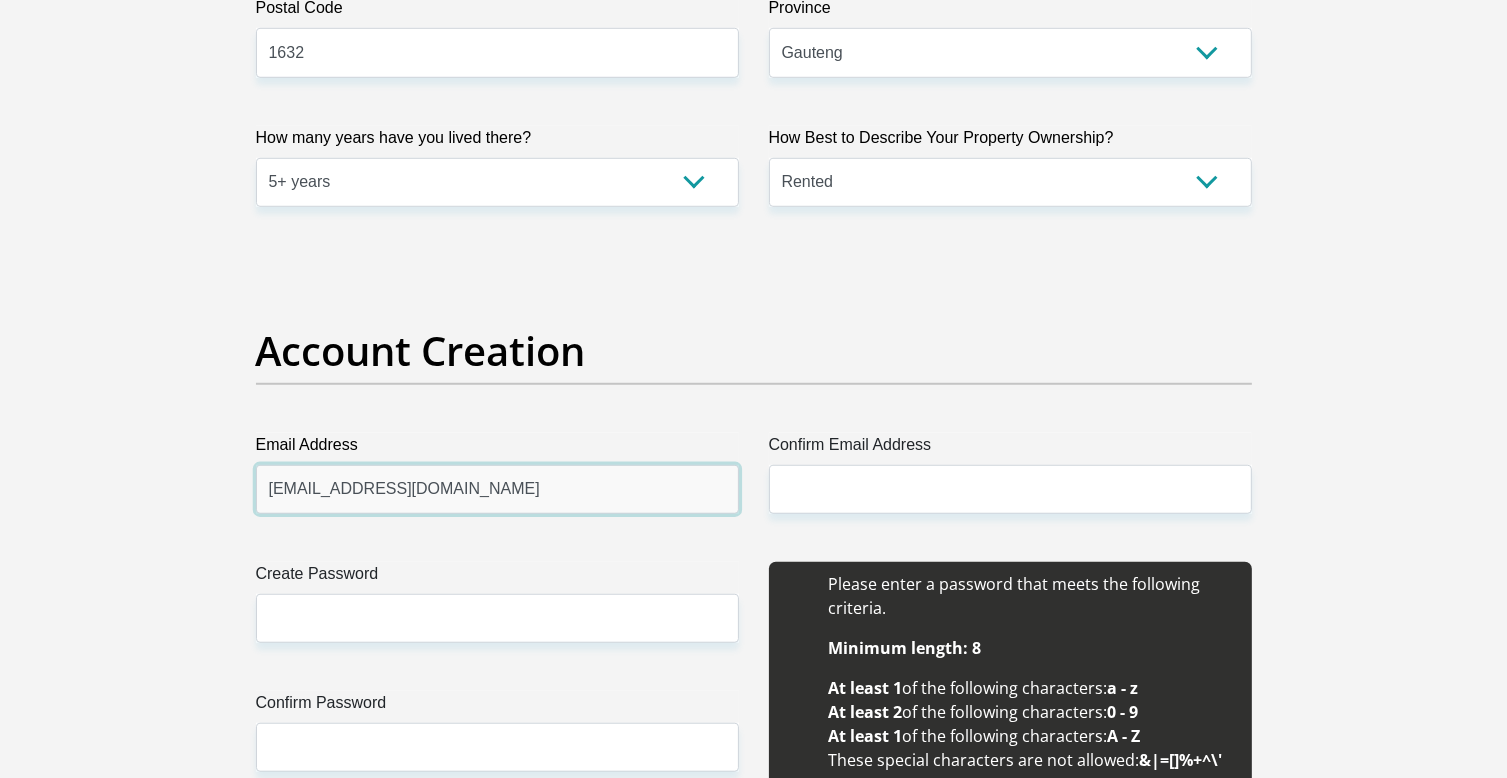 type on "Lebogangchris88@icloud.com" 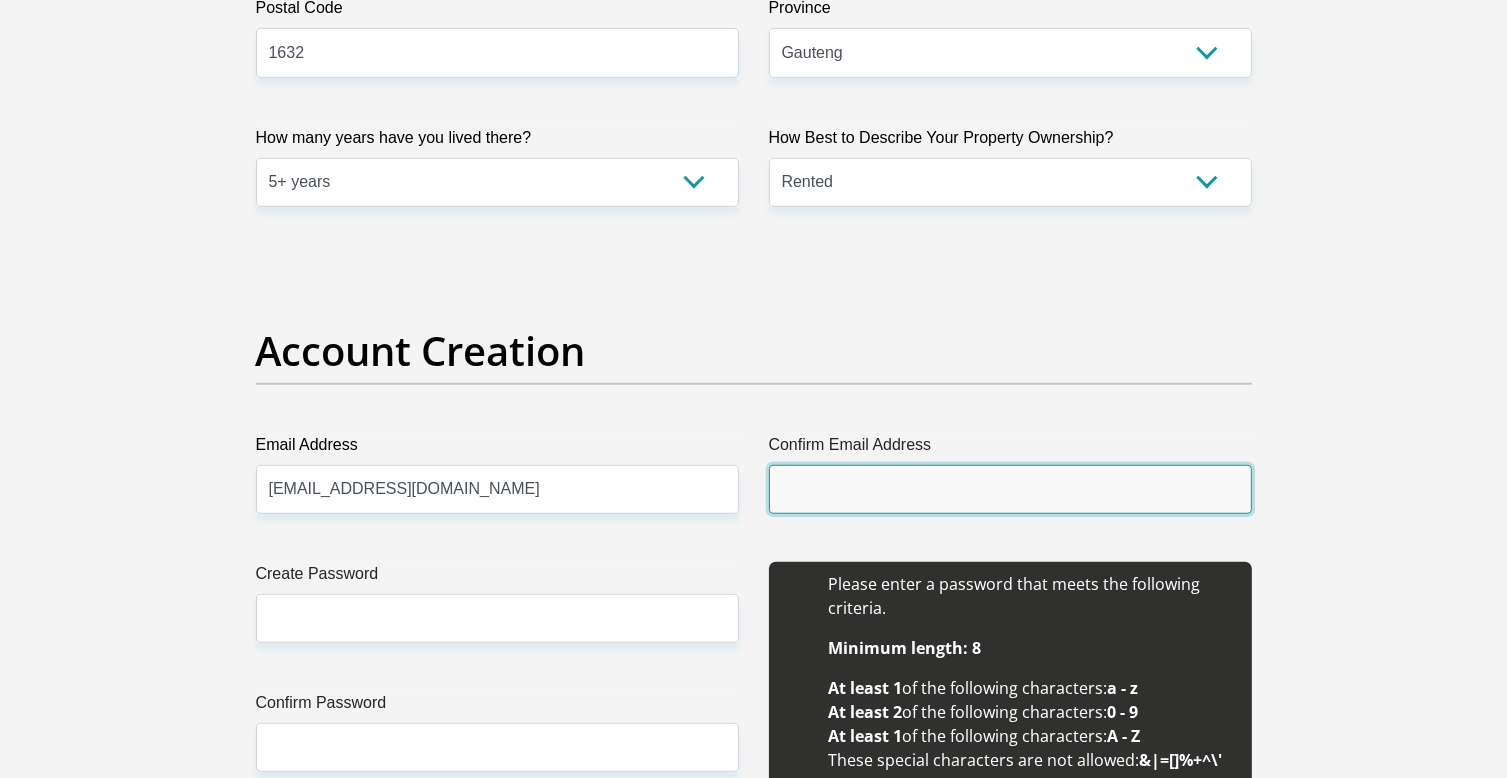 drag, startPoint x: 892, startPoint y: 492, endPoint x: 938, endPoint y: 480, distance: 47.539455 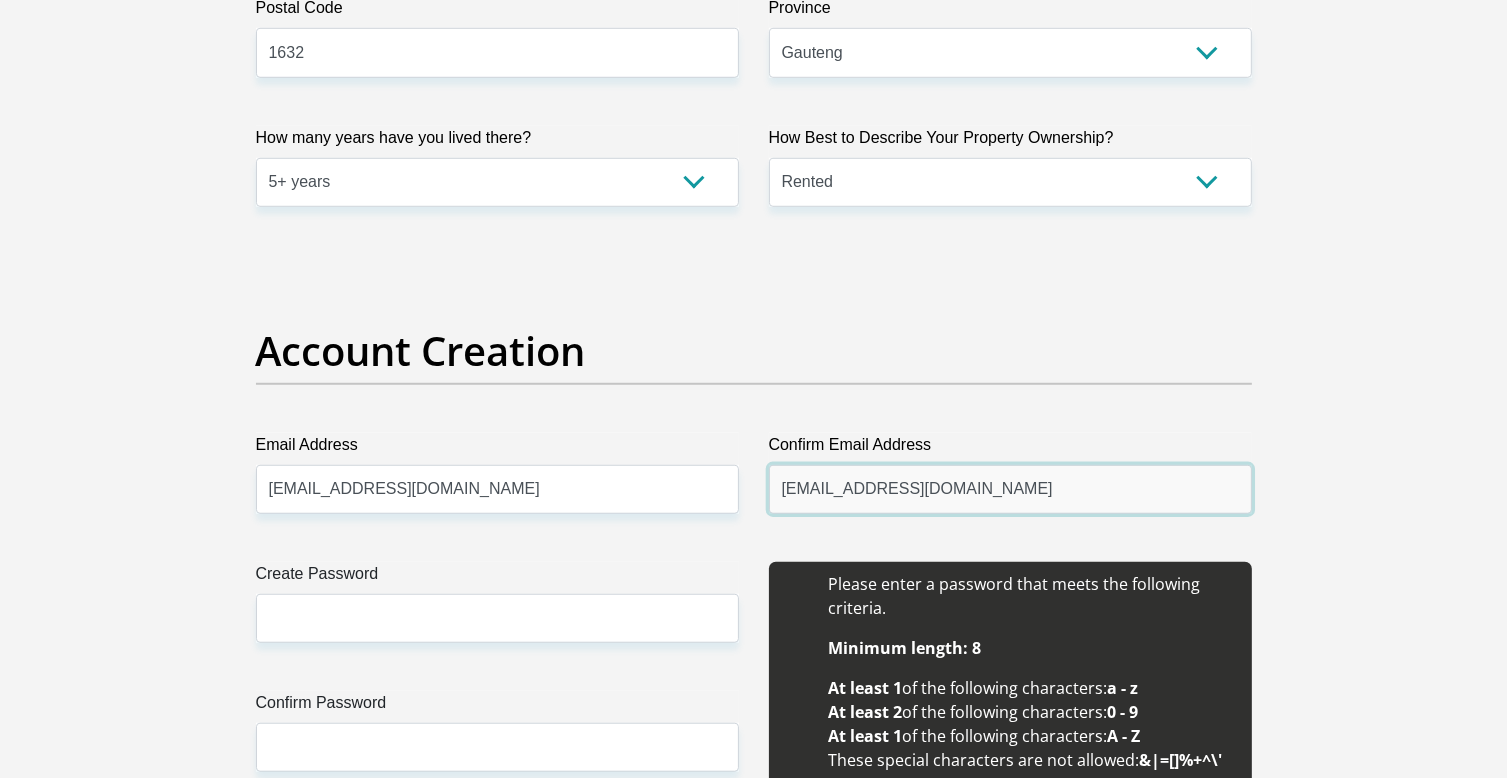 type on "Lebogangchris88@icloud.com" 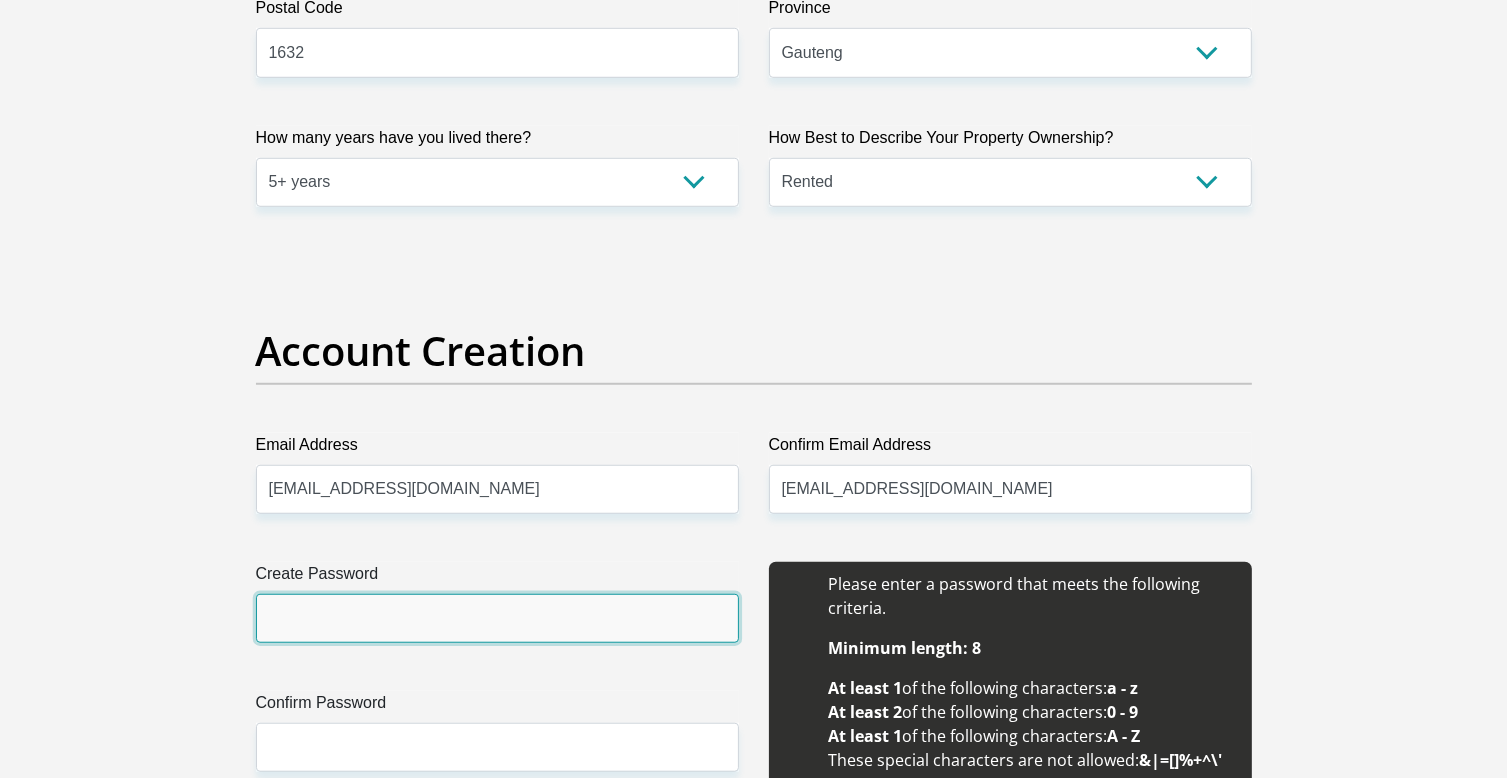 click on "Create Password" at bounding box center [497, 618] 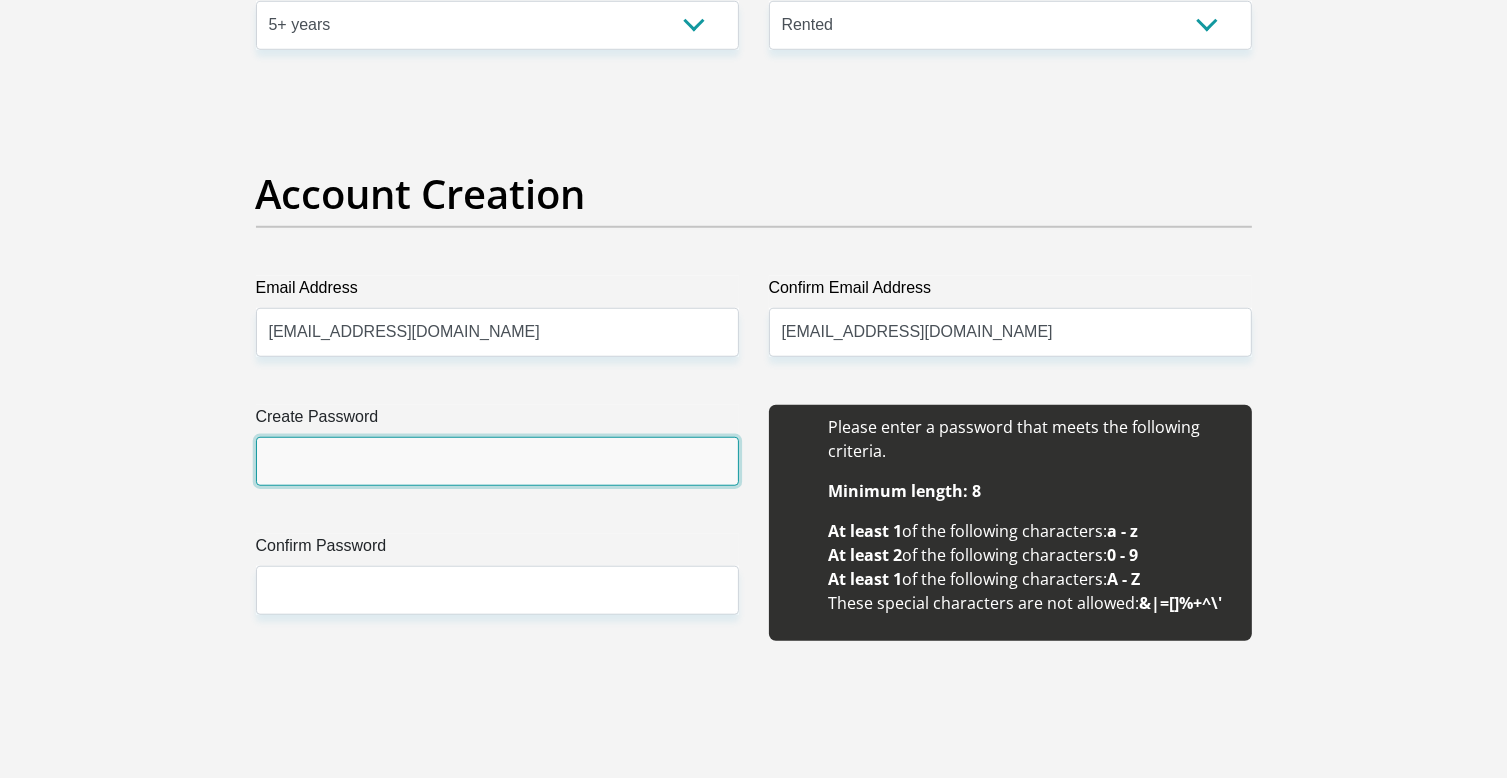 scroll, scrollTop: 1600, scrollLeft: 0, axis: vertical 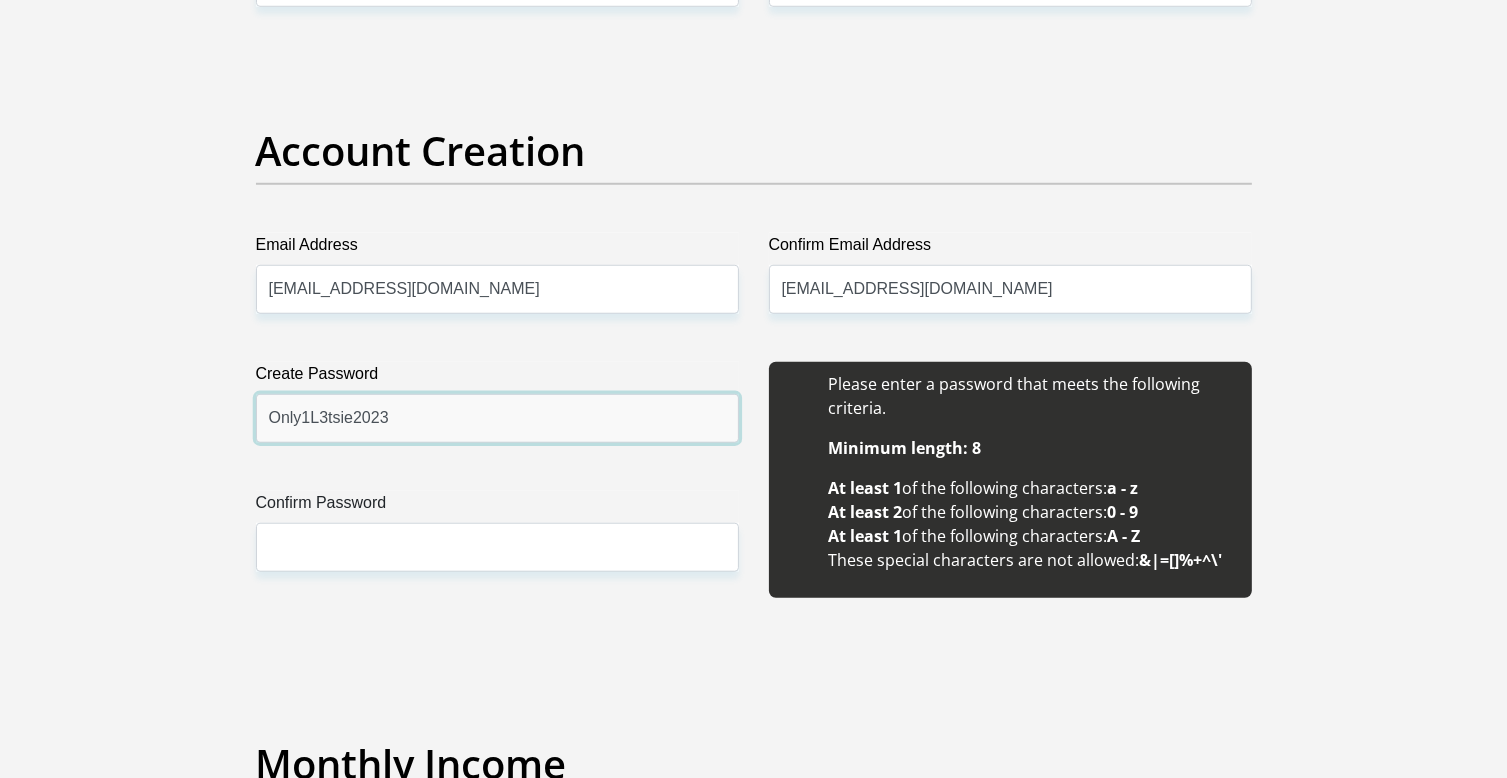 type on "Only1L3tsie2023" 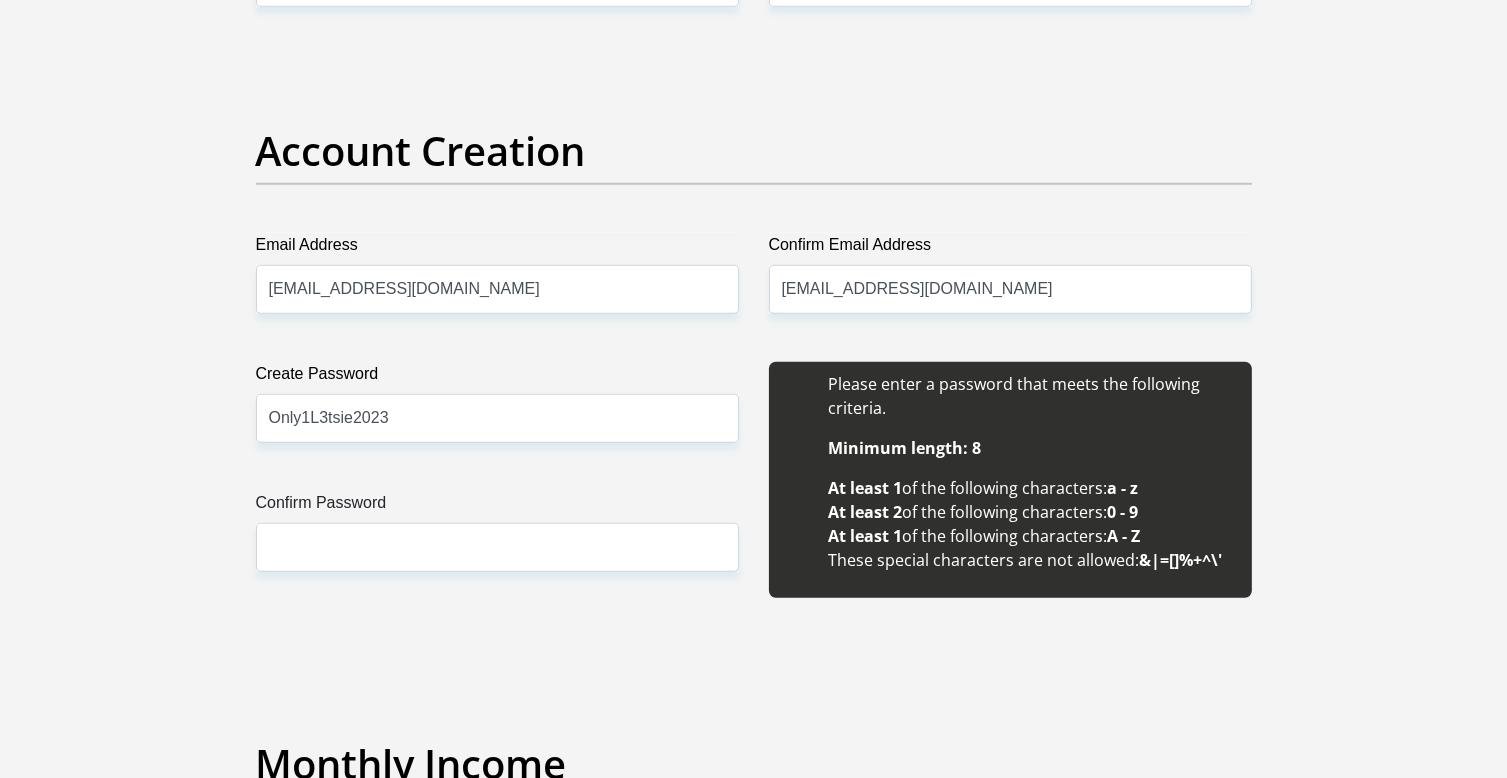 drag, startPoint x: 564, startPoint y: 589, endPoint x: 576, endPoint y: 553, distance: 37.94733 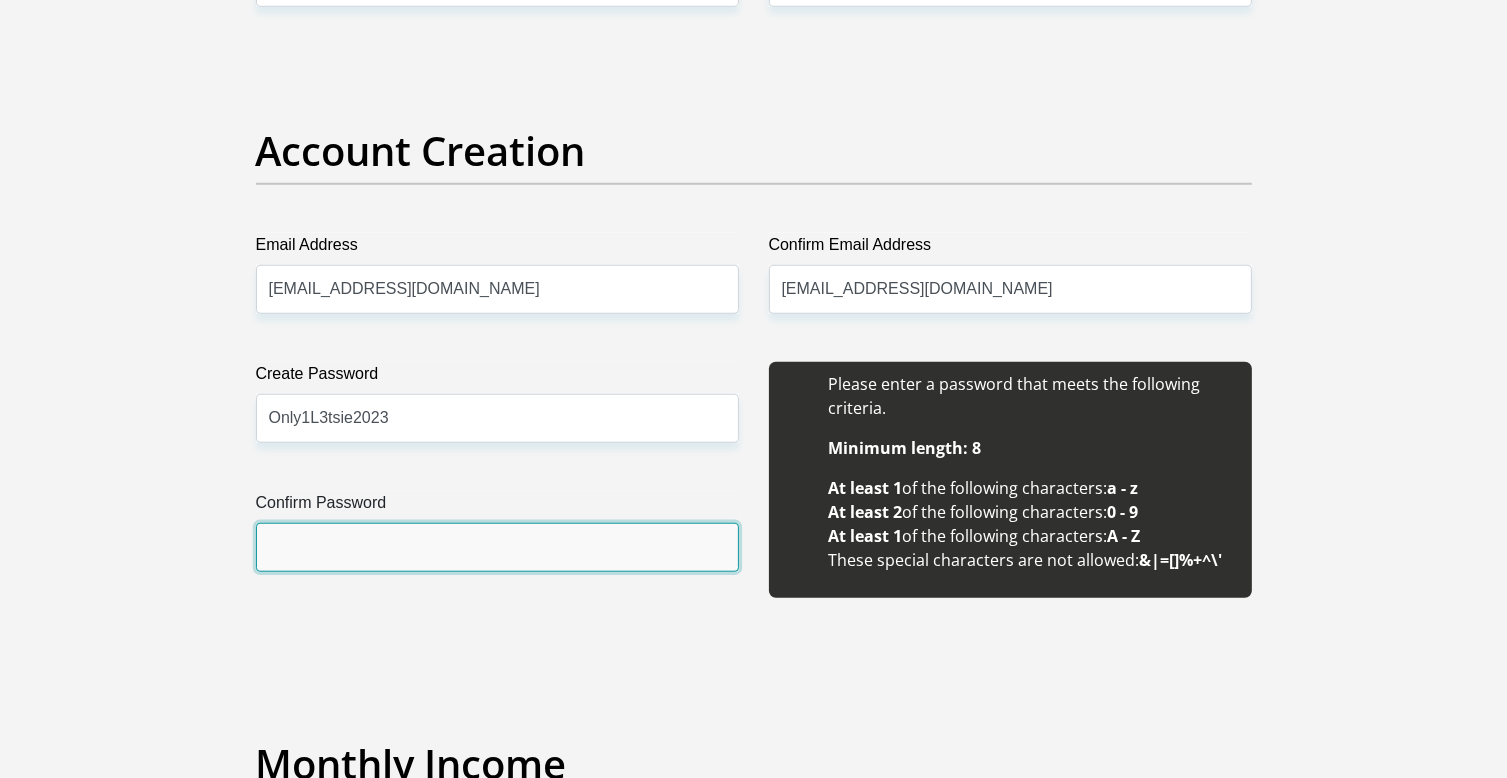 click on "Confirm Password" at bounding box center [497, 547] 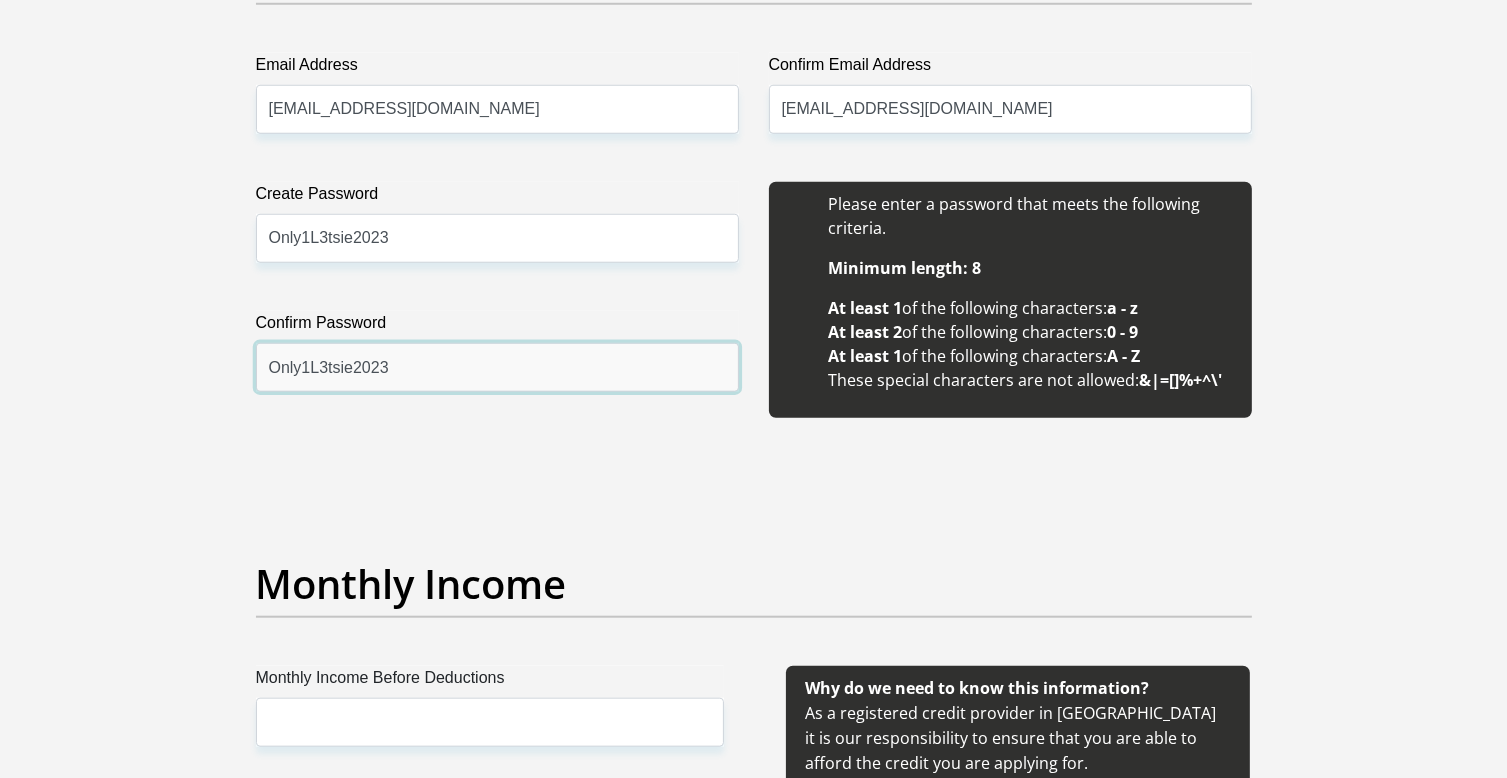 scroll, scrollTop: 1900, scrollLeft: 0, axis: vertical 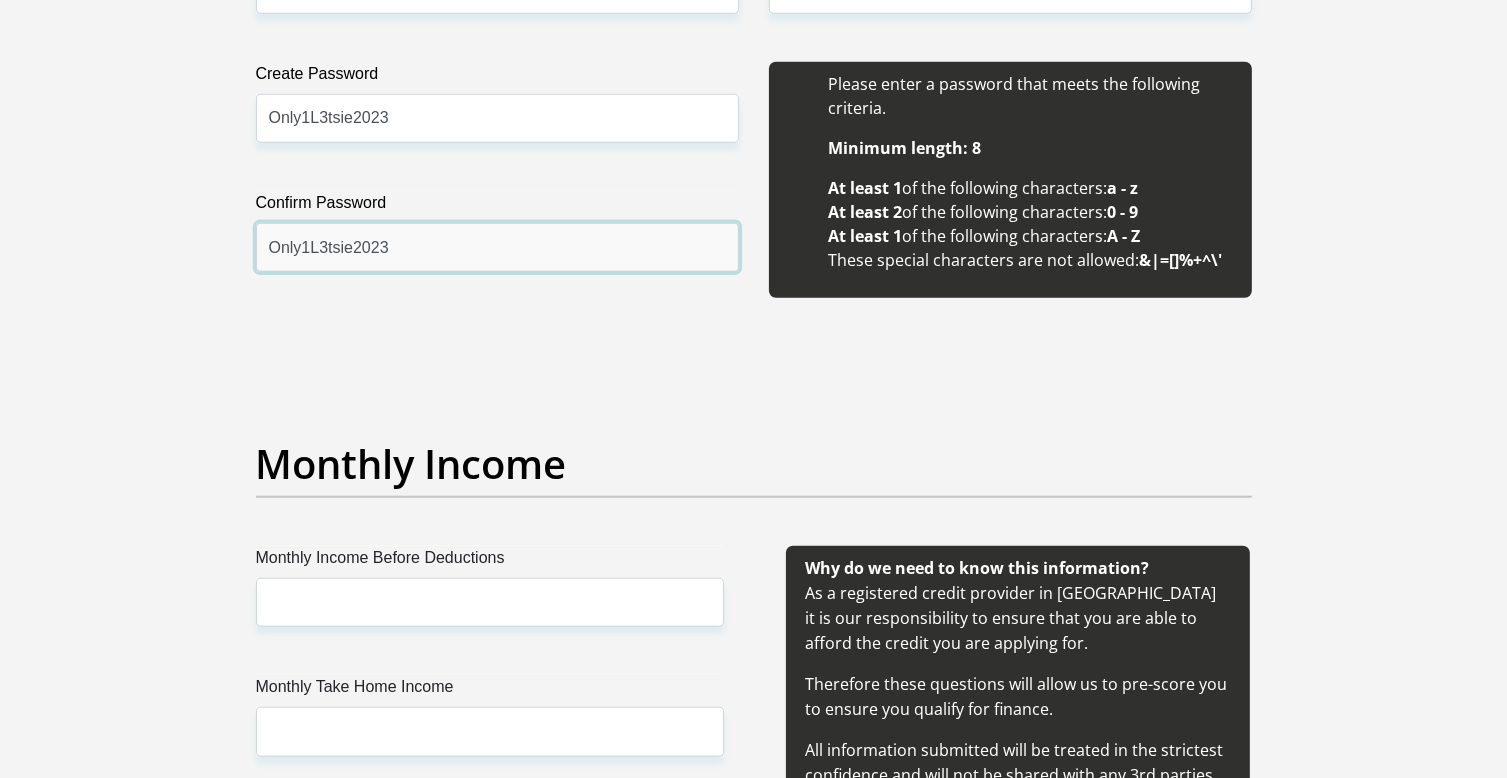 type on "Only1L3tsie2023" 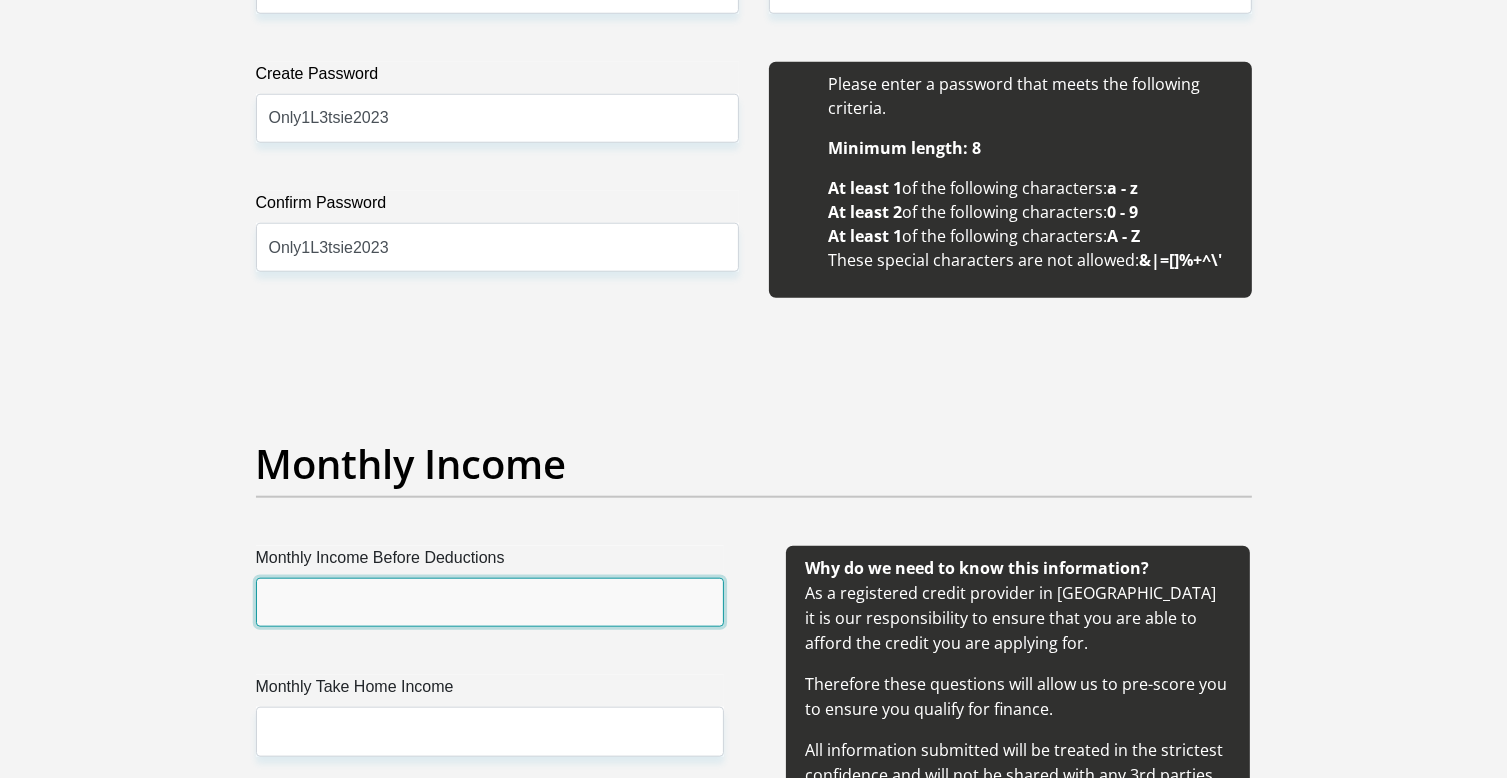 click on "Monthly Income Before Deductions" at bounding box center [490, 602] 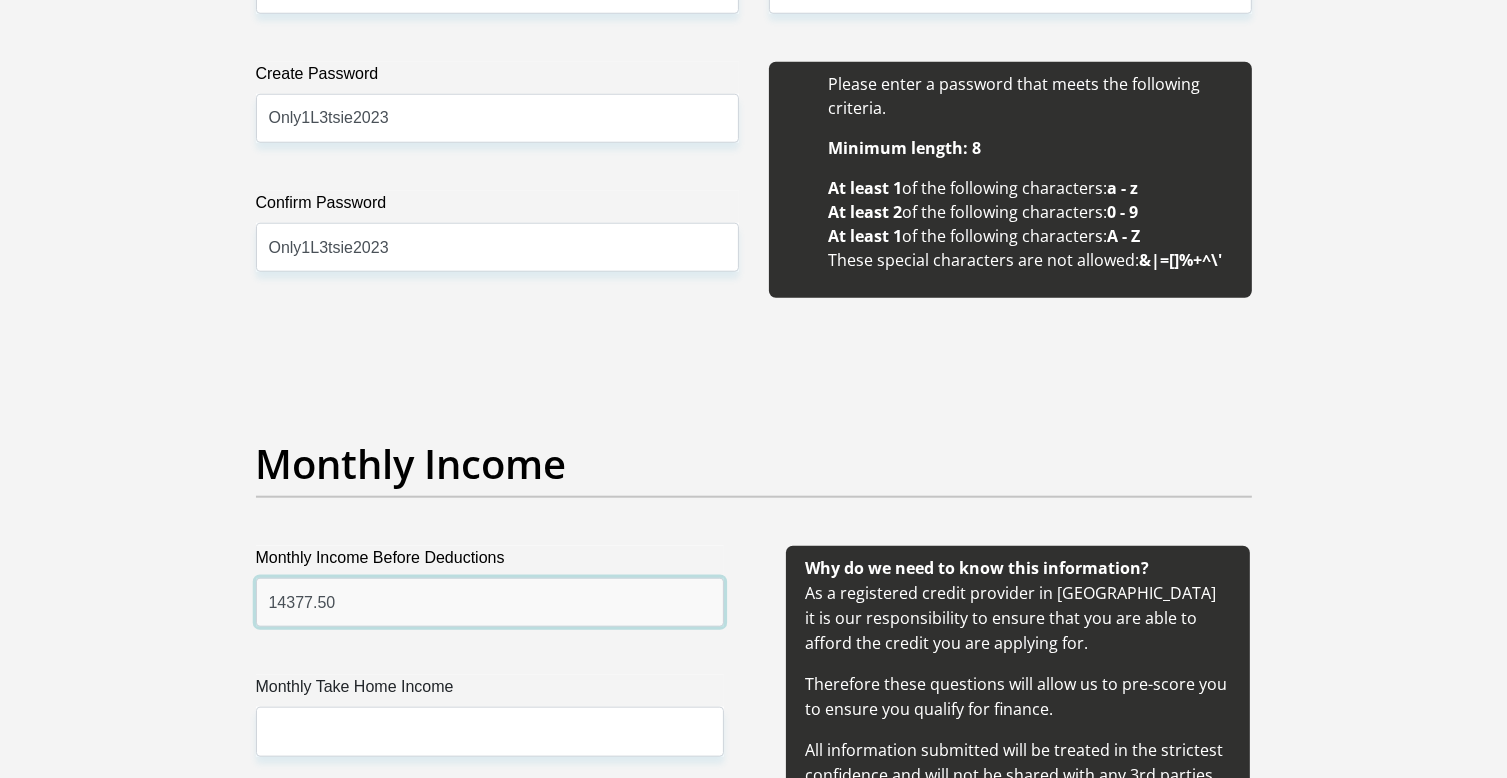 scroll, scrollTop: 2100, scrollLeft: 0, axis: vertical 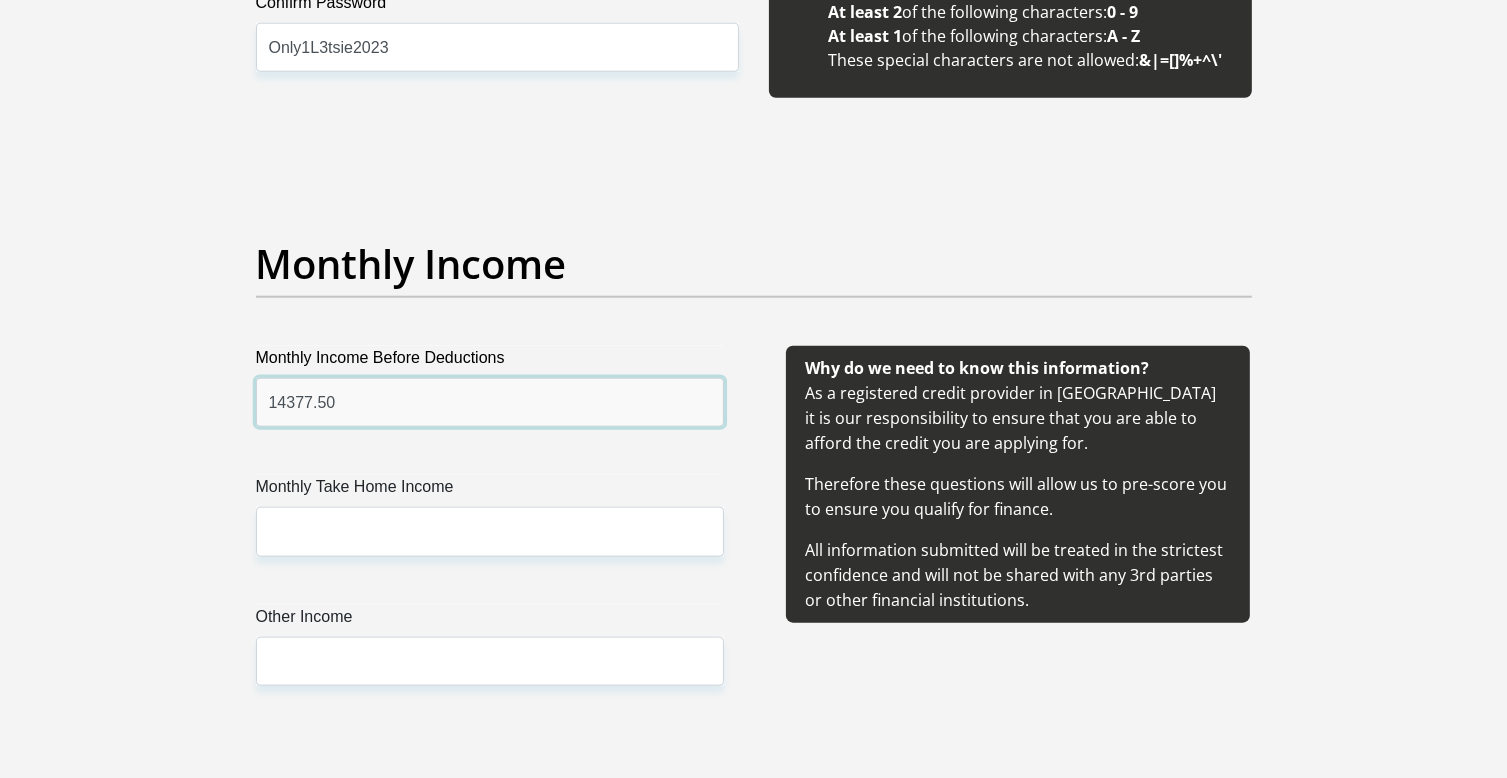 type on "14377.50" 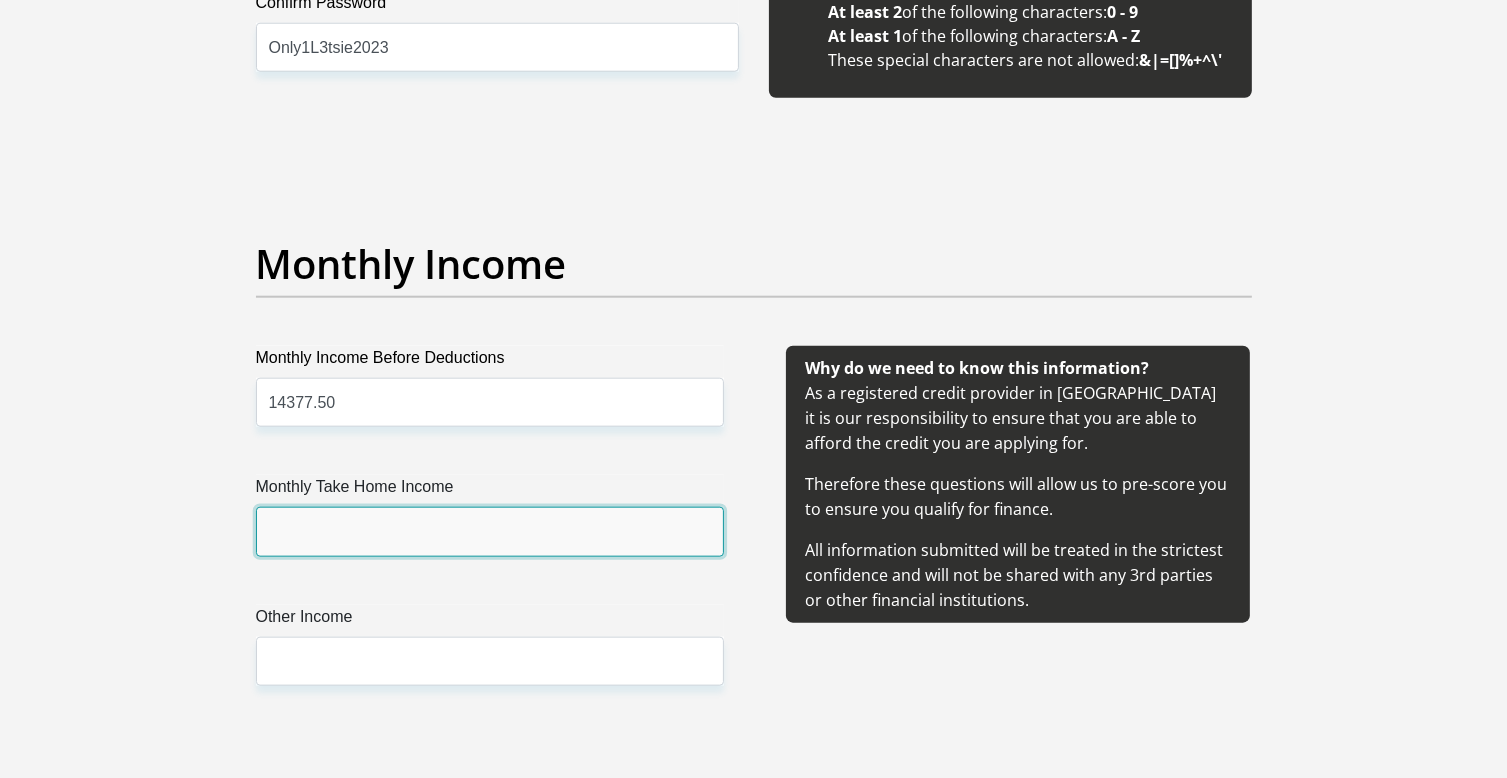 click on "Monthly Take Home Income" at bounding box center [490, 531] 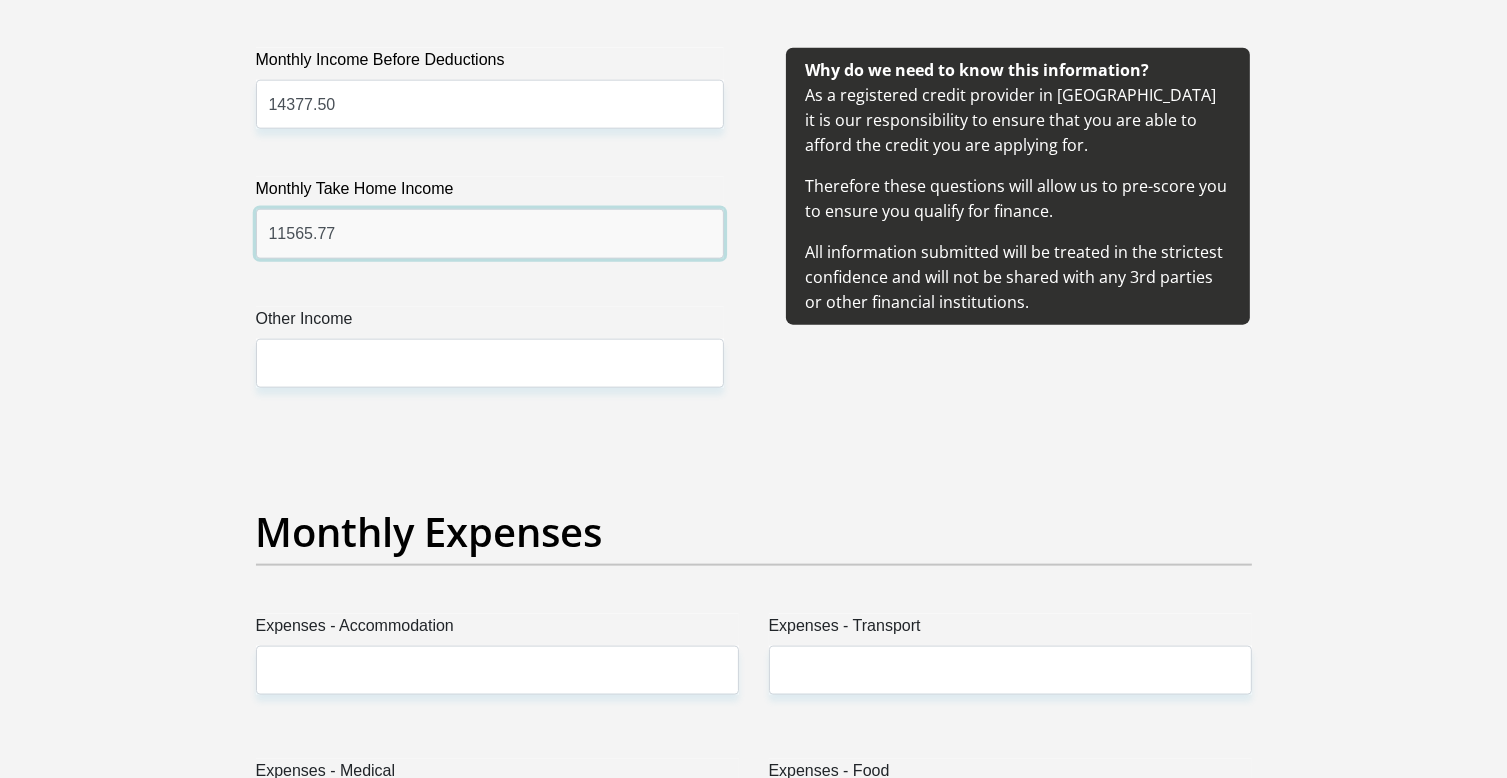scroll, scrollTop: 2400, scrollLeft: 0, axis: vertical 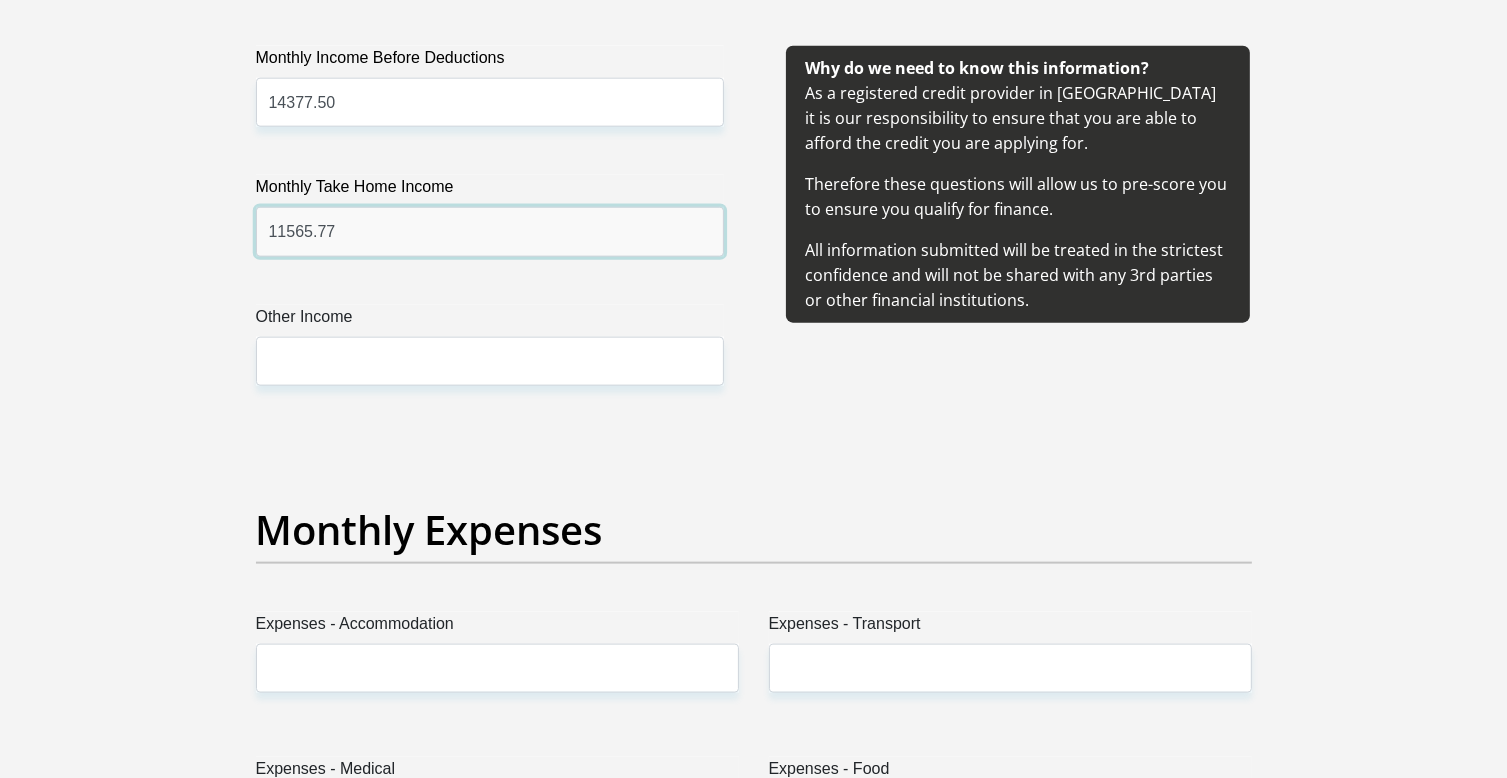 type on "11565.77" 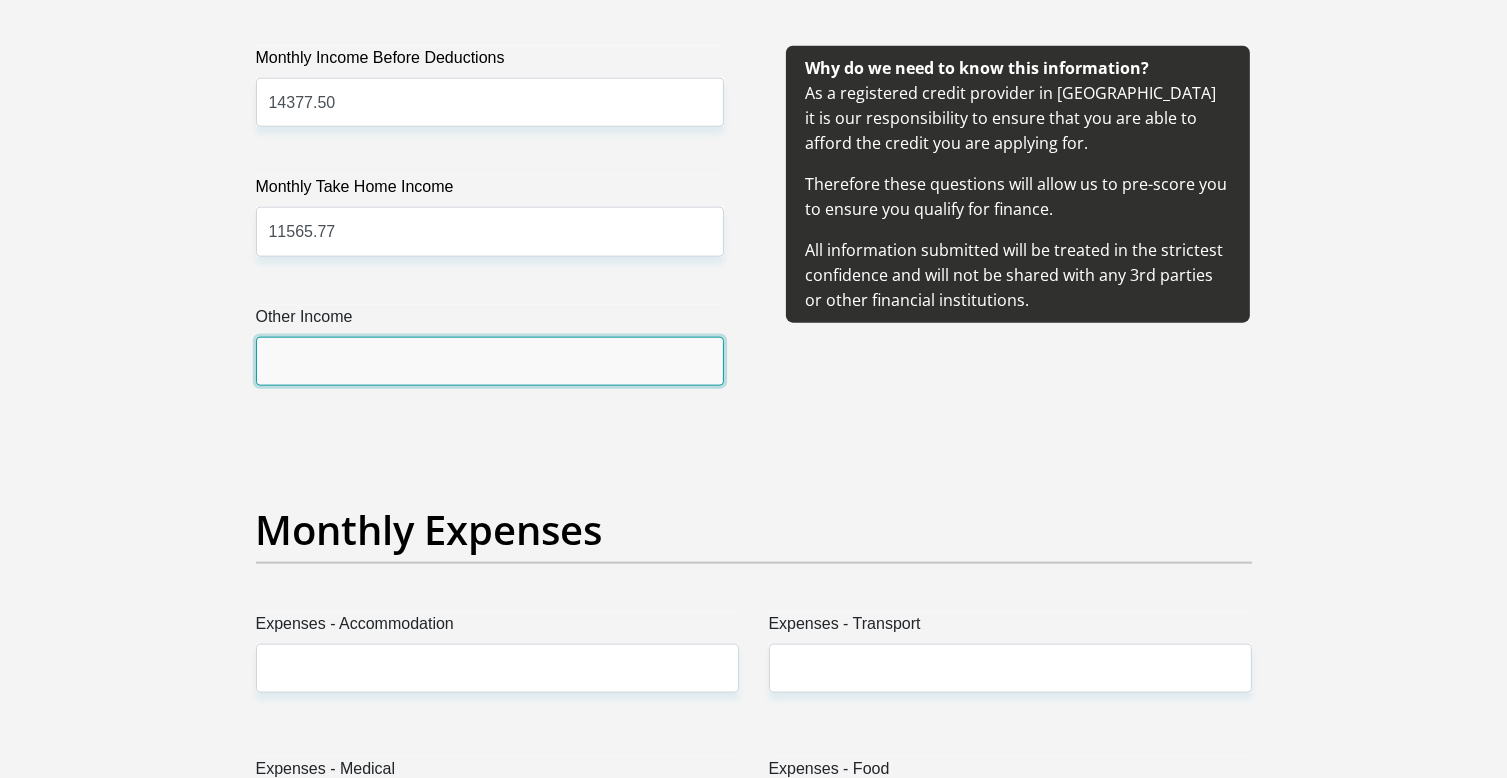 click on "Other Income" at bounding box center [490, 361] 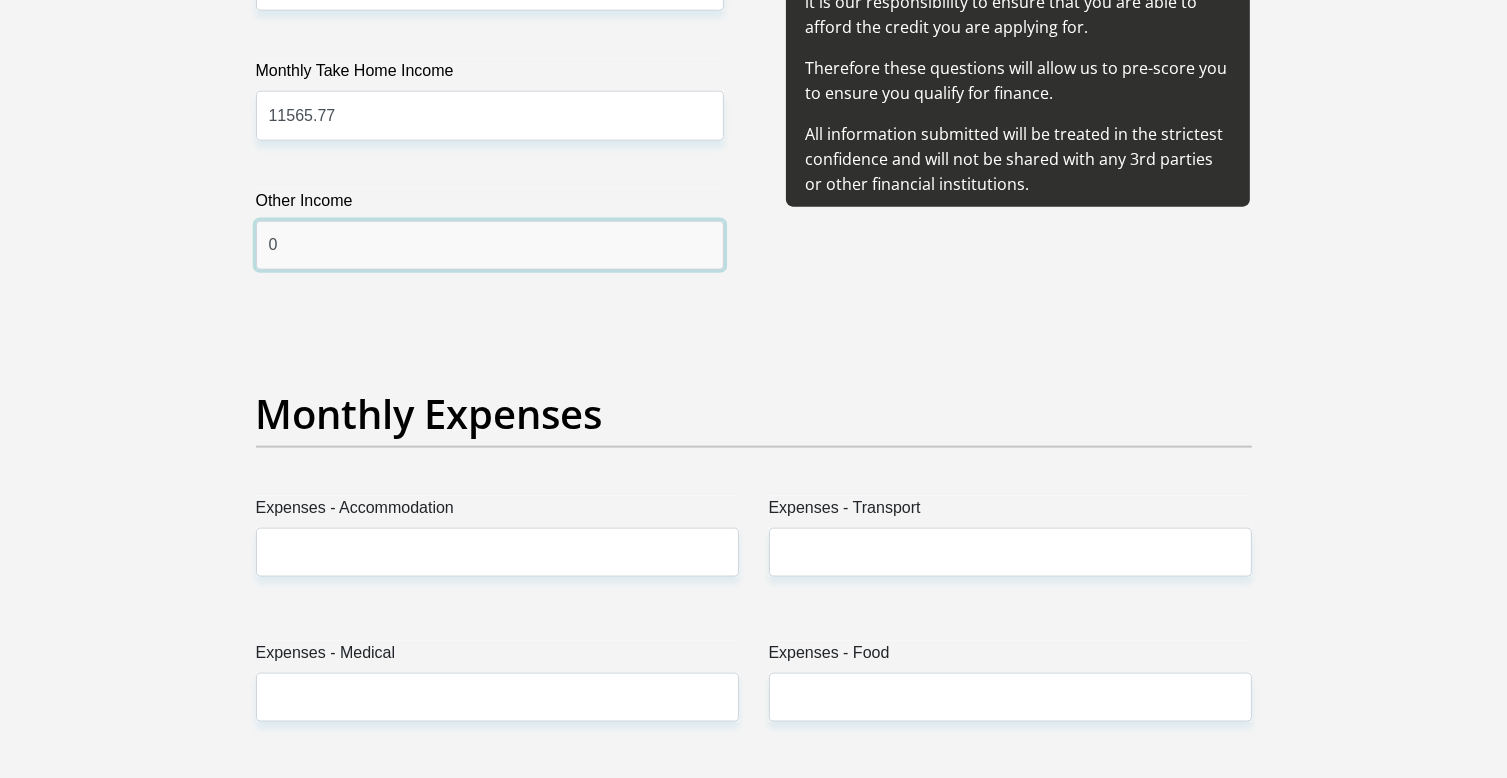 scroll, scrollTop: 2600, scrollLeft: 0, axis: vertical 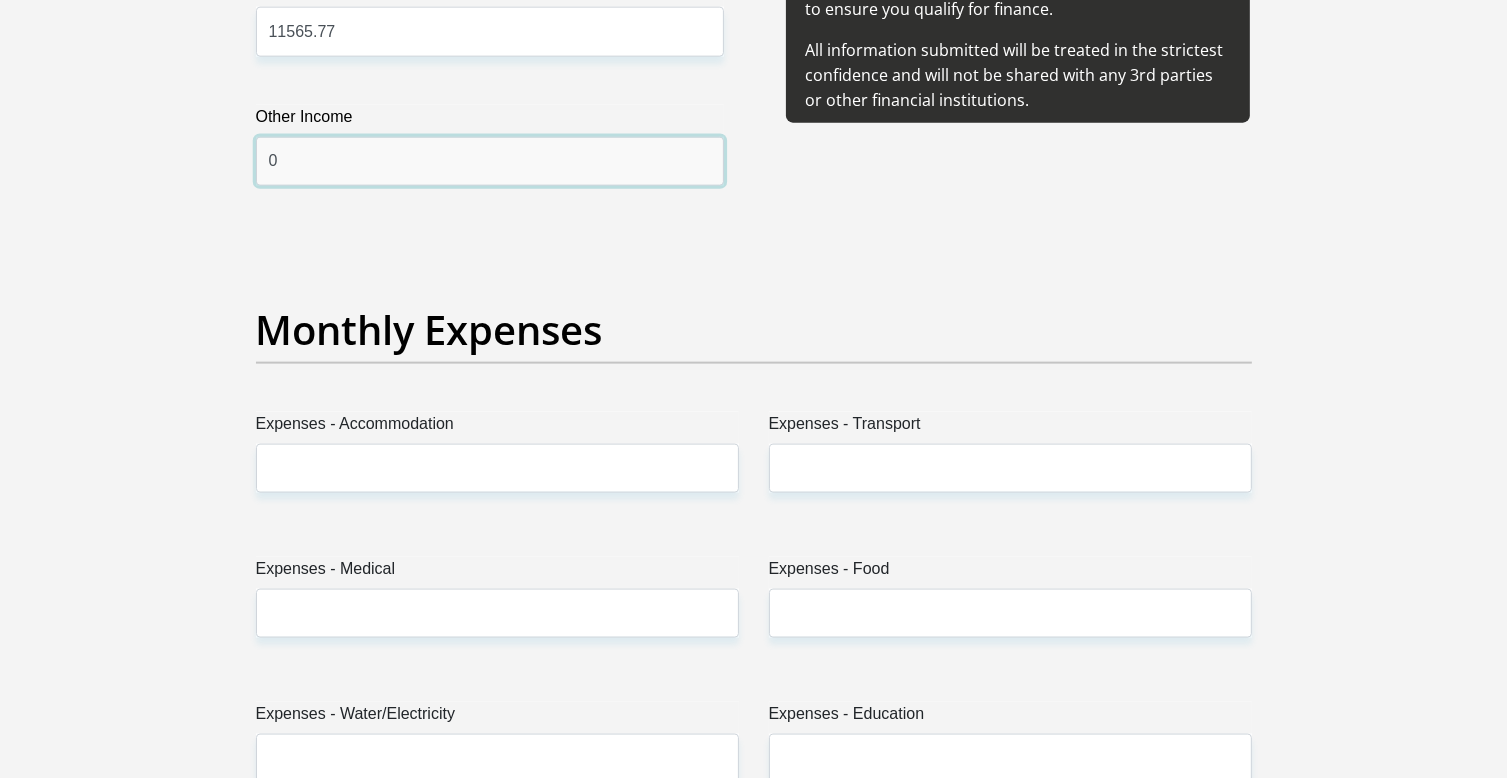 type on "0" 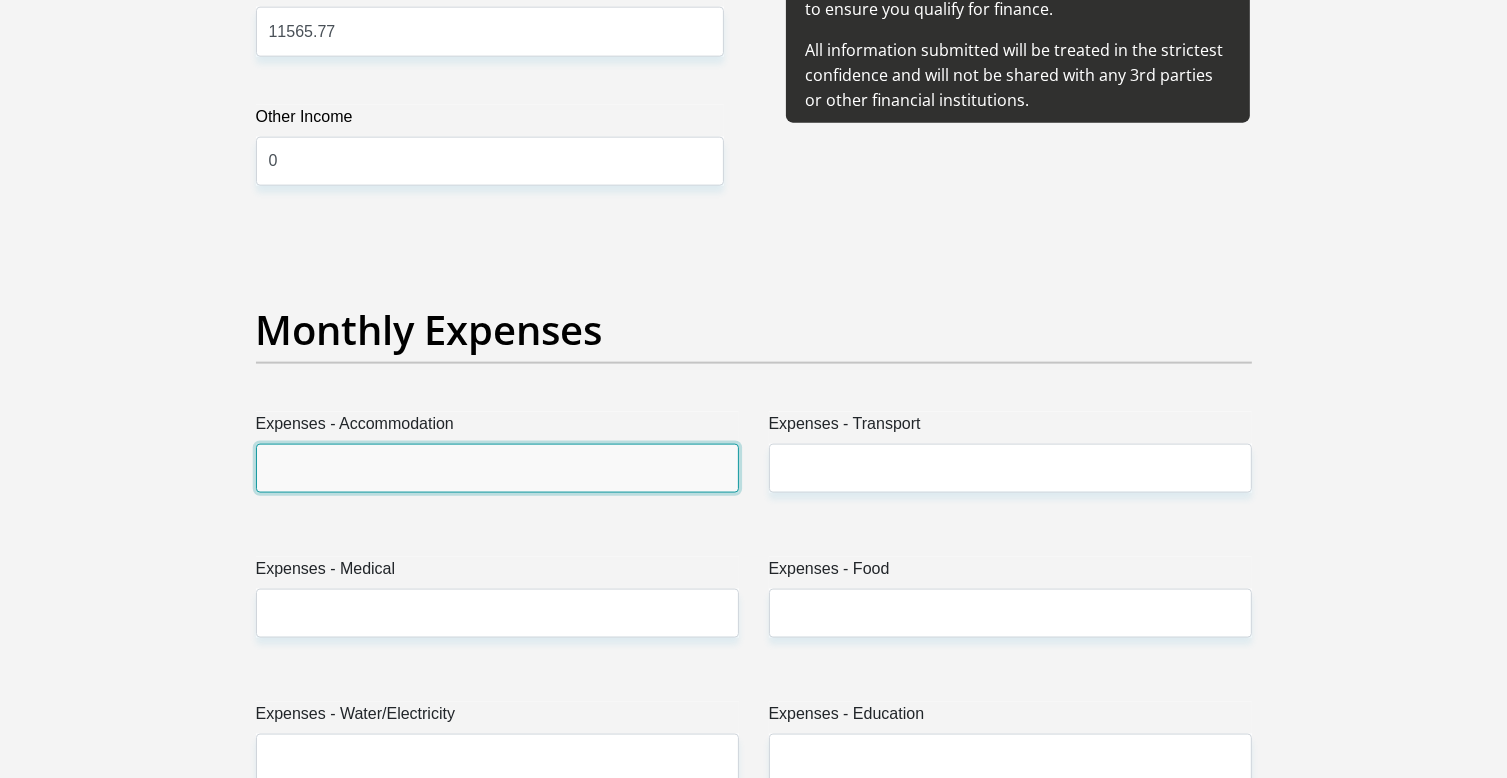 click on "Expenses - Accommodation" at bounding box center (497, 468) 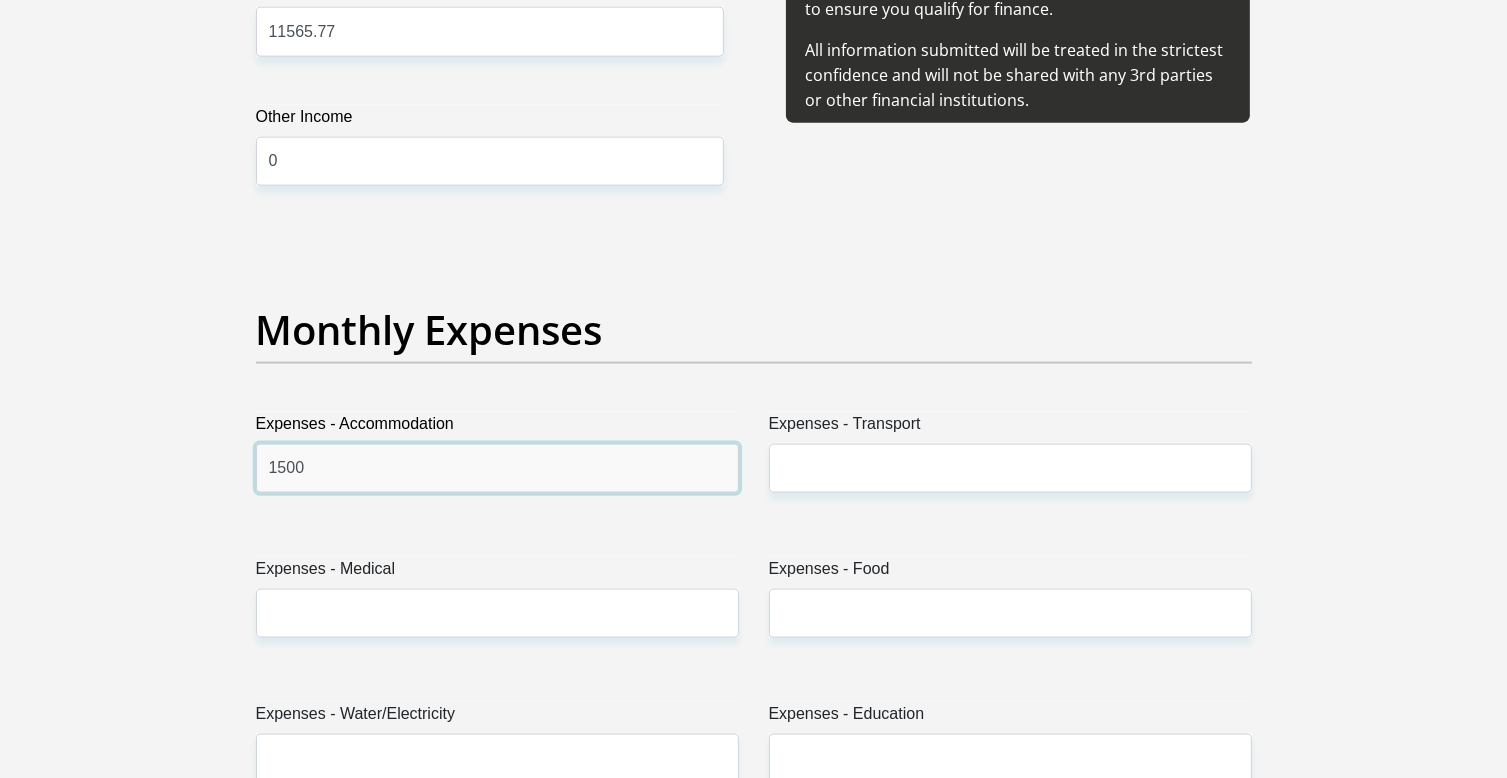type on "1500" 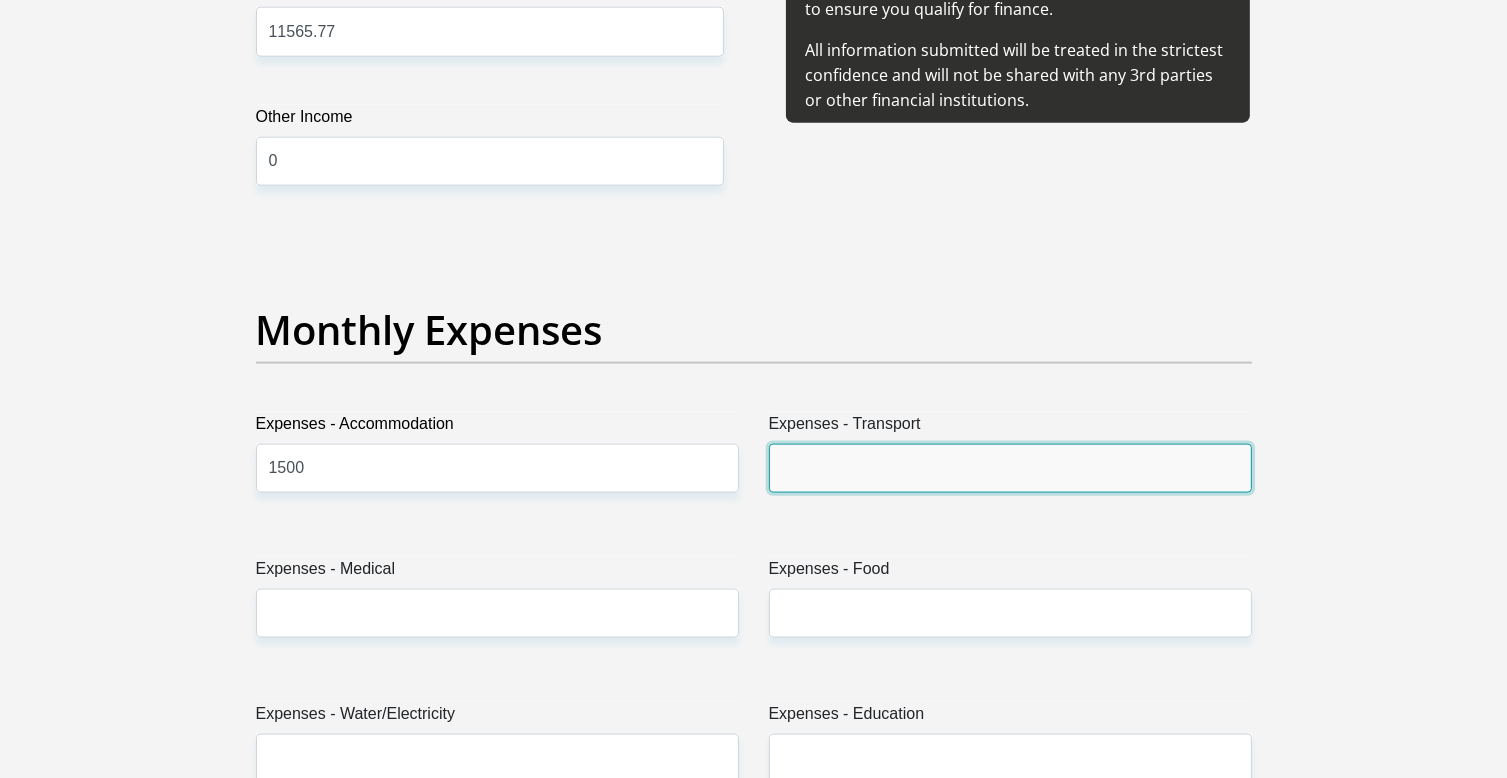 drag, startPoint x: 980, startPoint y: 460, endPoint x: 971, endPoint y: 471, distance: 14.21267 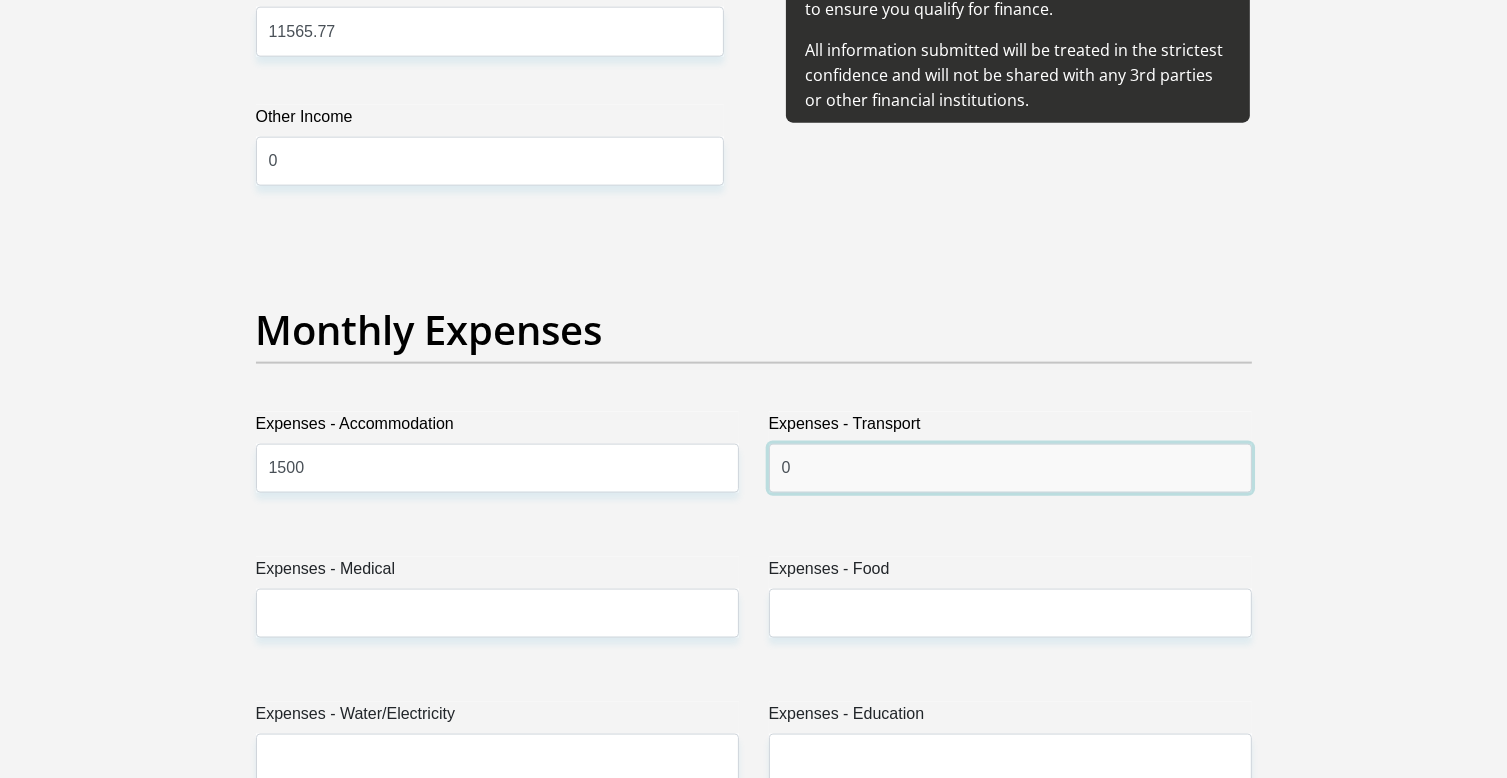 type on "0" 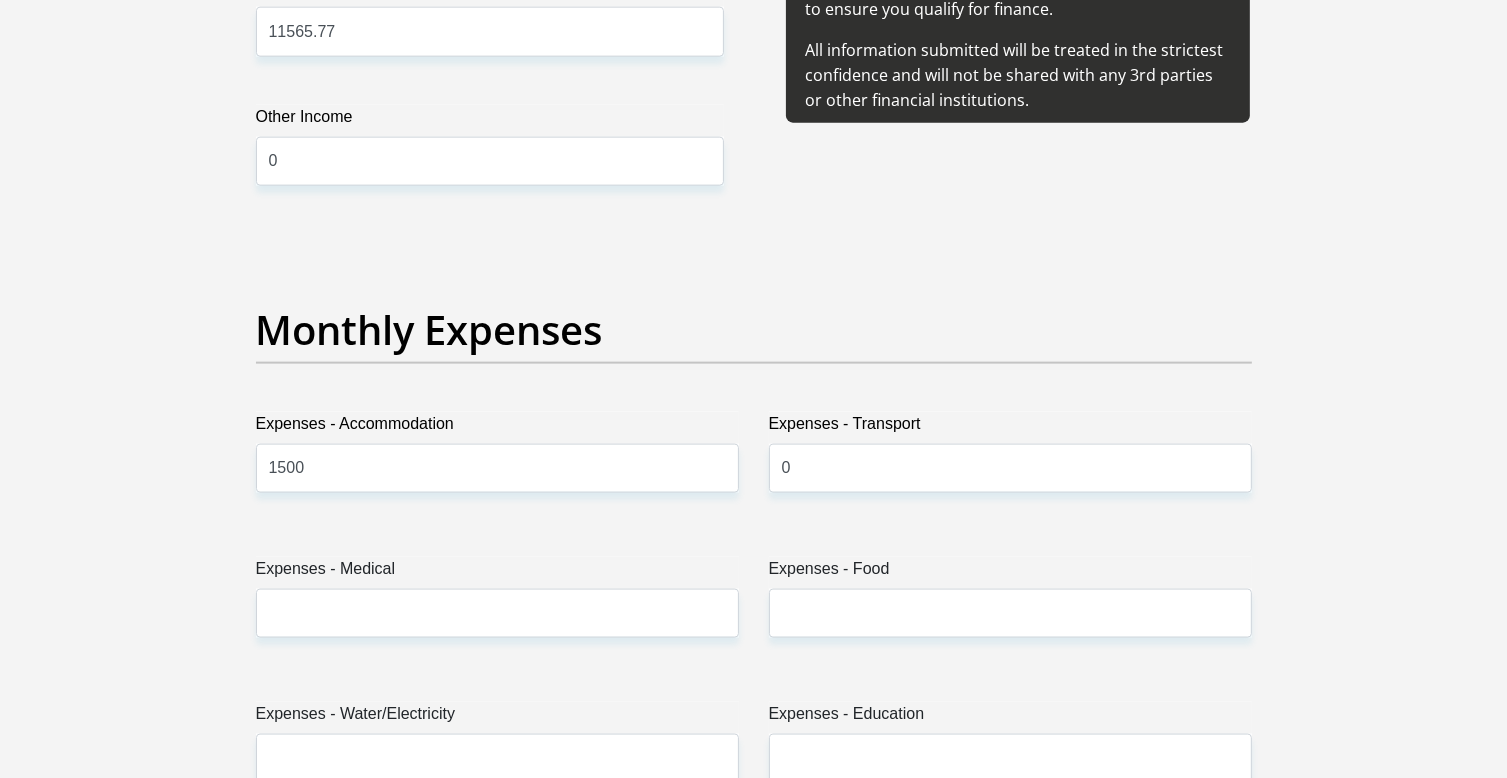 drag, startPoint x: 360, startPoint y: 643, endPoint x: 369, endPoint y: 632, distance: 14.21267 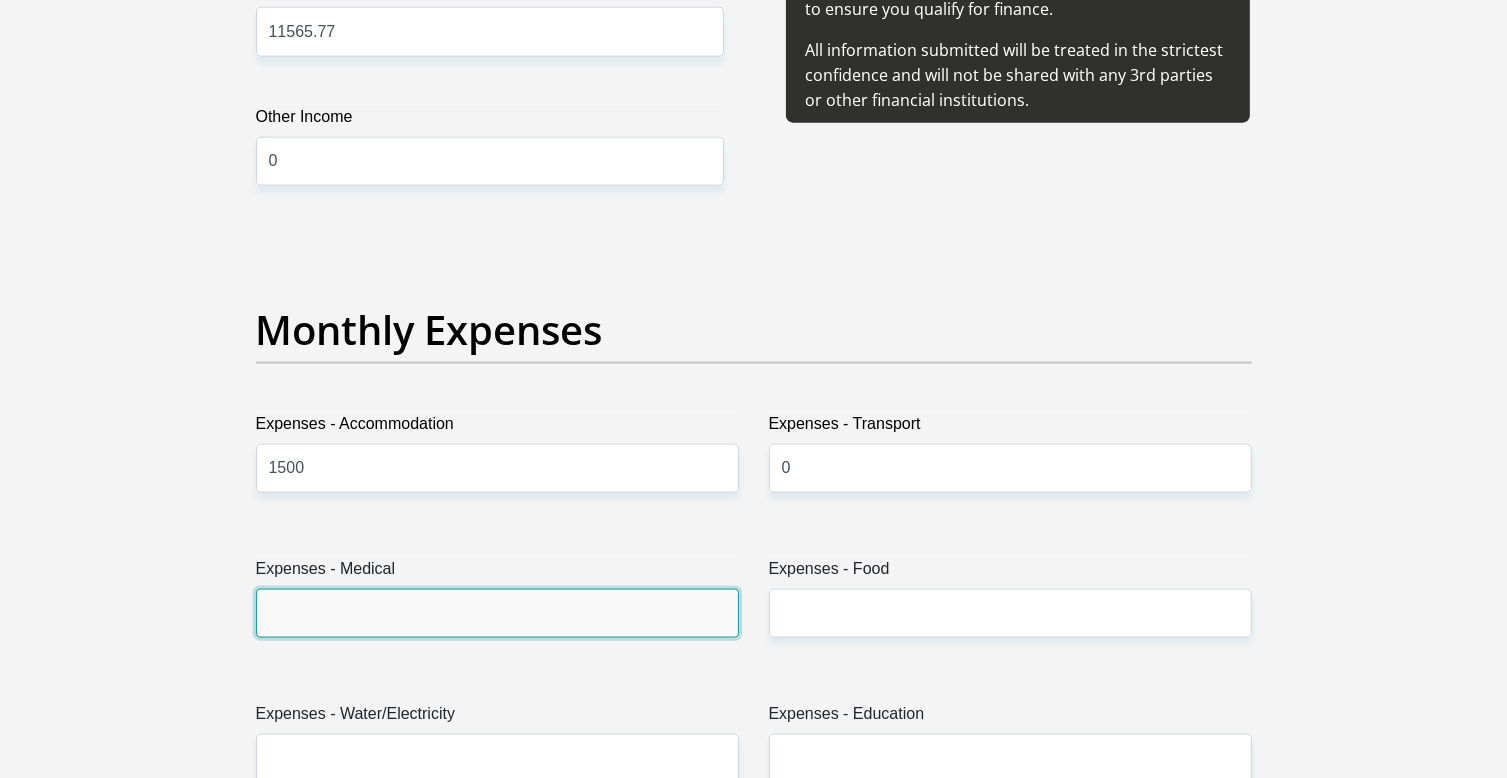 click on "Expenses - Medical" at bounding box center [497, 613] 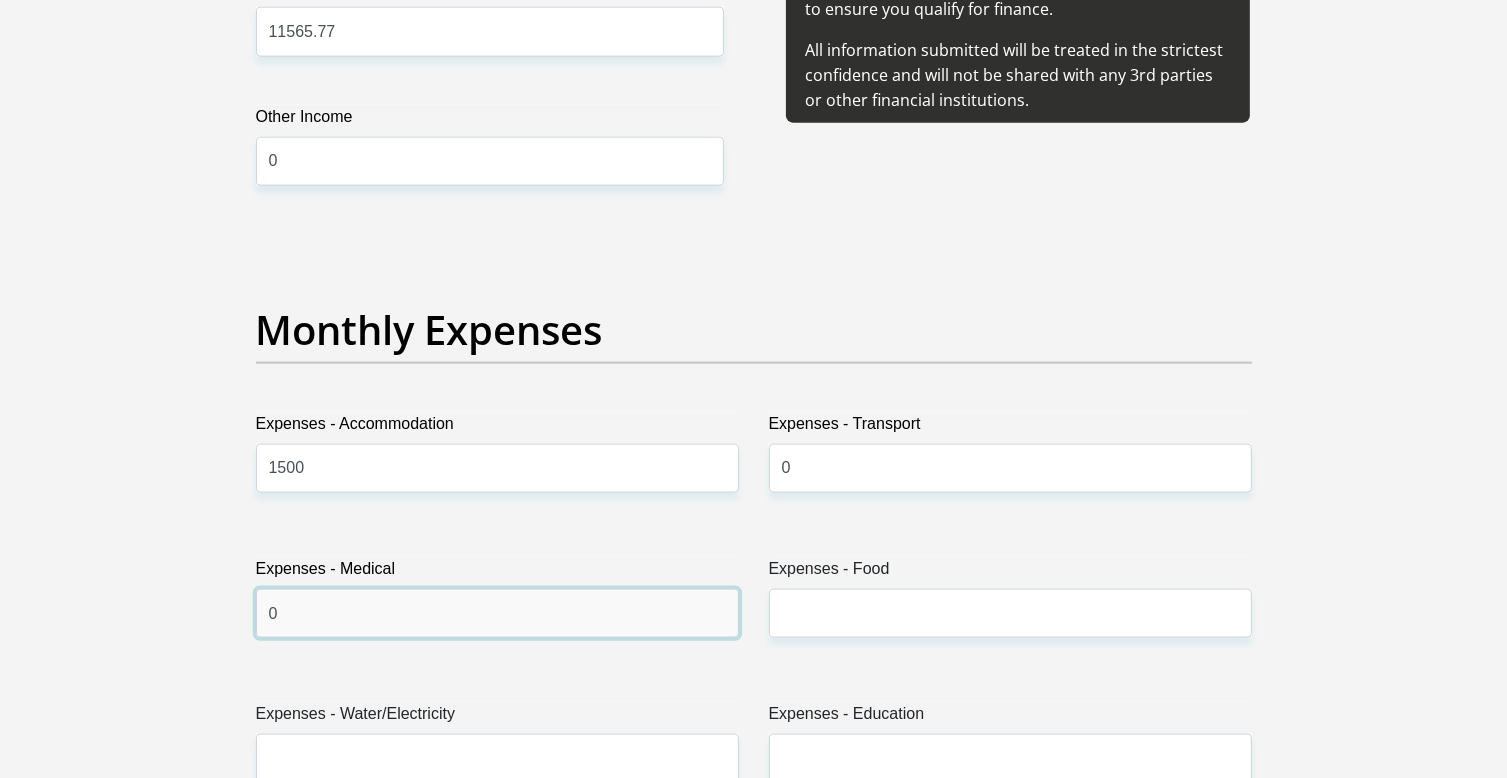 type on "0" 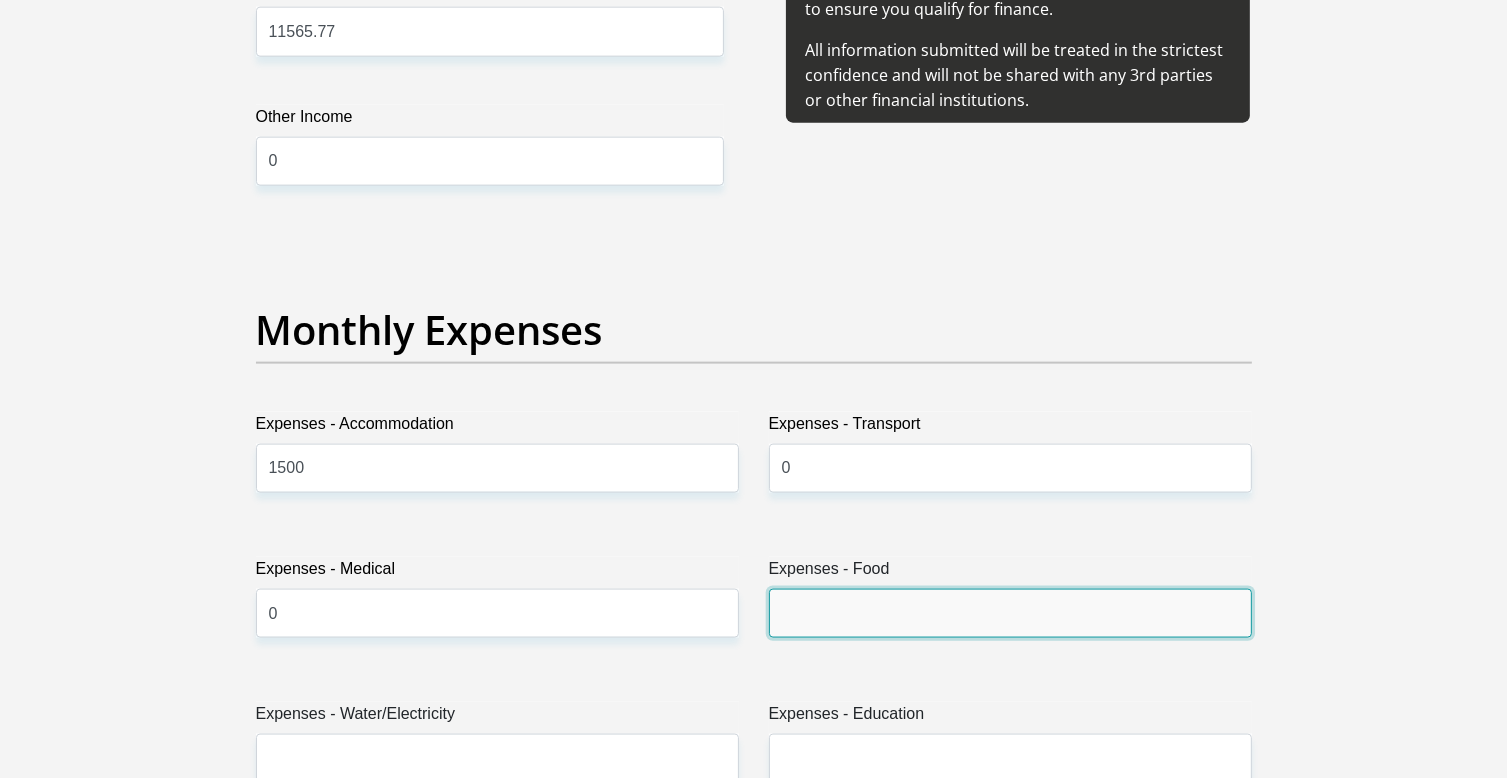 click on "Expenses - Food" at bounding box center (1010, 613) 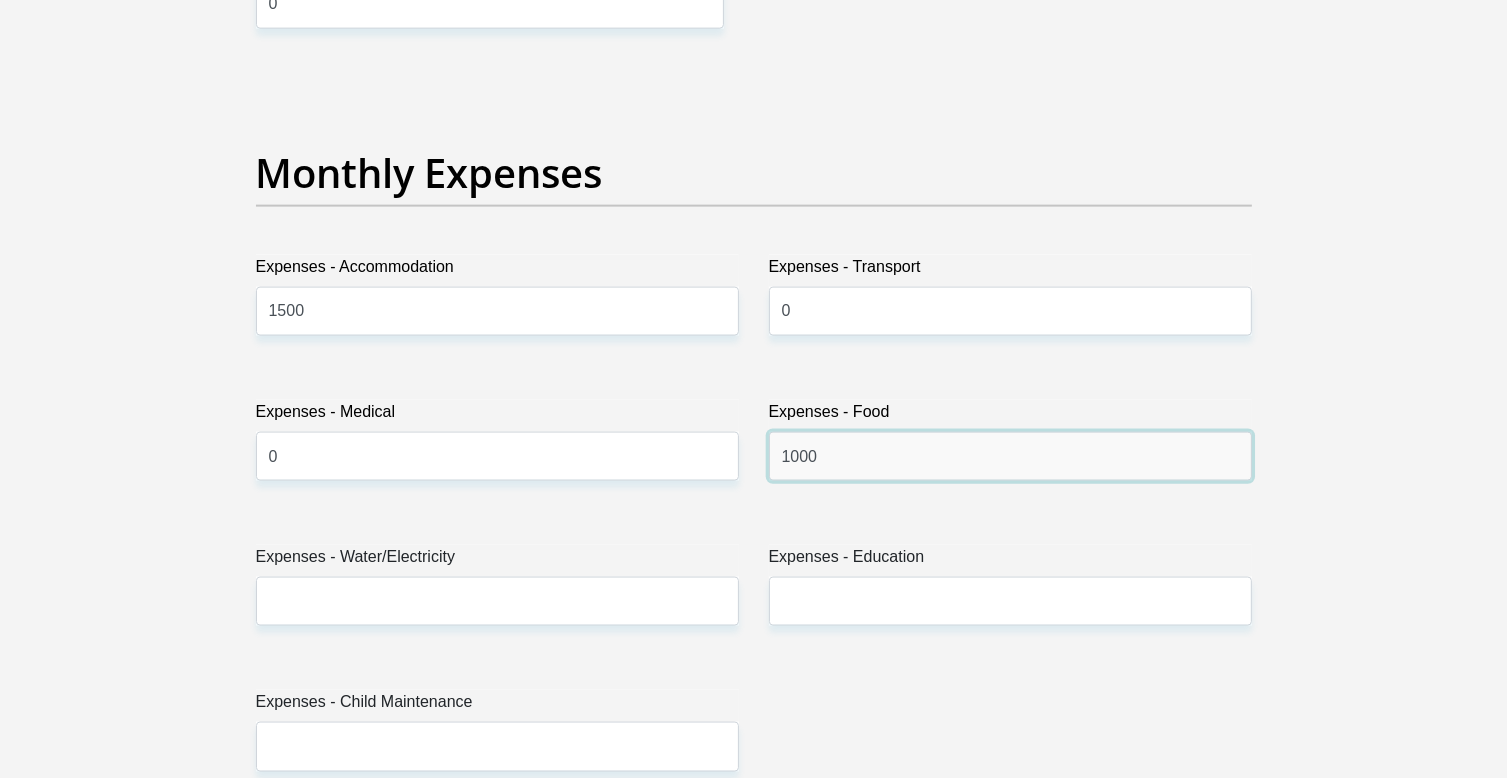 scroll, scrollTop: 3000, scrollLeft: 0, axis: vertical 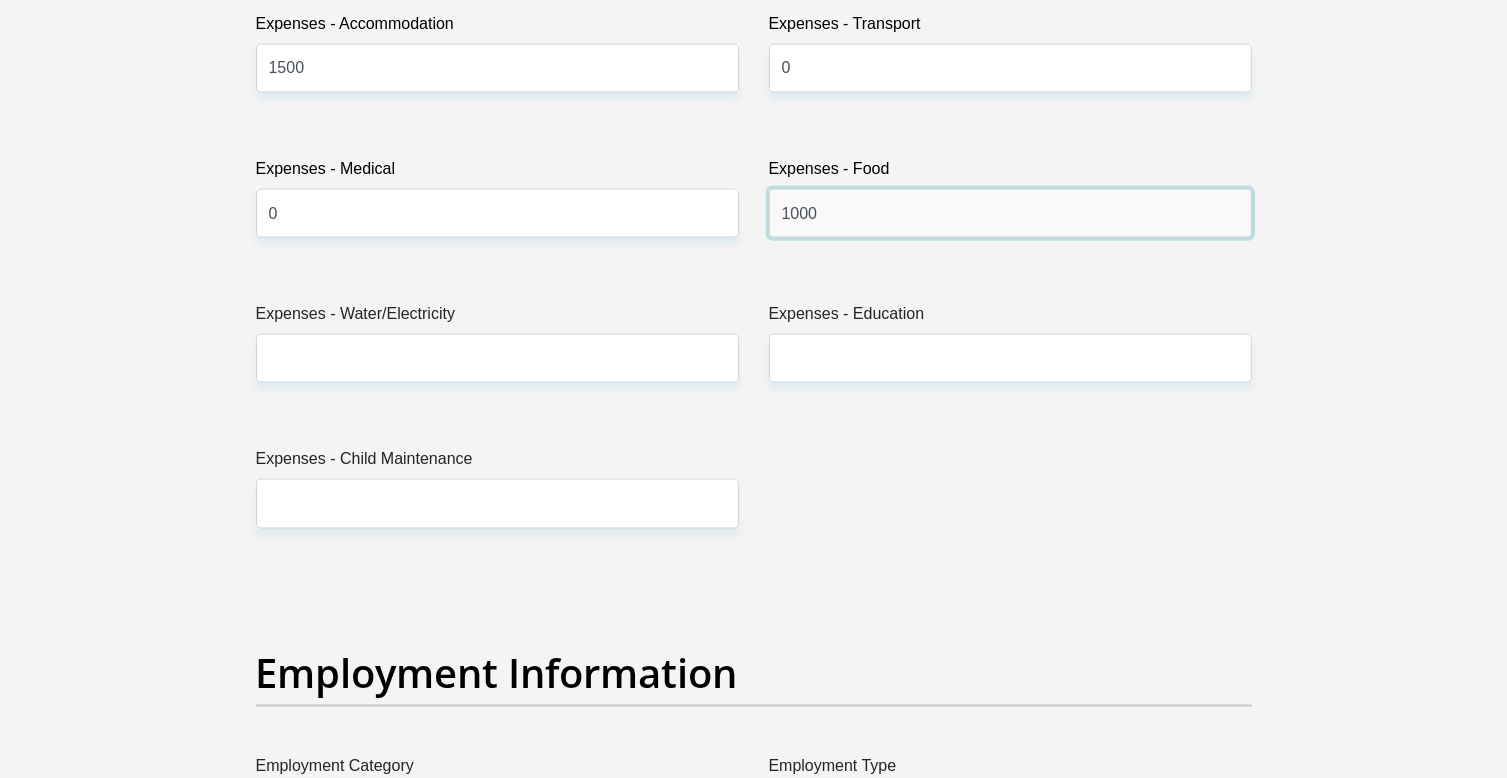 type on "1000" 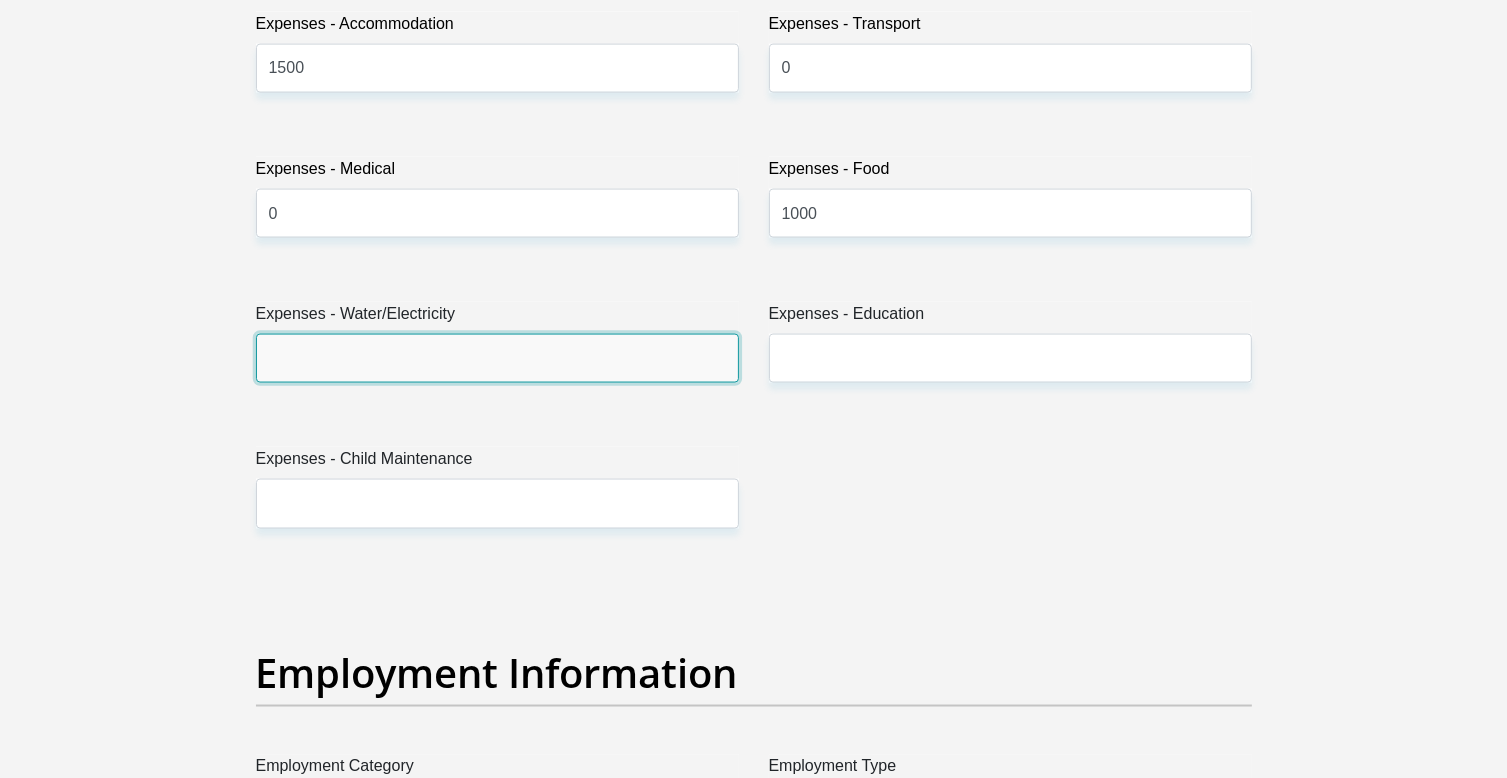 click on "Expenses - Water/Electricity" at bounding box center (497, 358) 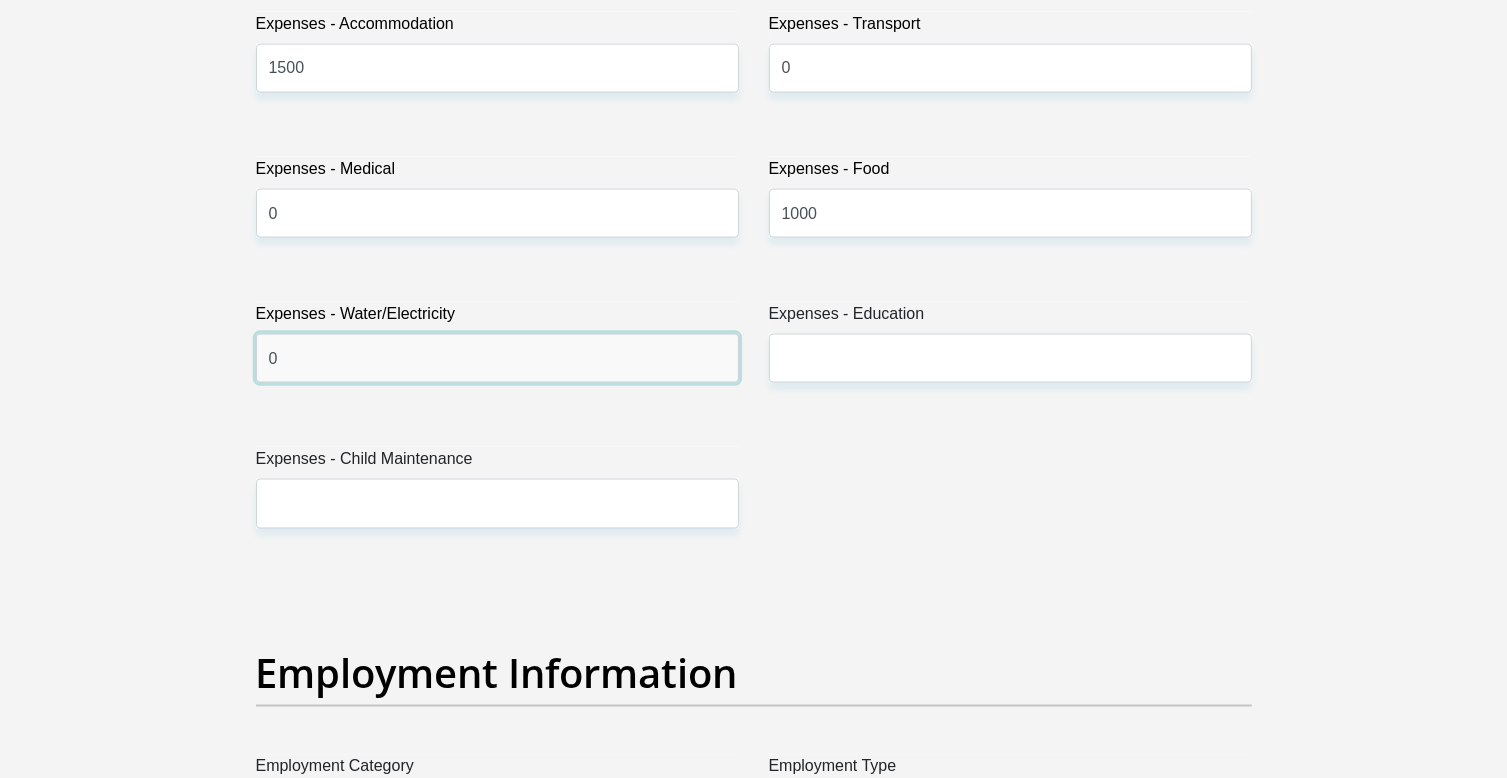 type on "0" 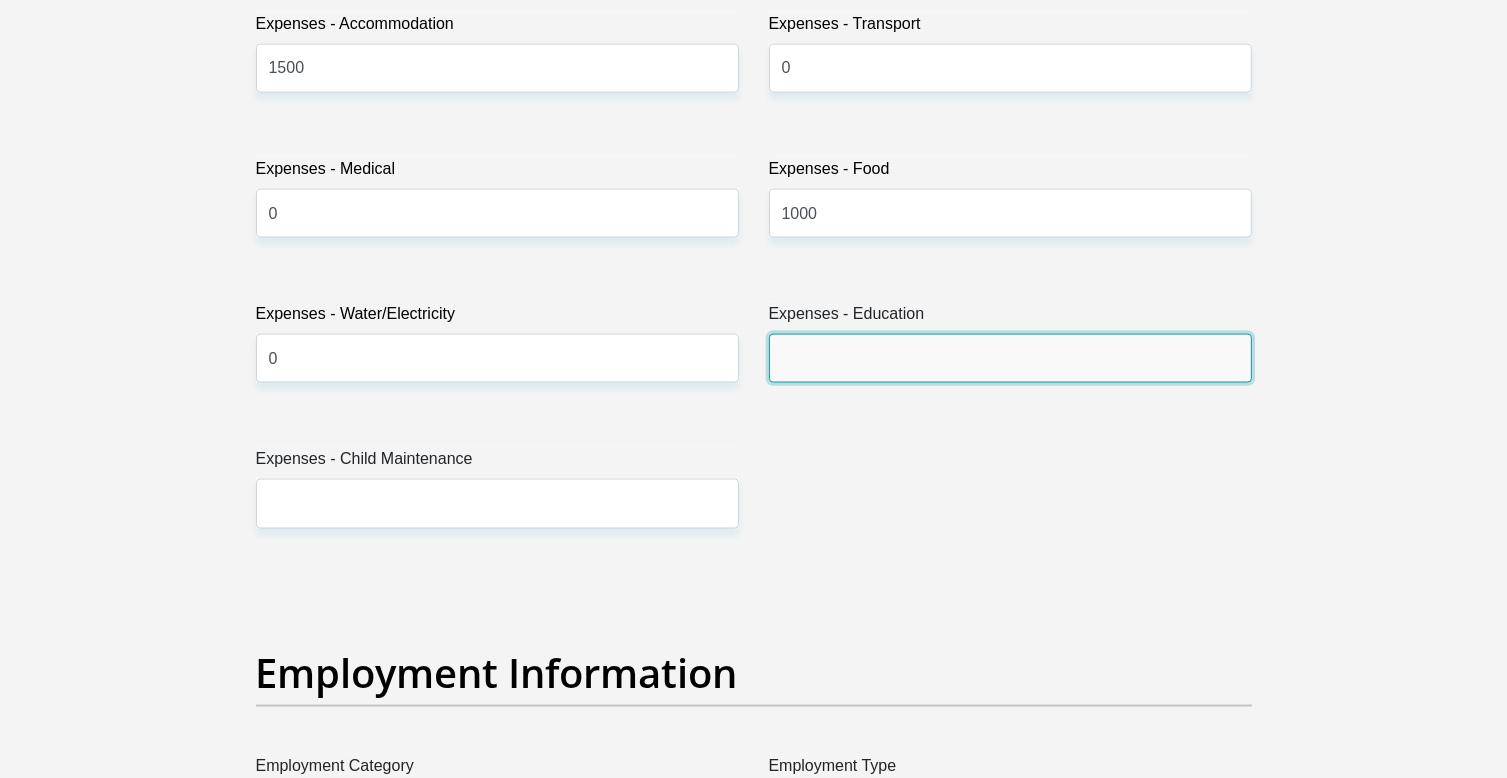 click on "Expenses - Education" at bounding box center [1010, 358] 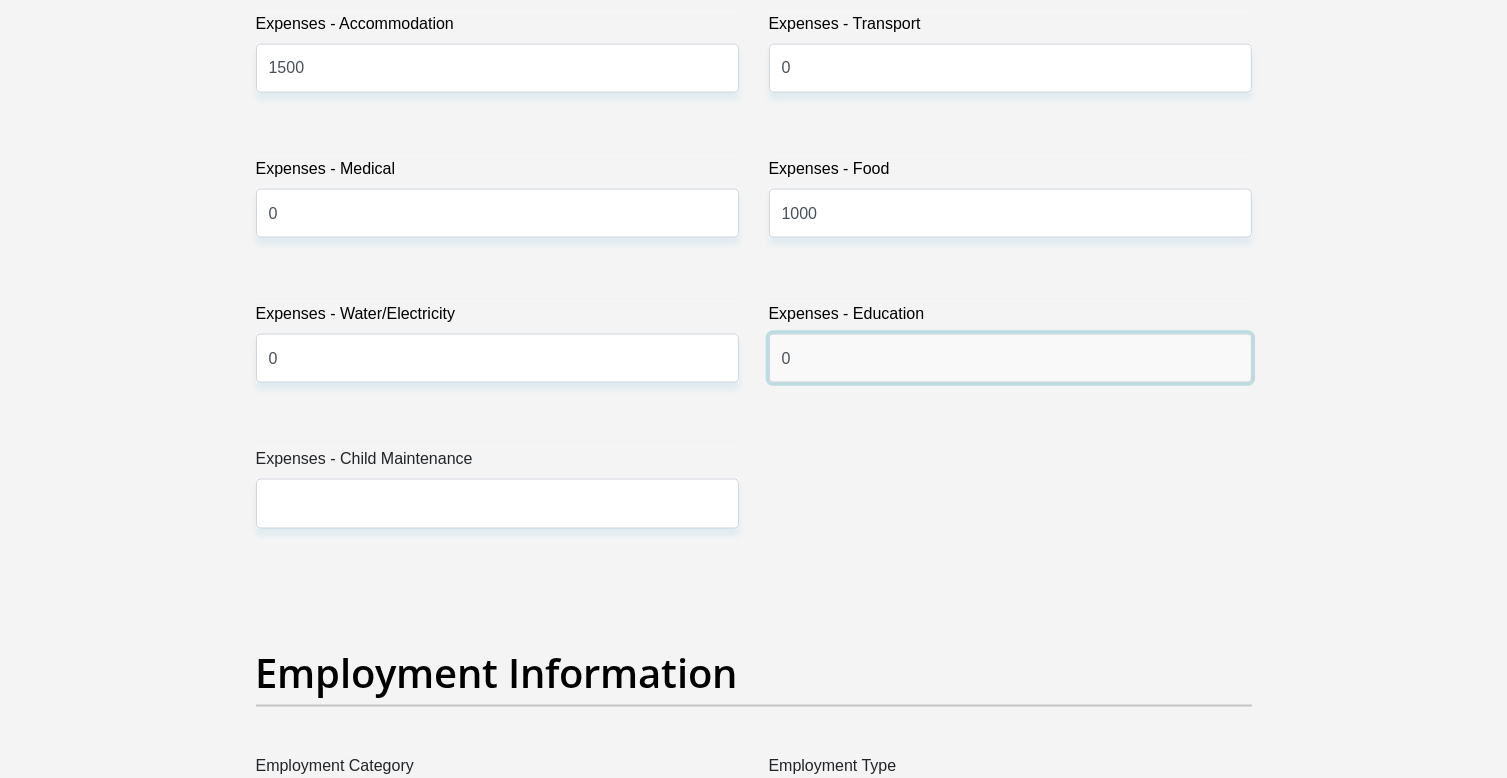 type on "0" 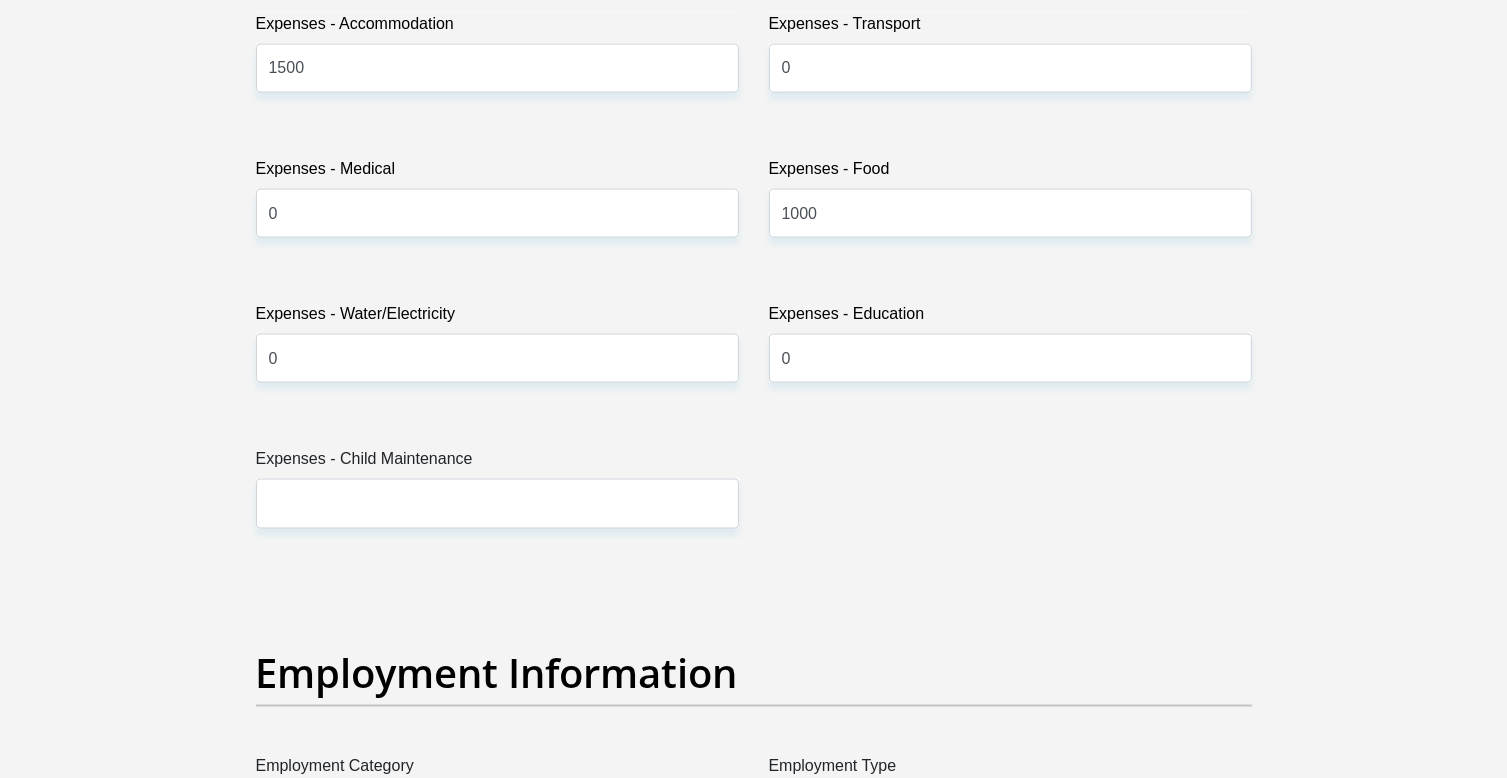 drag, startPoint x: 396, startPoint y: 541, endPoint x: 448, endPoint y: 494, distance: 70.0928 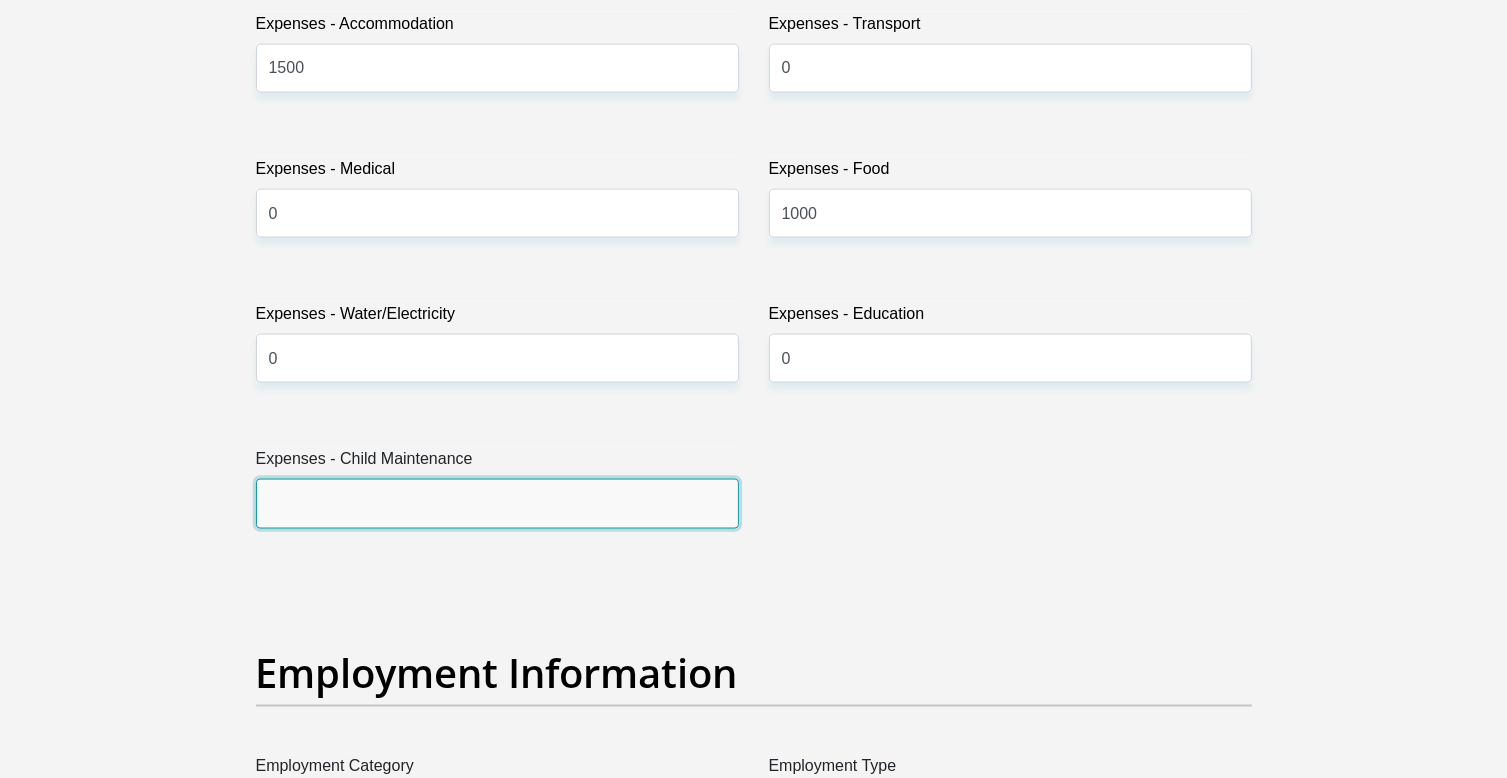 click on "Expenses - Child Maintenance" at bounding box center [497, 503] 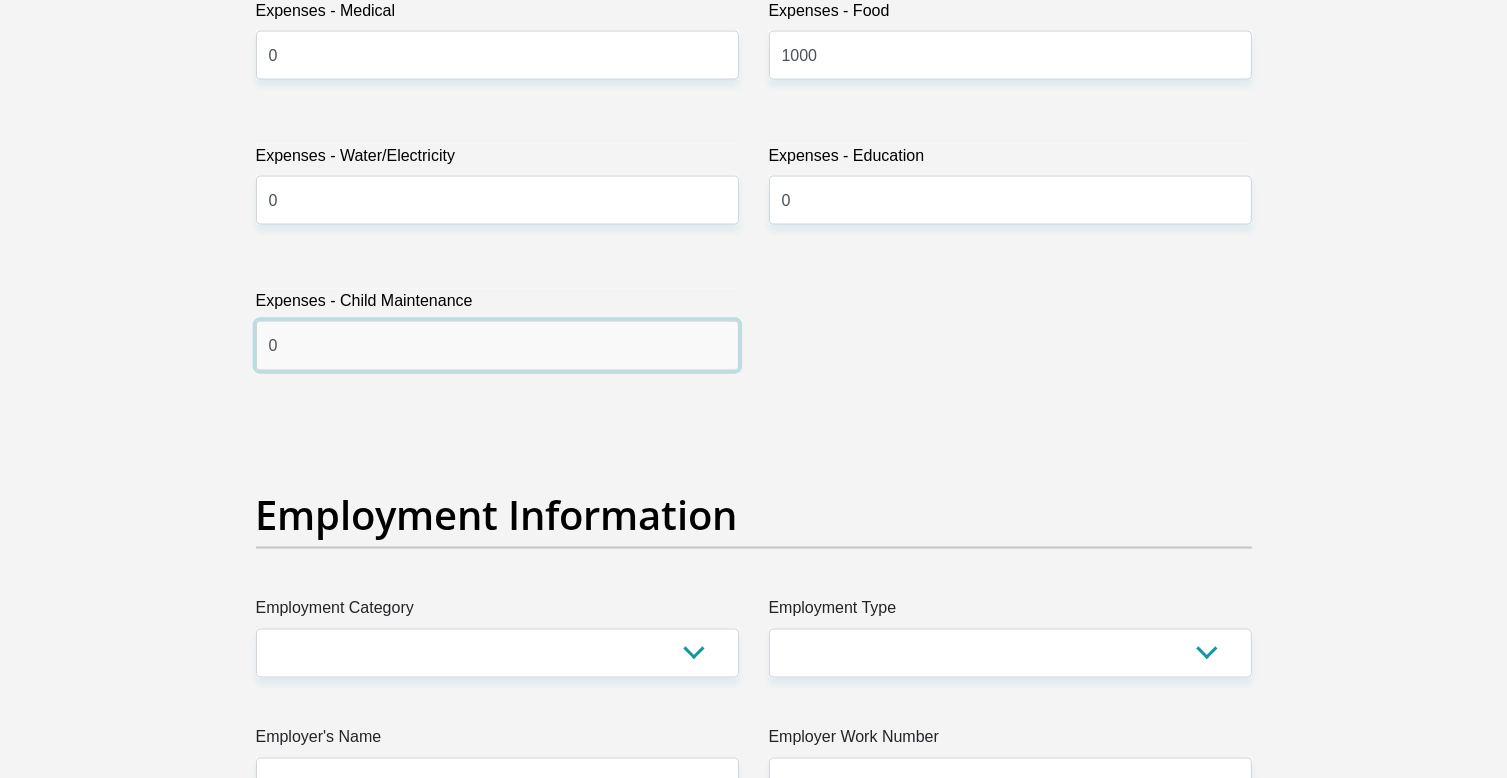 scroll, scrollTop: 3300, scrollLeft: 0, axis: vertical 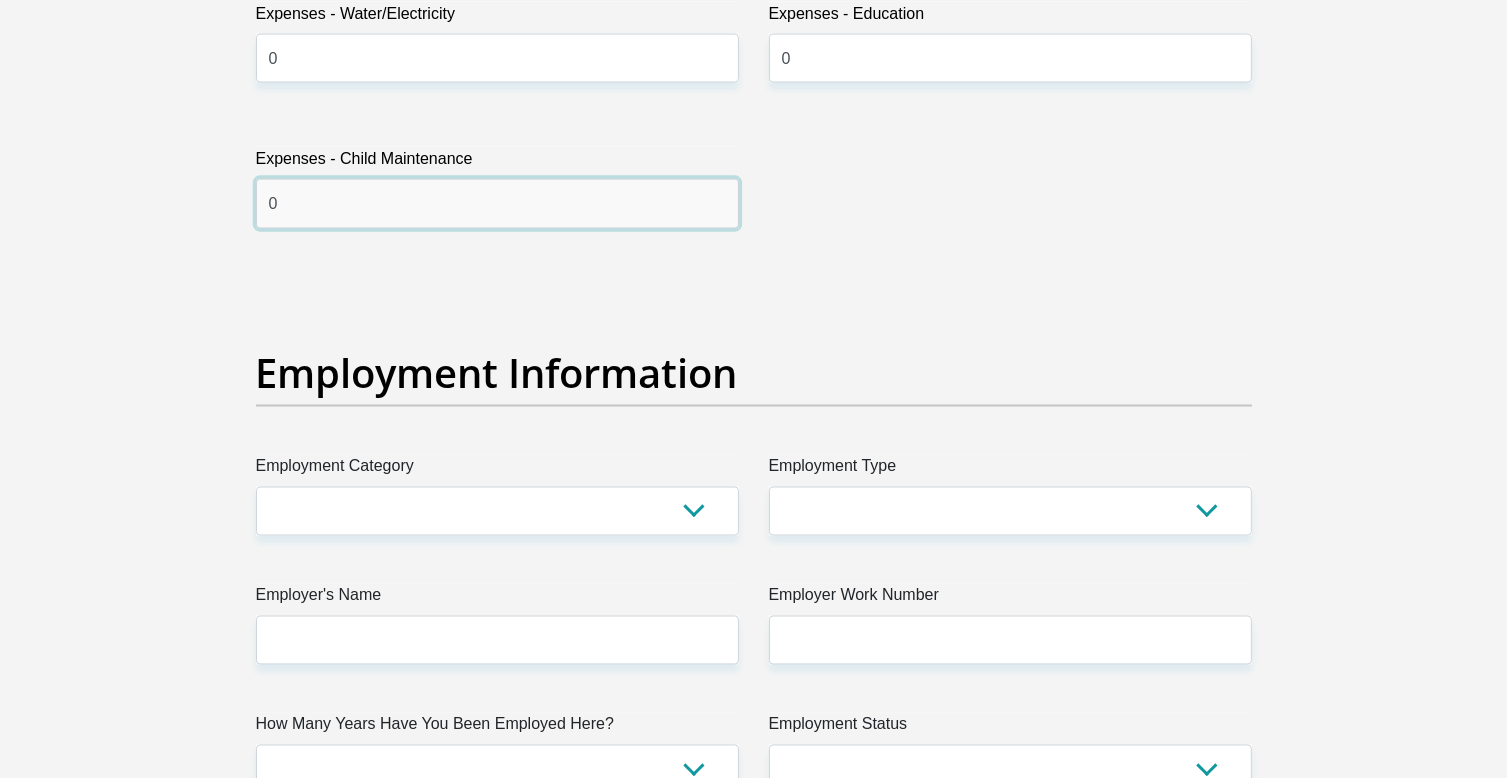 type on "0" 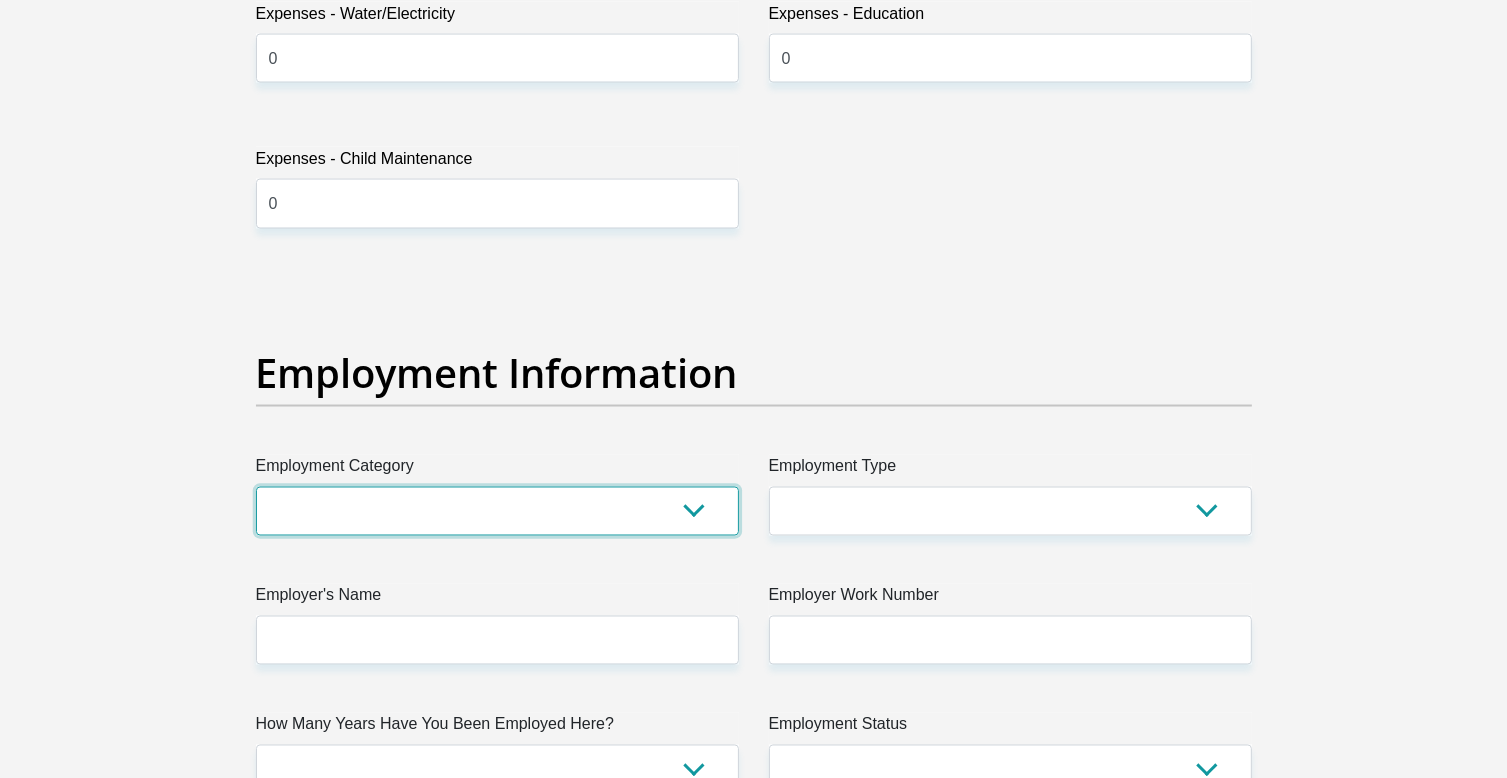 click on "AGRICULTURE
ALCOHOL & TOBACCO
CONSTRUCTION MATERIALS
METALLURGY
EQUIPMENT FOR RENEWABLE ENERGY
SPECIALIZED CONTRACTORS
CAR
GAMING (INCL. INTERNET
OTHER WHOLESALE
UNLICENSED PHARMACEUTICALS
CURRENCY EXCHANGE HOUSES
OTHER FINANCIAL INSTITUTIONS & INSURANCE
REAL ESTATE AGENTS
OIL & GAS
OTHER MATERIALS (E.G. IRON ORE)
PRECIOUS STONES & PRECIOUS METALS
POLITICAL ORGANIZATIONS
RELIGIOUS ORGANIZATIONS(NOT SECTS)
ACTI. HAVING BUSINESS DEAL WITH PUBLIC ADMINISTRATION
LAUNDROMATS" at bounding box center [497, 511] 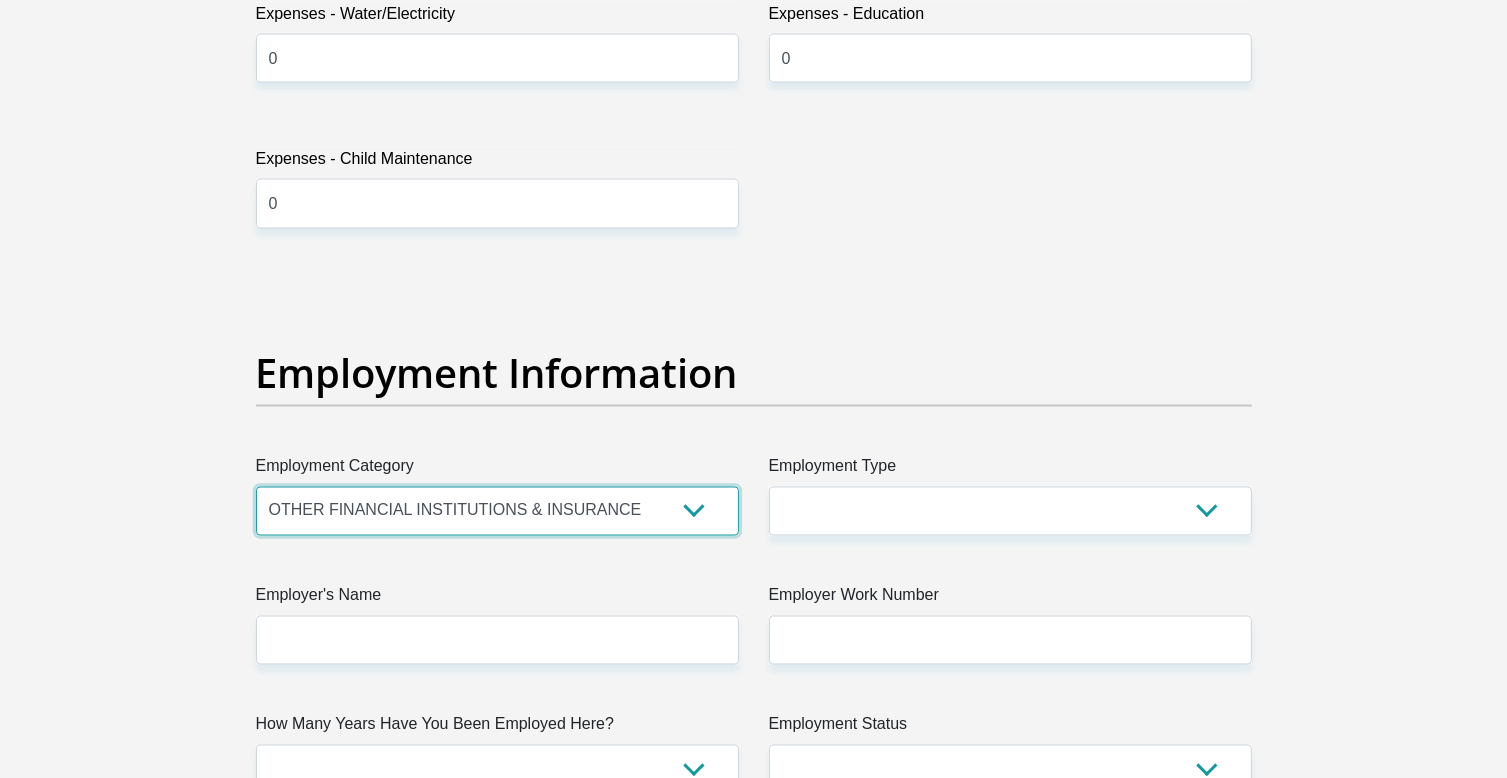 click on "AGRICULTURE
ALCOHOL & TOBACCO
CONSTRUCTION MATERIALS
METALLURGY
EQUIPMENT FOR RENEWABLE ENERGY
SPECIALIZED CONTRACTORS
CAR
GAMING (INCL. INTERNET
OTHER WHOLESALE
UNLICENSED PHARMACEUTICALS
CURRENCY EXCHANGE HOUSES
OTHER FINANCIAL INSTITUTIONS & INSURANCE
REAL ESTATE AGENTS
OIL & GAS
OTHER MATERIALS (E.G. IRON ORE)
PRECIOUS STONES & PRECIOUS METALS
POLITICAL ORGANIZATIONS
RELIGIOUS ORGANIZATIONS(NOT SECTS)
ACTI. HAVING BUSINESS DEAL WITH PUBLIC ADMINISTRATION
LAUNDROMATS" at bounding box center [497, 511] 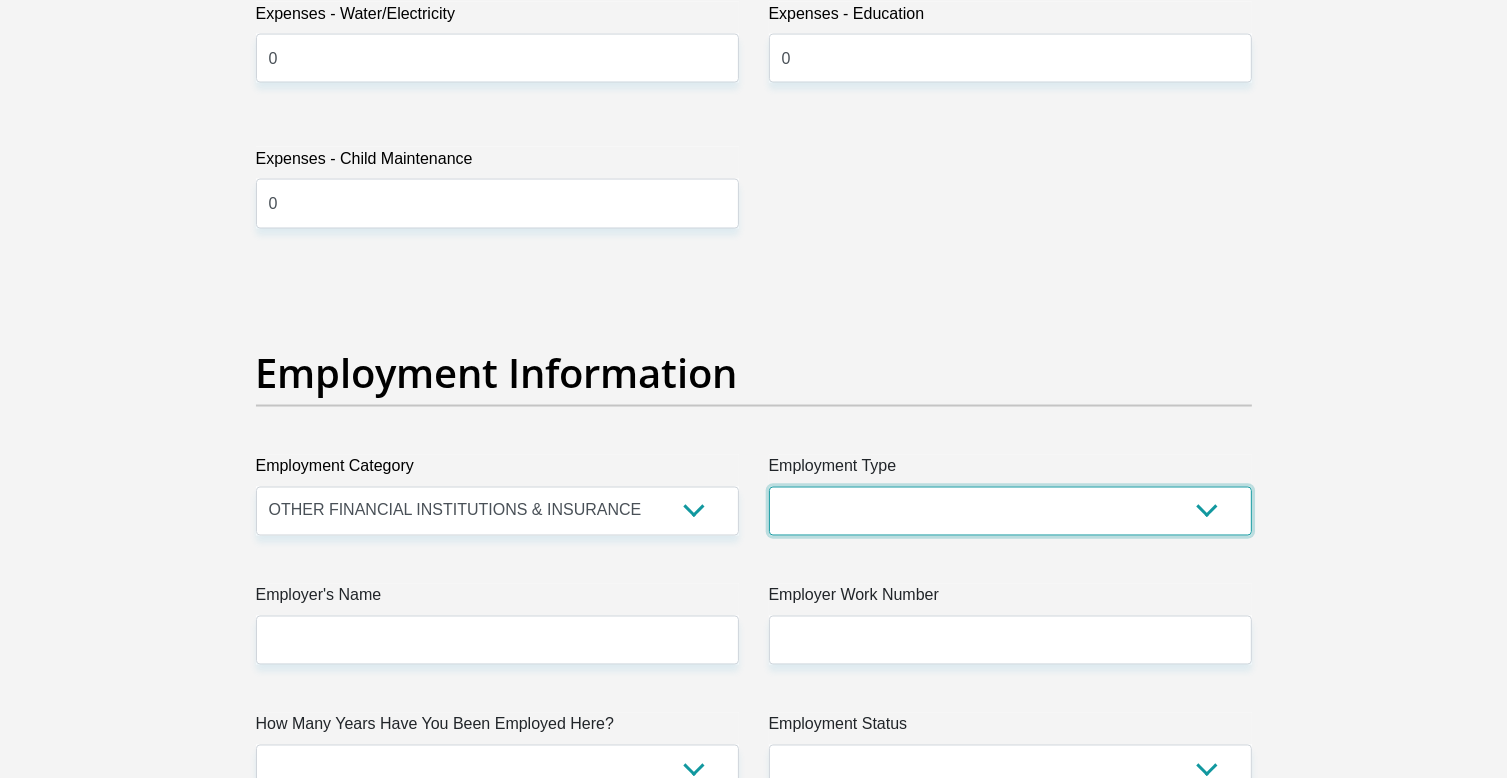 click on "College/Lecturer
Craft Seller
Creative
Driver
Executive
Farmer
Forces - Non Commissioned
Forces - Officer
Hawker
Housewife
Labourer
Licenced Professional
Manager
Miner
Non Licenced Professional
Office Staff/Clerk
Outside Worker
Pensioner
Permanent Teacher
Production/Manufacturing
Sales
Self-Employed
Semi-Professional Worker
Service Industry  Social Worker  Student" at bounding box center [1010, 511] 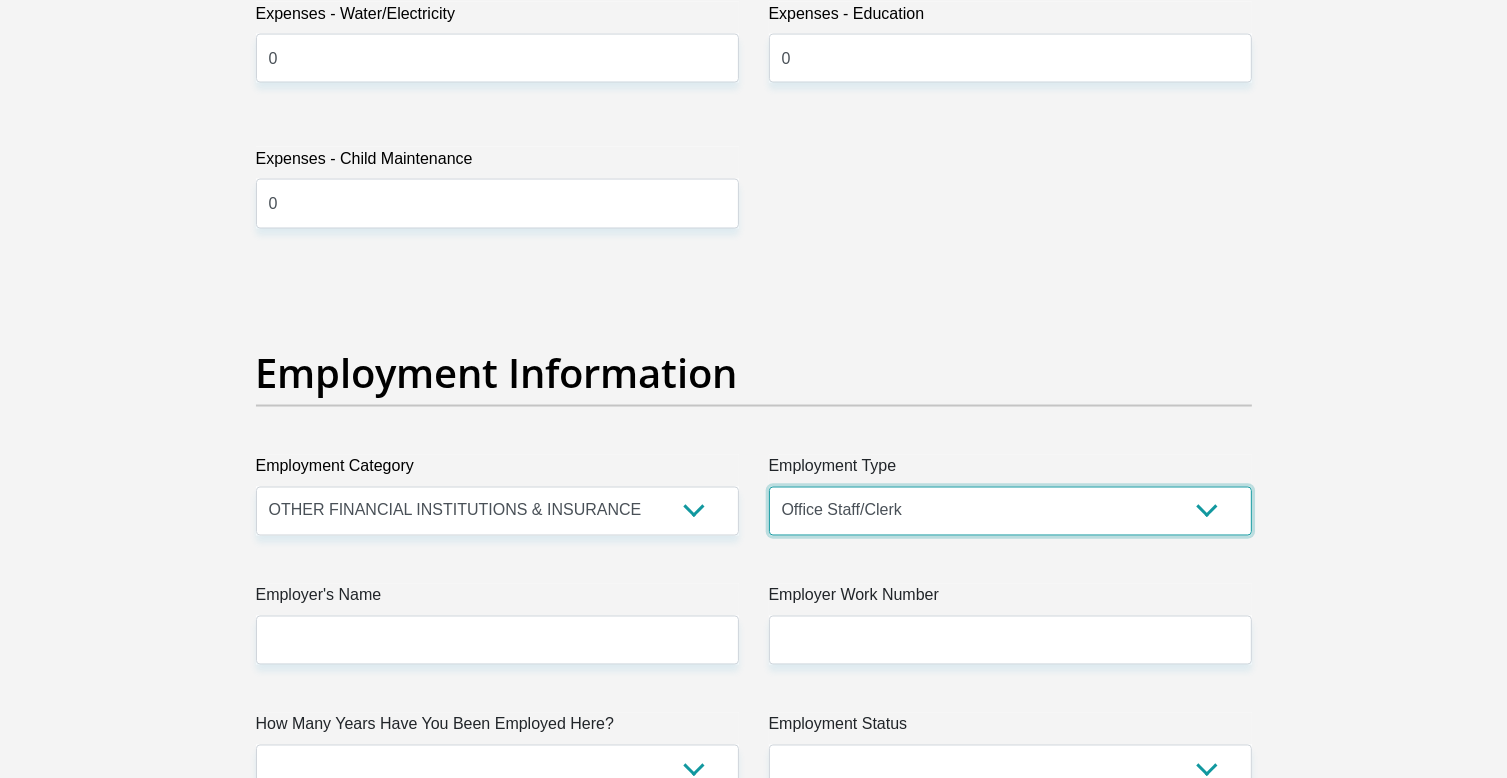click on "College/Lecturer
Craft Seller
Creative
Driver
Executive
Farmer
Forces - Non Commissioned
Forces - Officer
Hawker
Housewife
Labourer
Licenced Professional
Manager
Miner
Non Licenced Professional
Office Staff/Clerk
Outside Worker
Pensioner
Permanent Teacher
Production/Manufacturing
Sales
Self-Employed
Semi-Professional Worker
Service Industry  Social Worker  Student" at bounding box center [1010, 511] 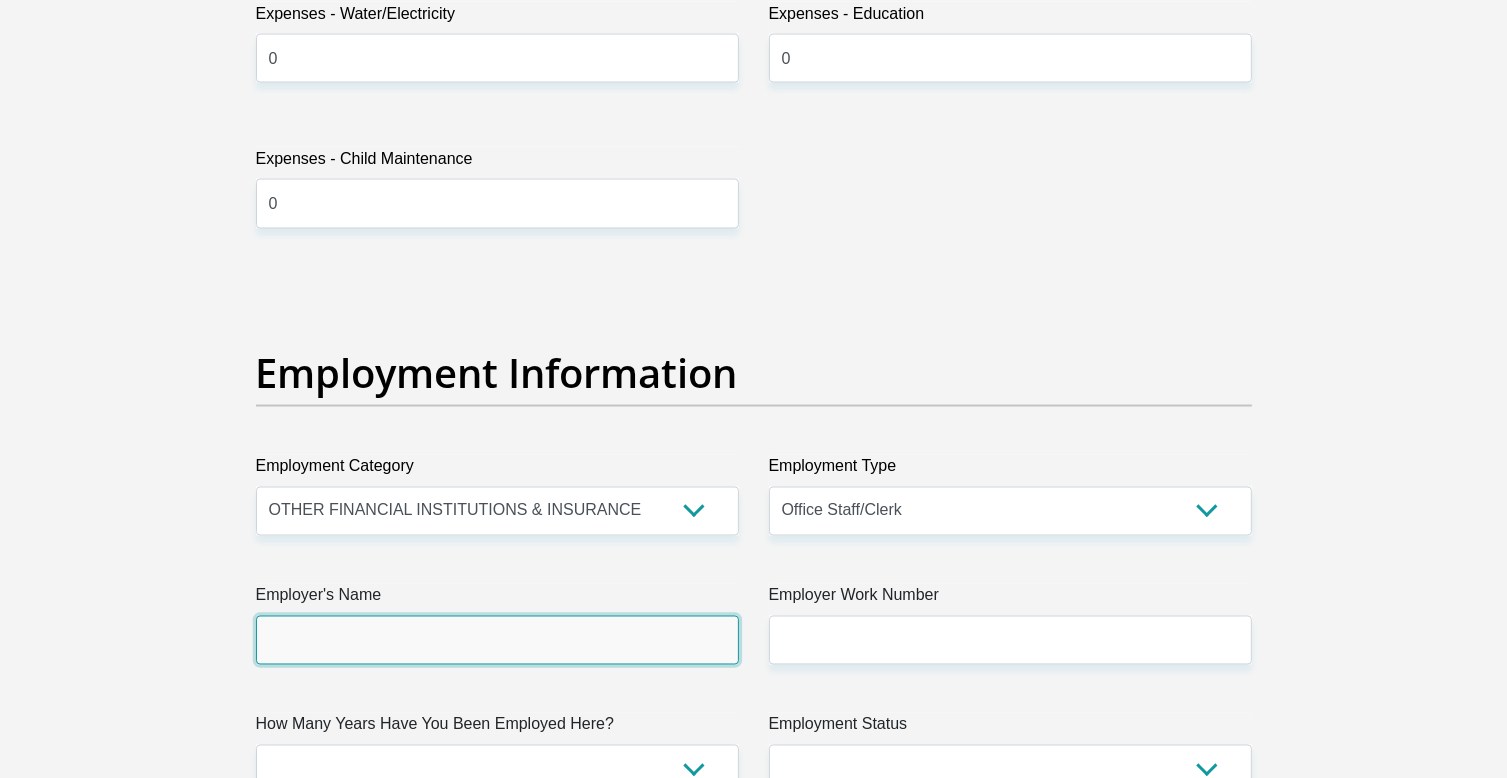 click on "Employer's Name" at bounding box center (497, 640) 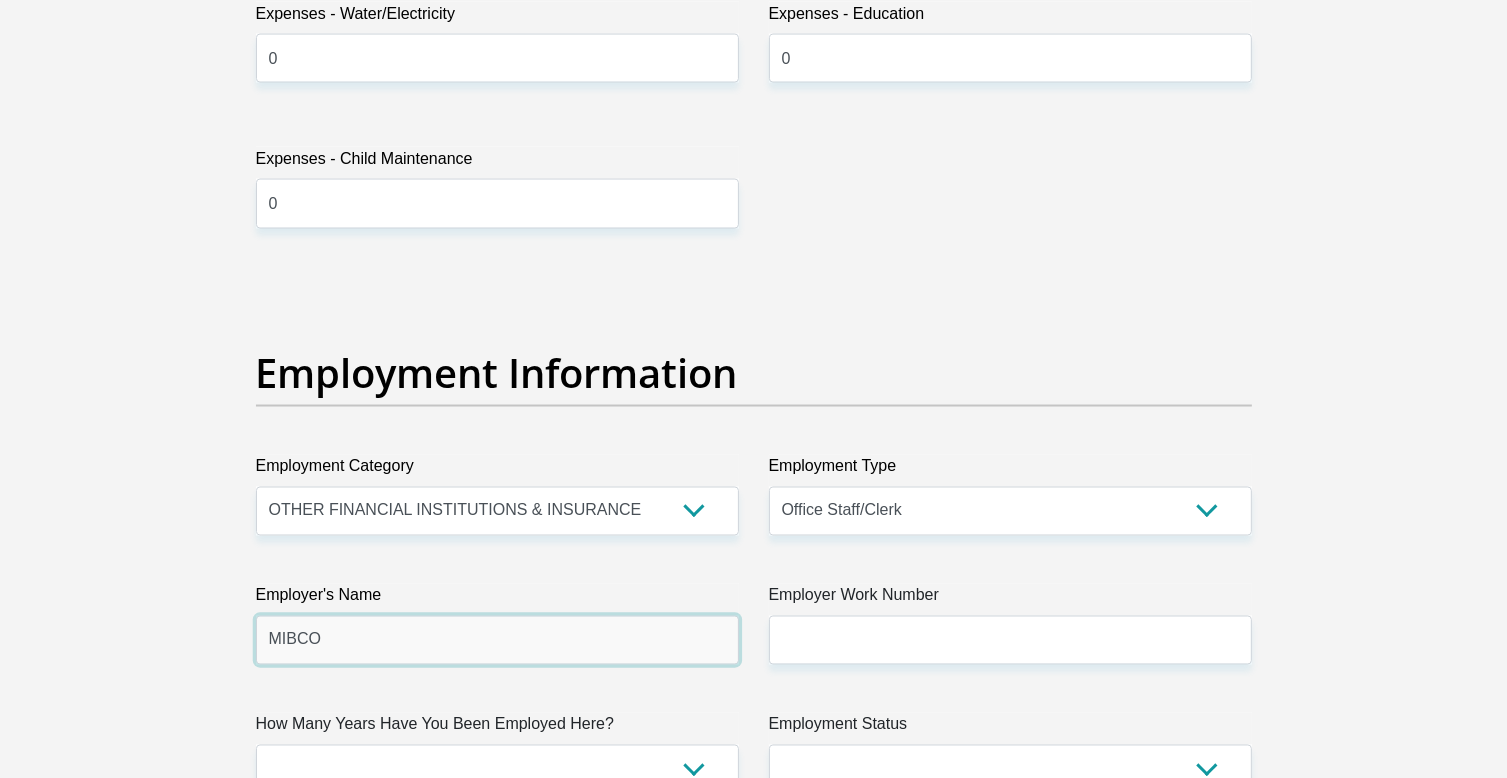 type on "MIBCO" 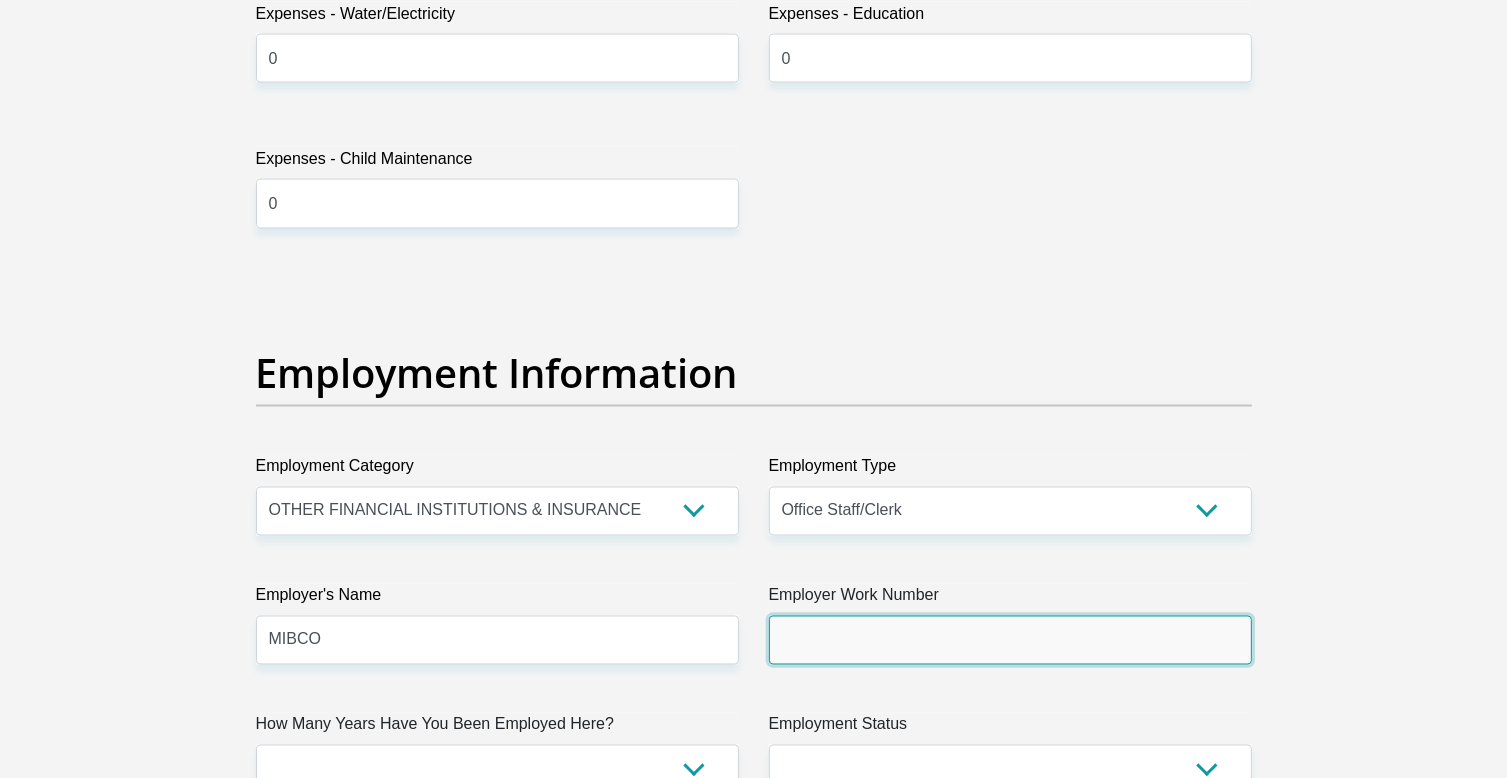 click on "Employer Work Number" at bounding box center [1010, 640] 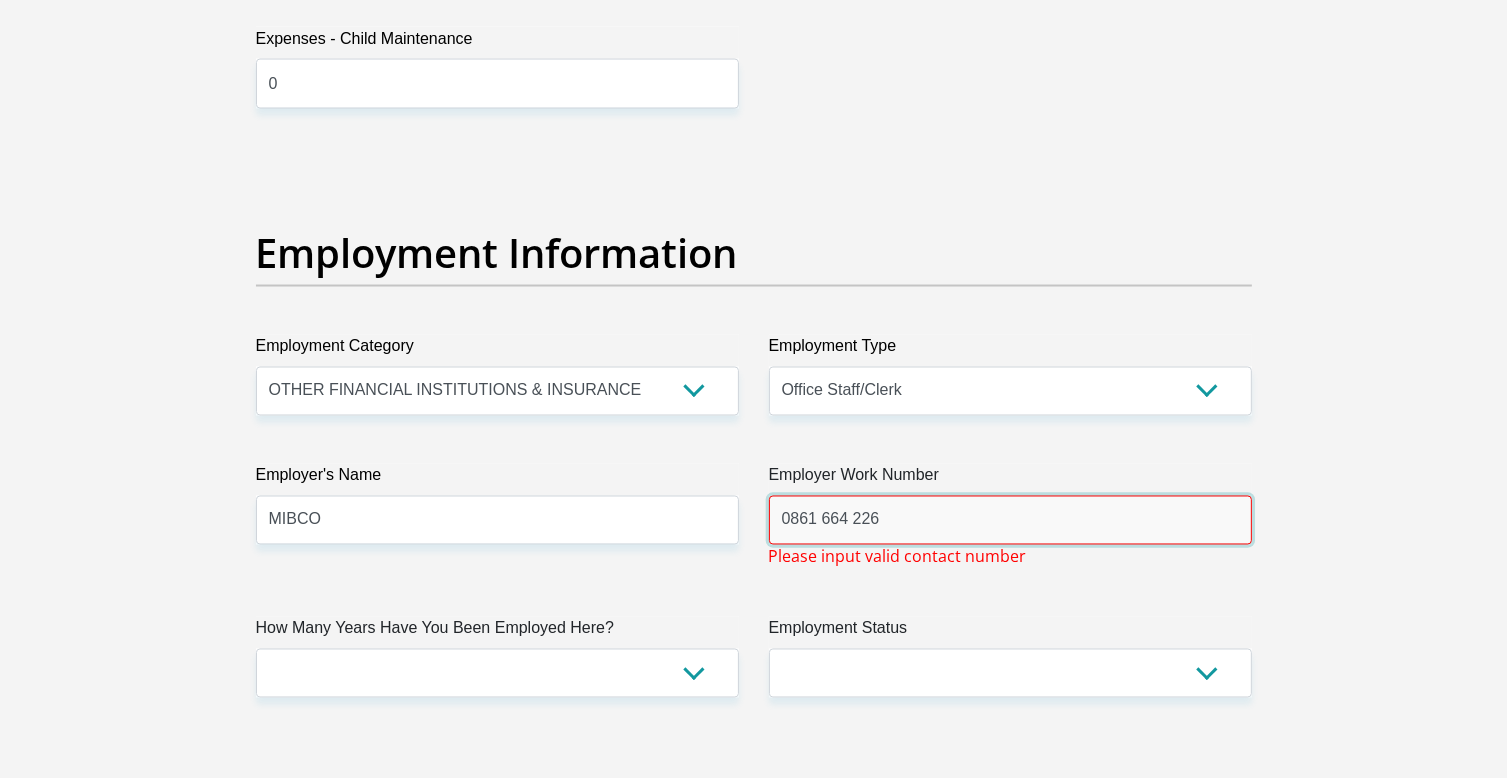 scroll, scrollTop: 3500, scrollLeft: 0, axis: vertical 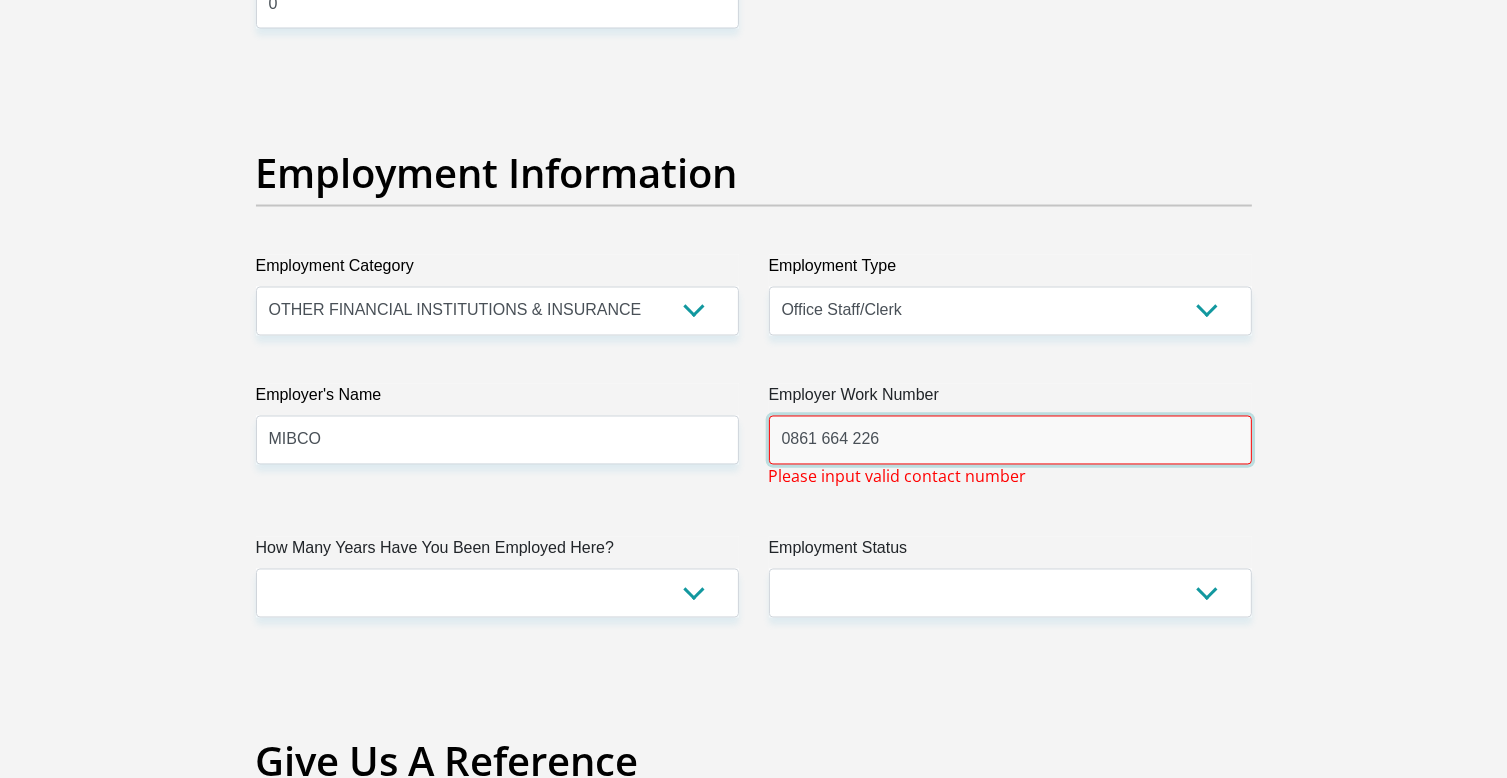 drag, startPoint x: 818, startPoint y: 437, endPoint x: 874, endPoint y: 481, distance: 71.21797 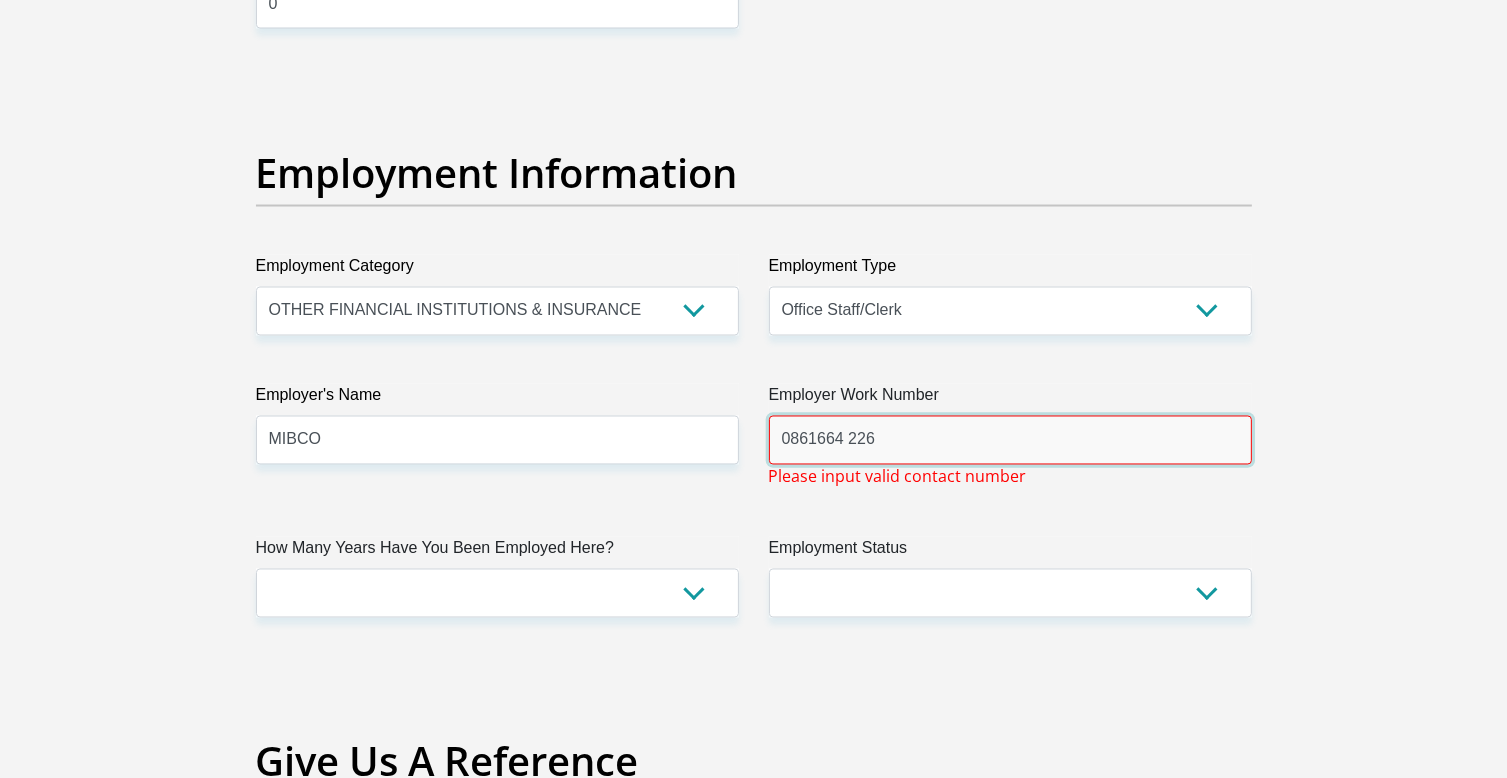 click on "0861664 226" at bounding box center (1010, 440) 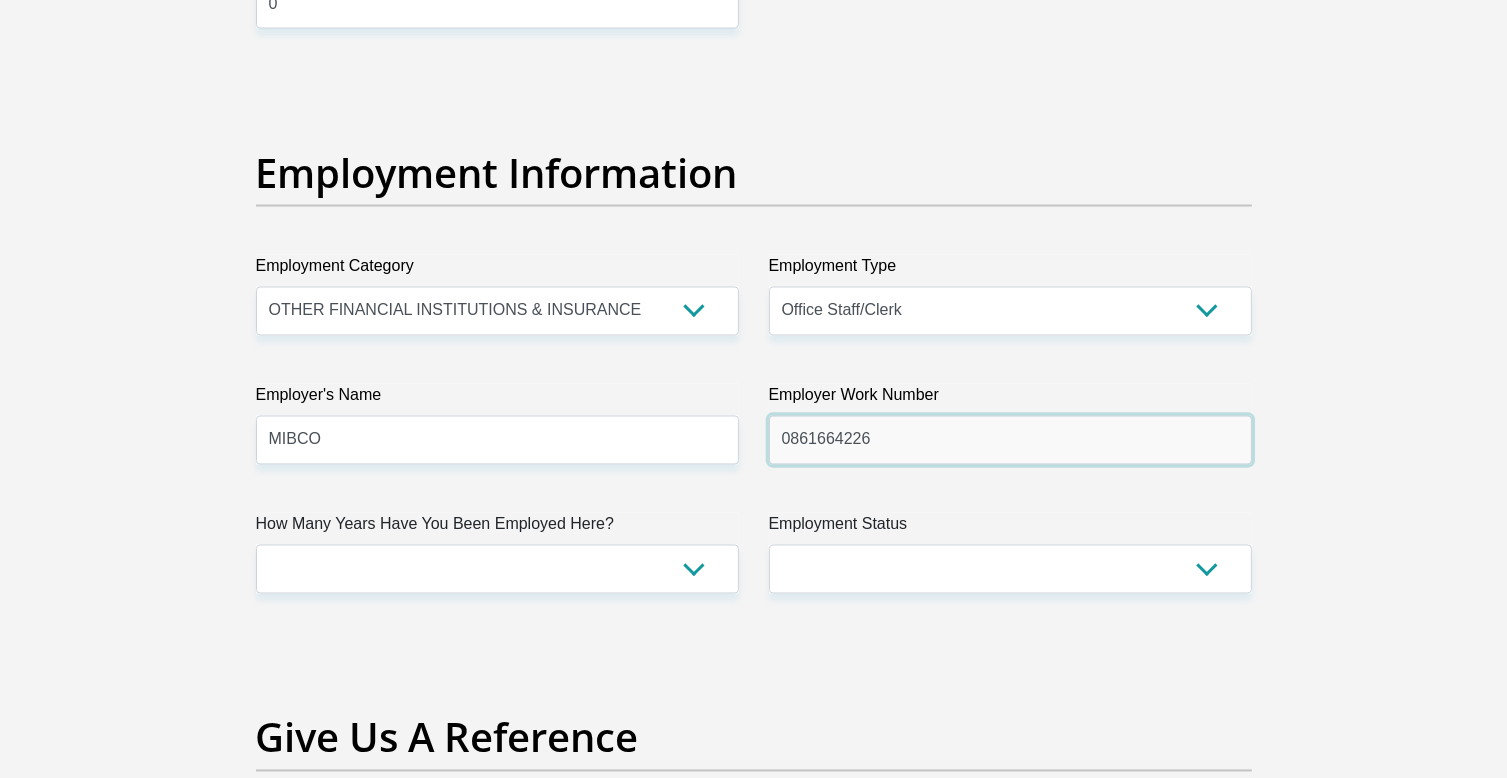 type on "0861664226" 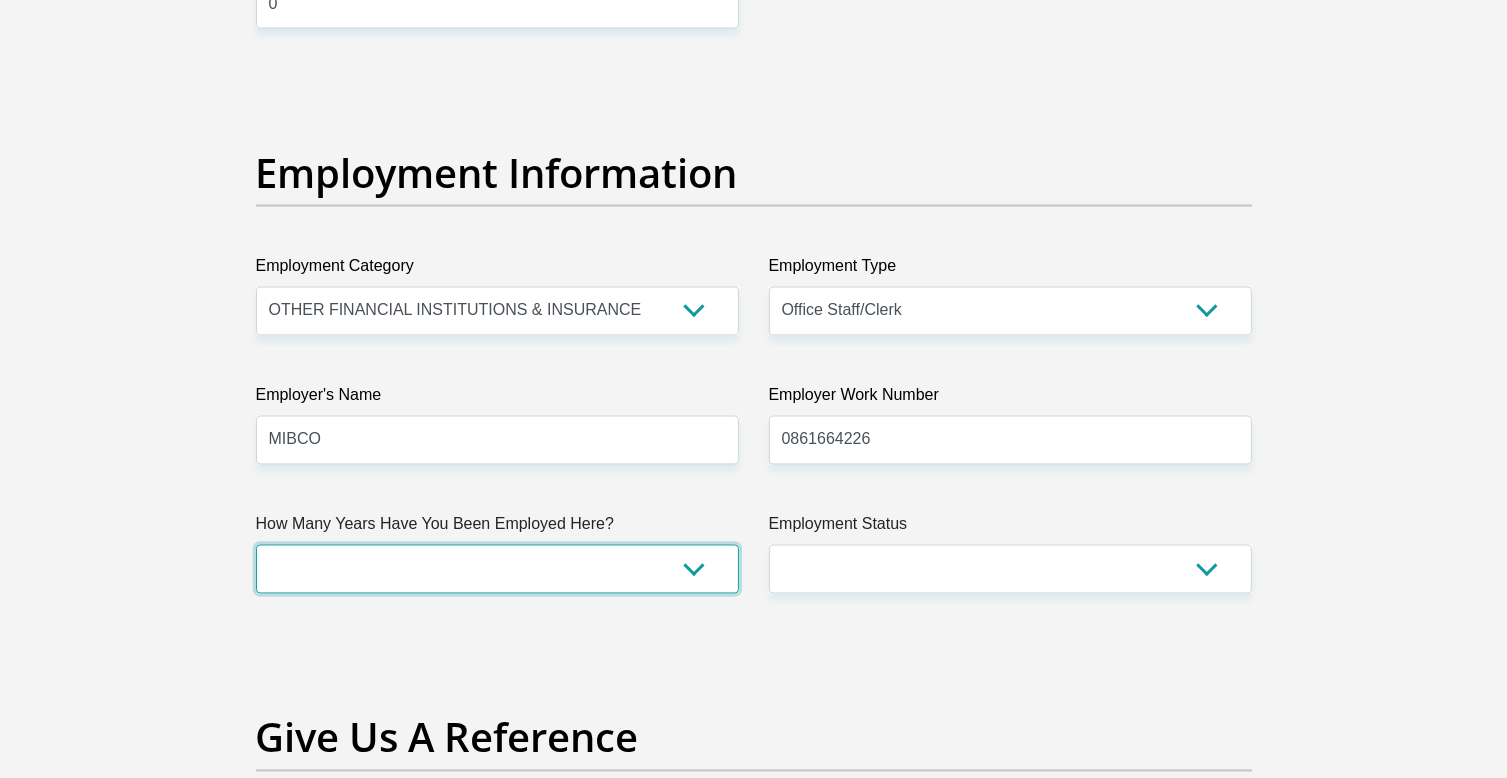 click on "less than 1 year
1-3 years
3-5 years
5+ years" at bounding box center [497, 569] 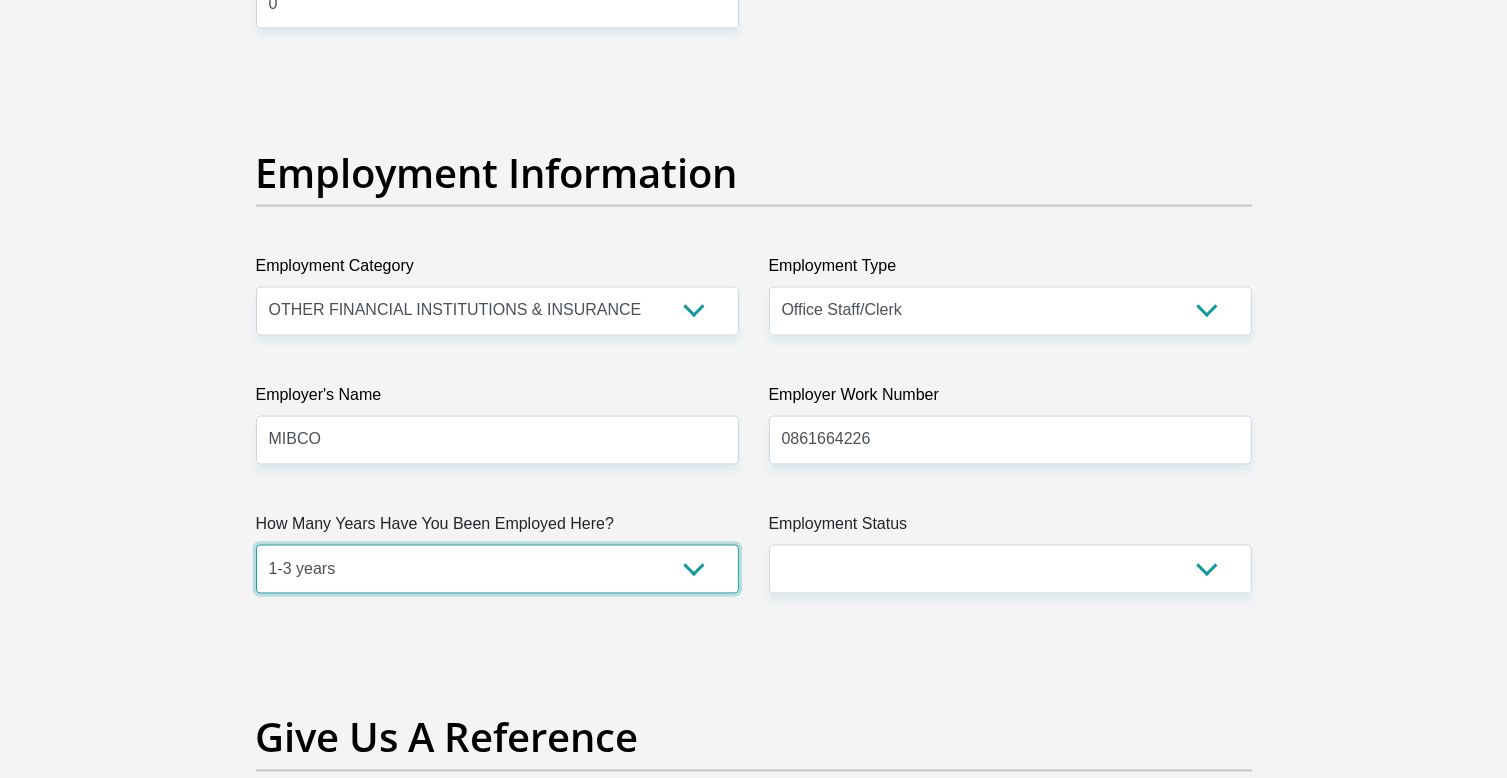 click on "less than 1 year
1-3 years
3-5 years
5+ years" at bounding box center (497, 569) 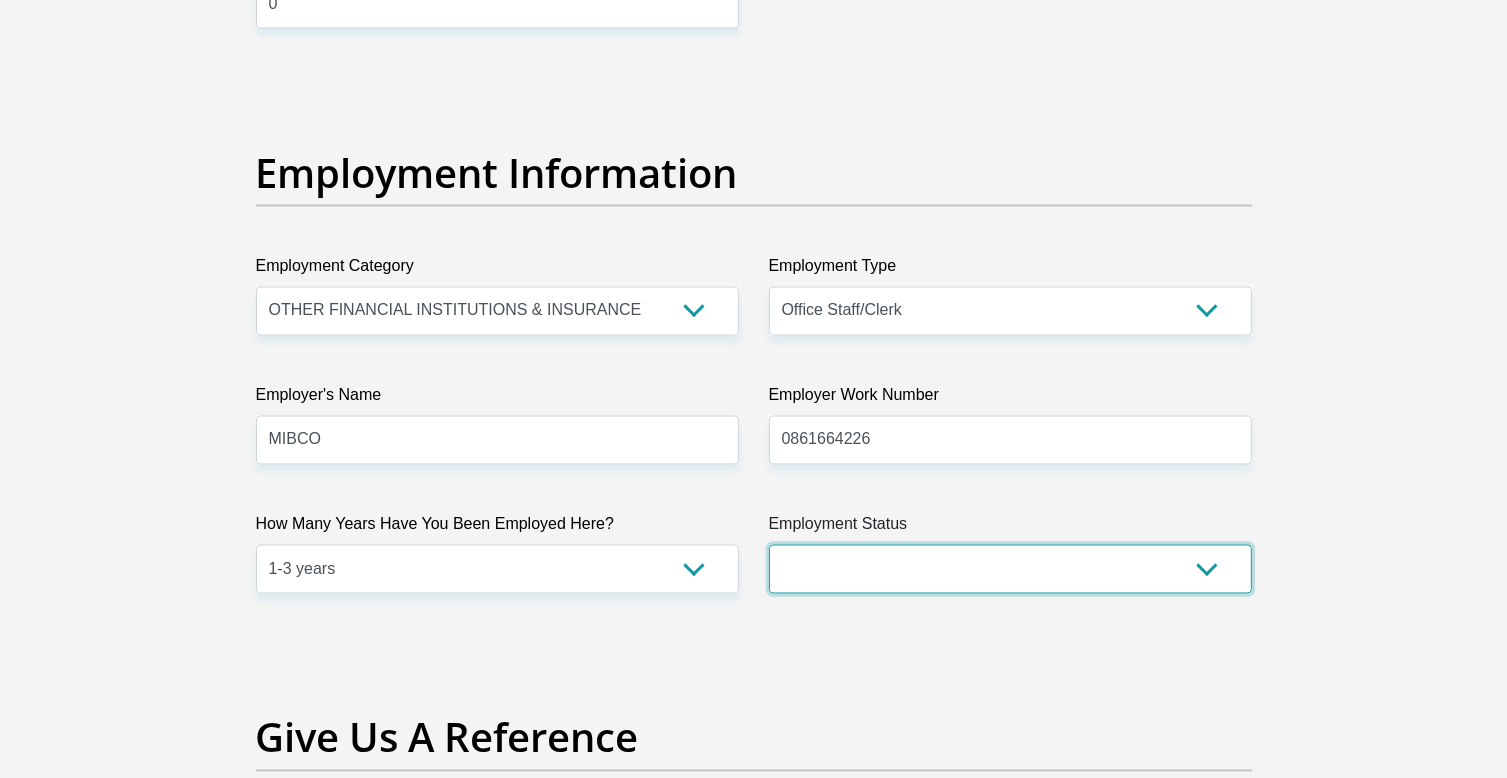 click on "Permanent/Full-time
Part-time/Casual
Contract Worker
Self-Employed
Housewife
Retired
Student
Medically Boarded
Disability
Unemployed" at bounding box center (1010, 569) 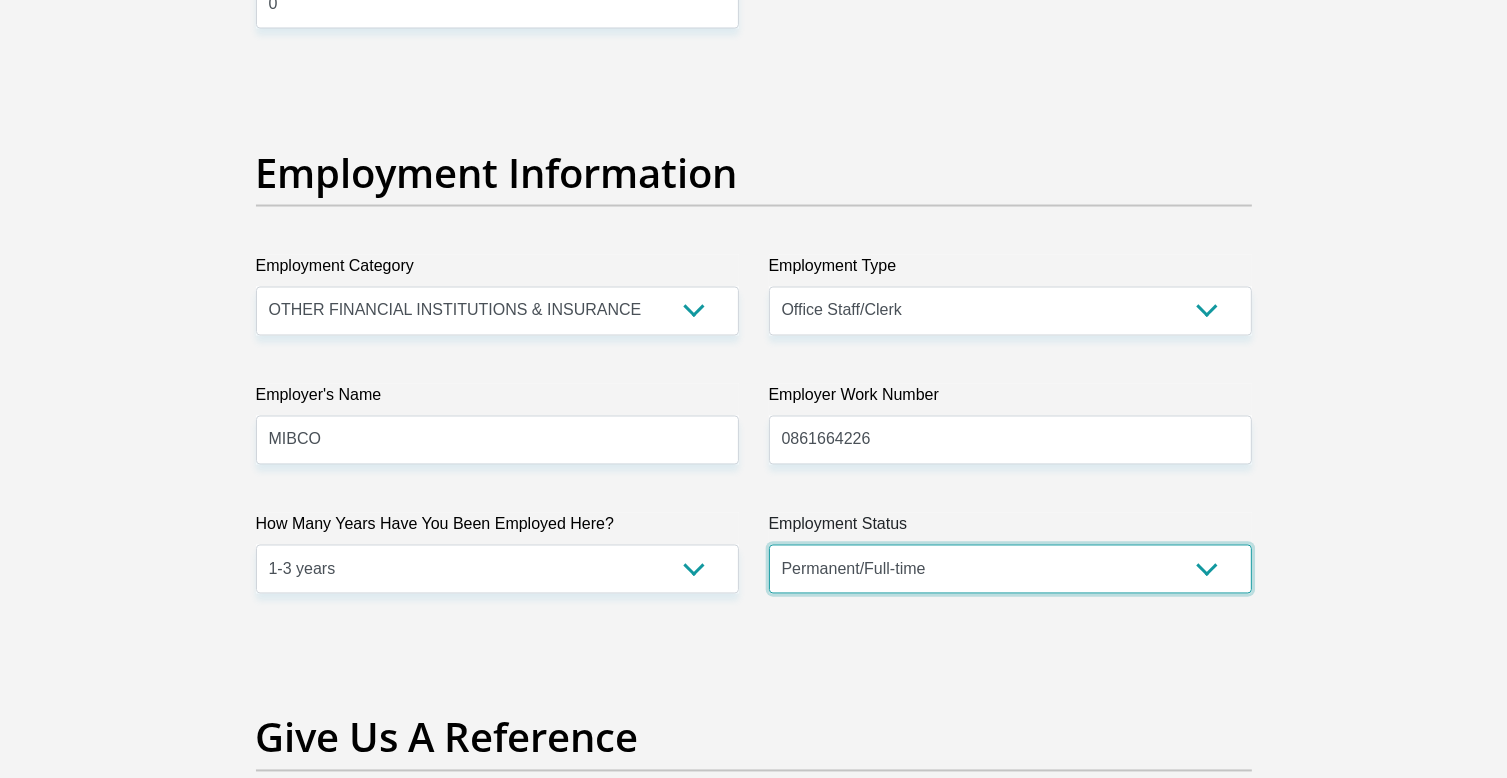 click on "Permanent/Full-time
Part-time/Casual
Contract Worker
Self-Employed
Housewife
Retired
Student
Medically Boarded
Disability
Unemployed" at bounding box center [1010, 569] 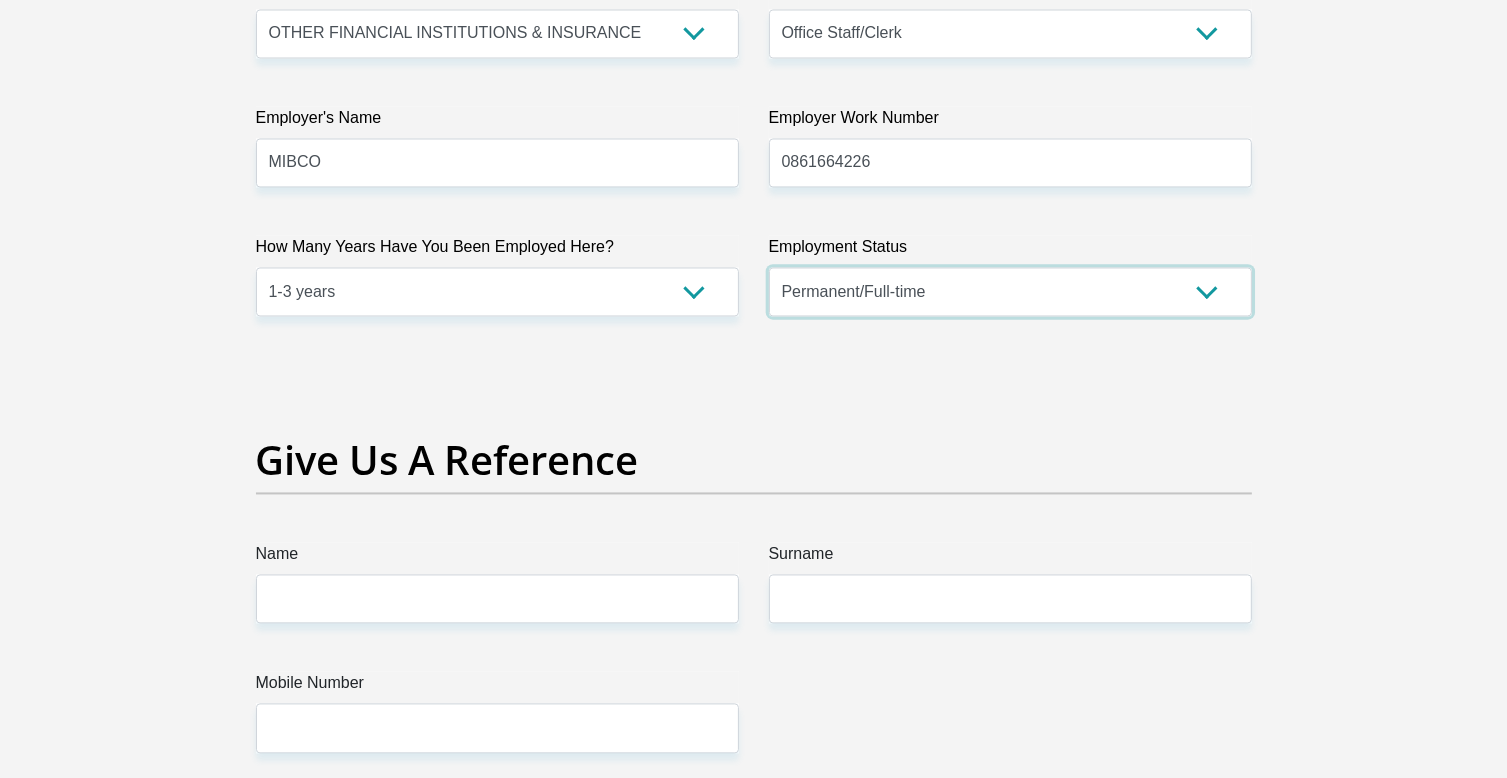 scroll, scrollTop: 3900, scrollLeft: 0, axis: vertical 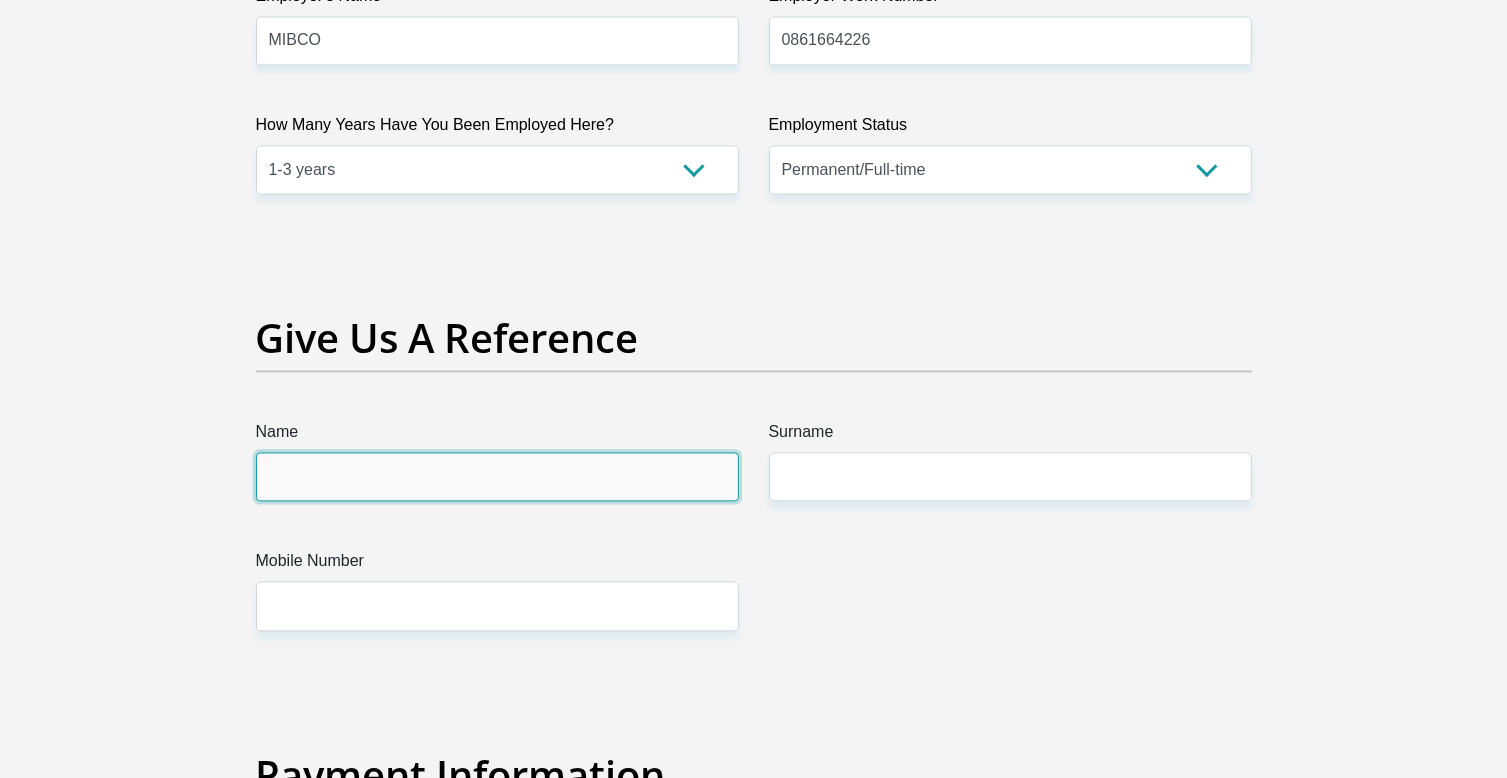 drag, startPoint x: 396, startPoint y: 459, endPoint x: 402, endPoint y: 475, distance: 17.088007 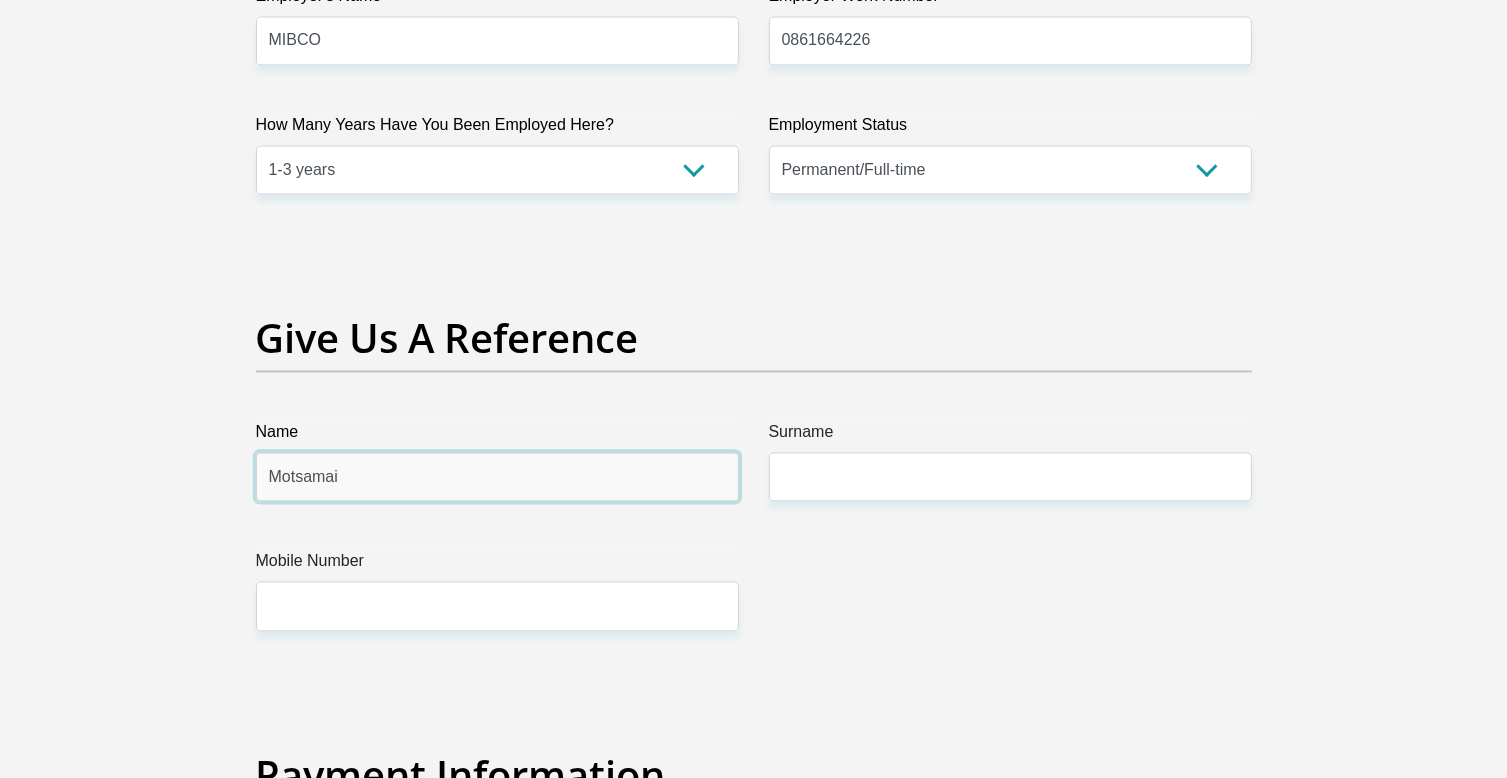 type on "Motsamai" 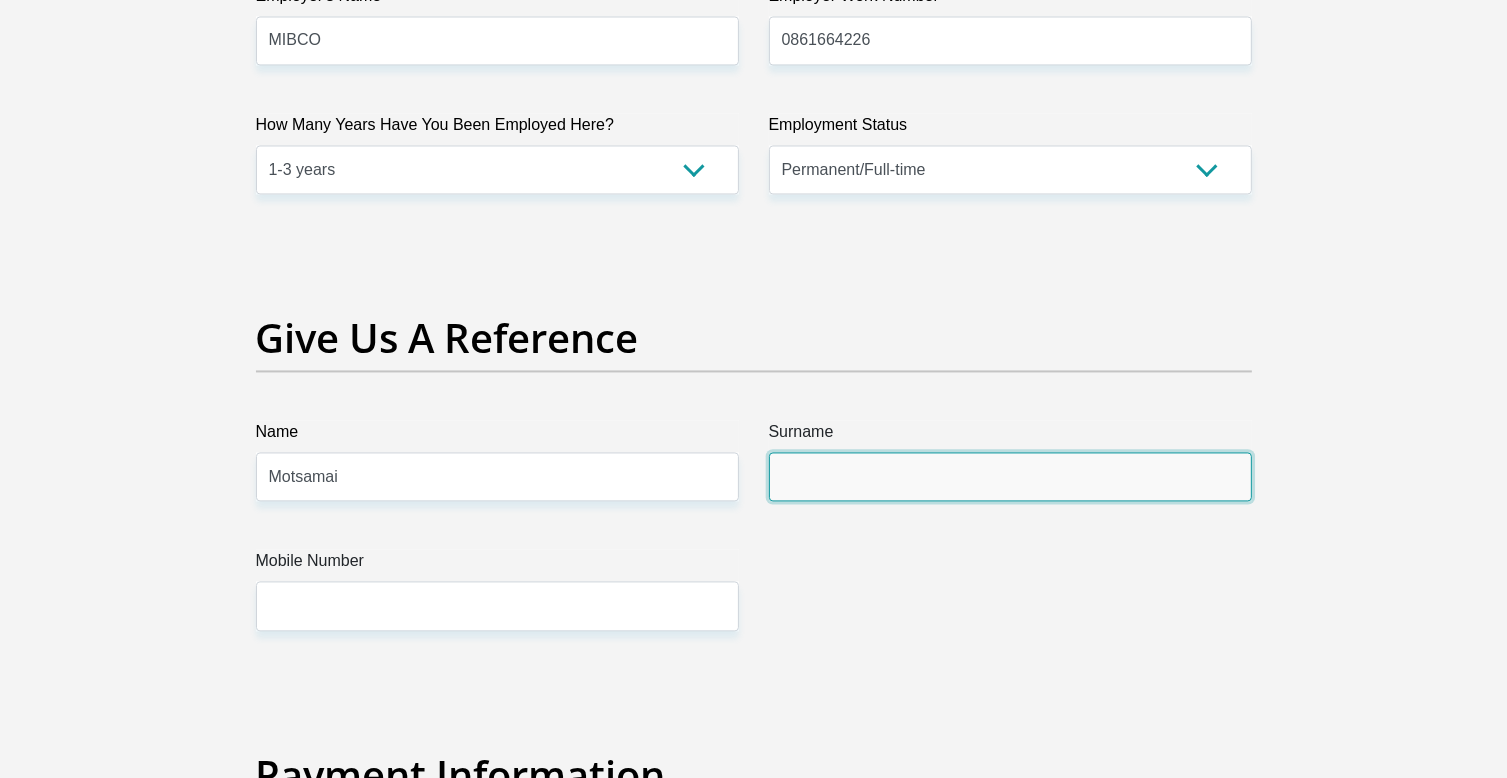 click on "Surname" at bounding box center [1010, 476] 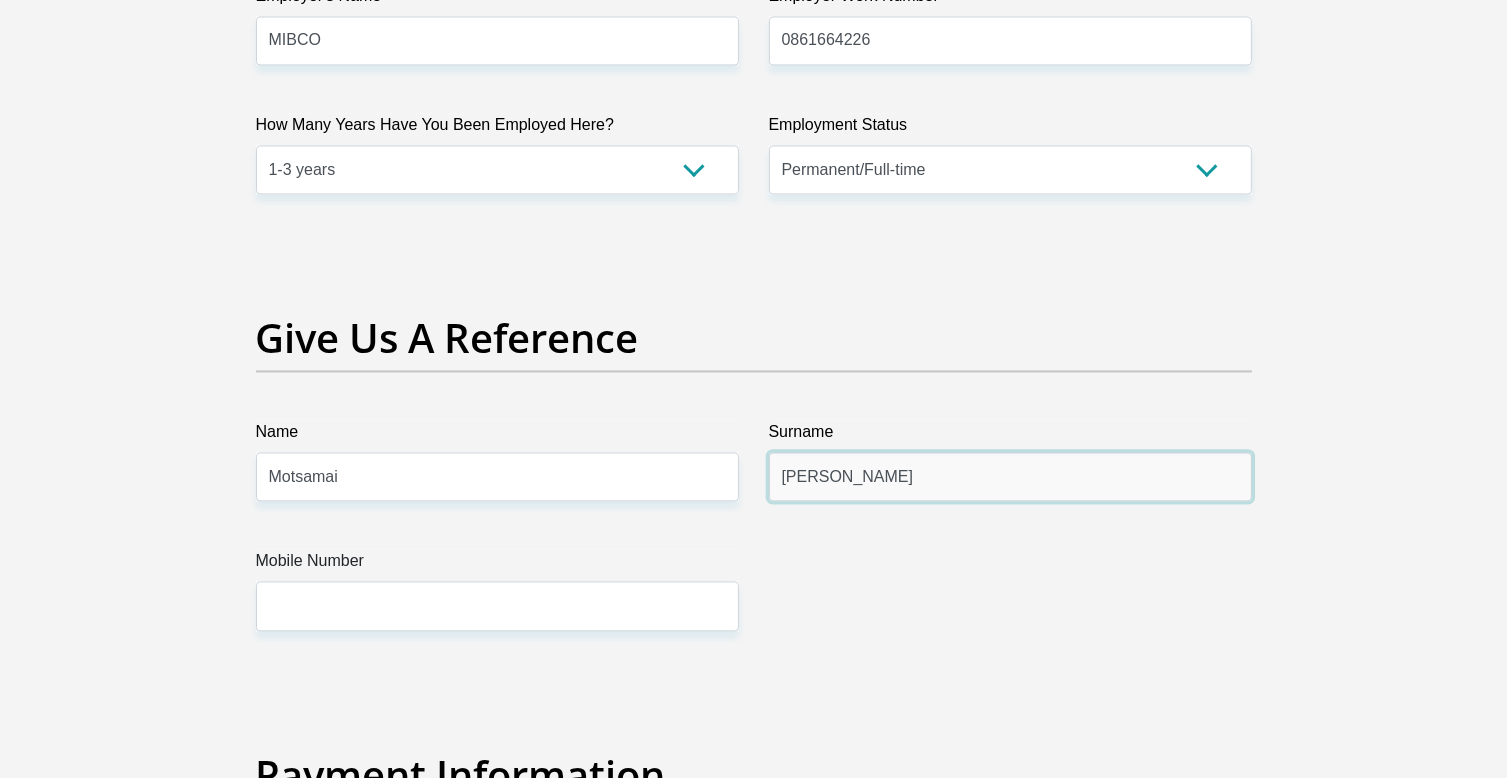 type on "Flink" 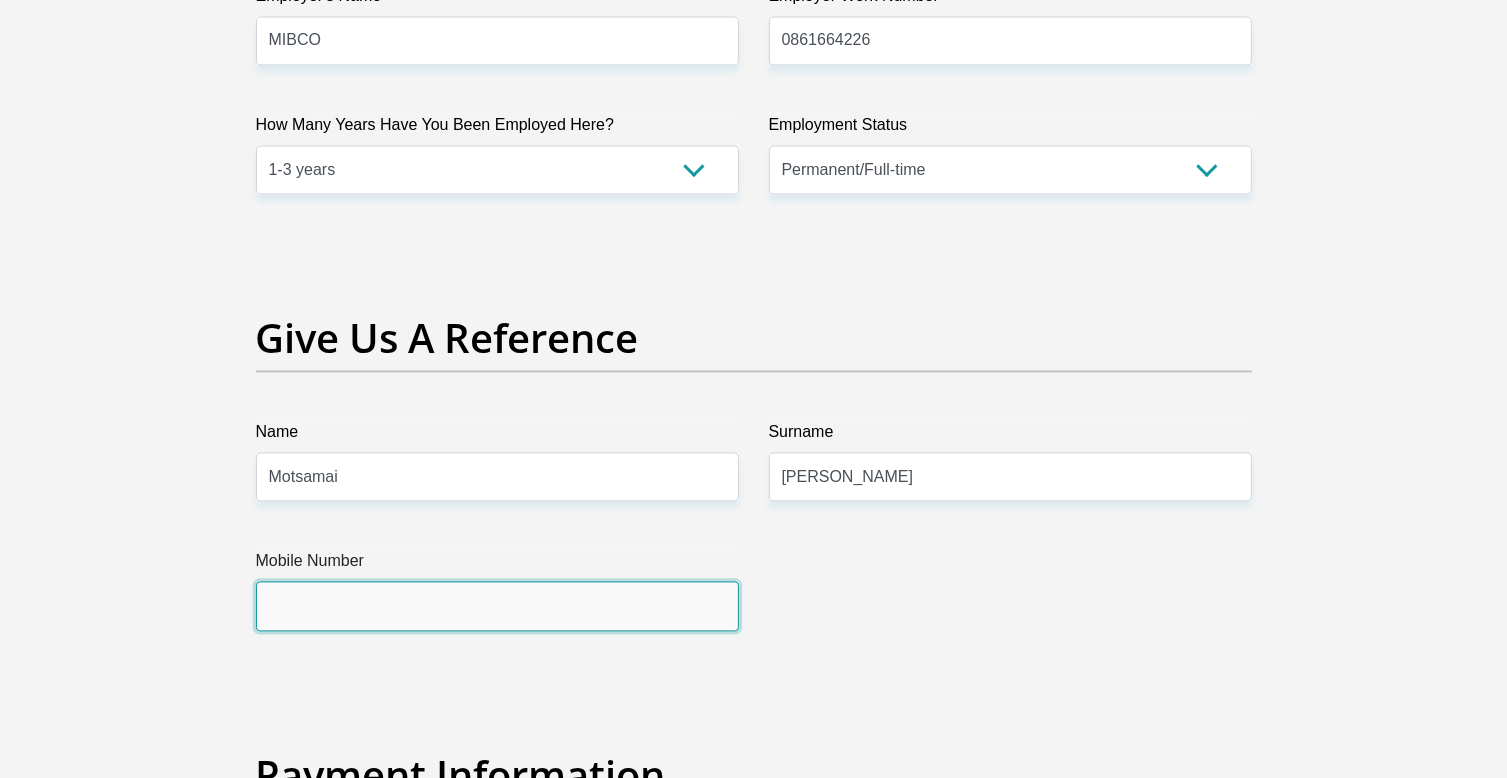 drag, startPoint x: 359, startPoint y: 613, endPoint x: 384, endPoint y: 568, distance: 51.47815 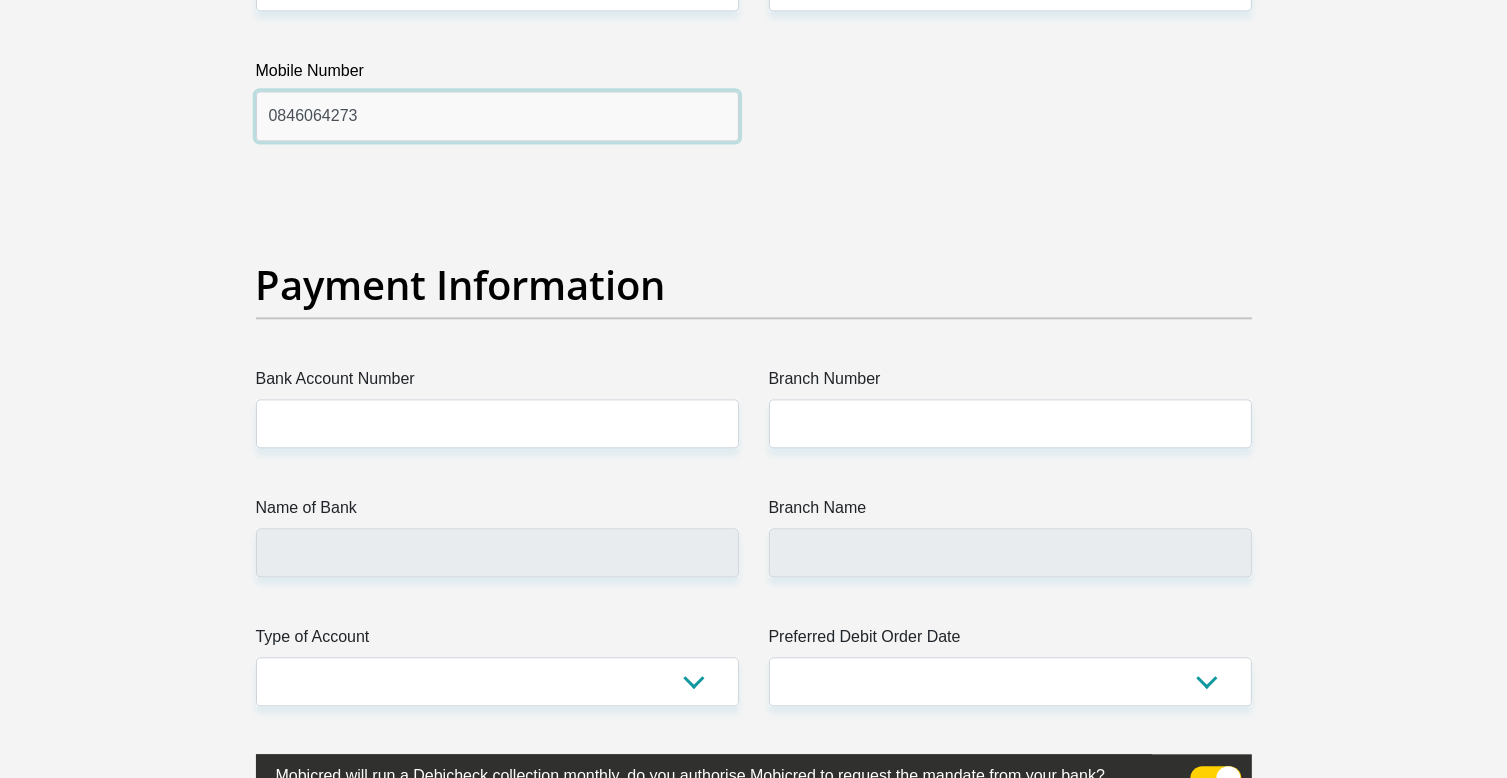 scroll, scrollTop: 4400, scrollLeft: 0, axis: vertical 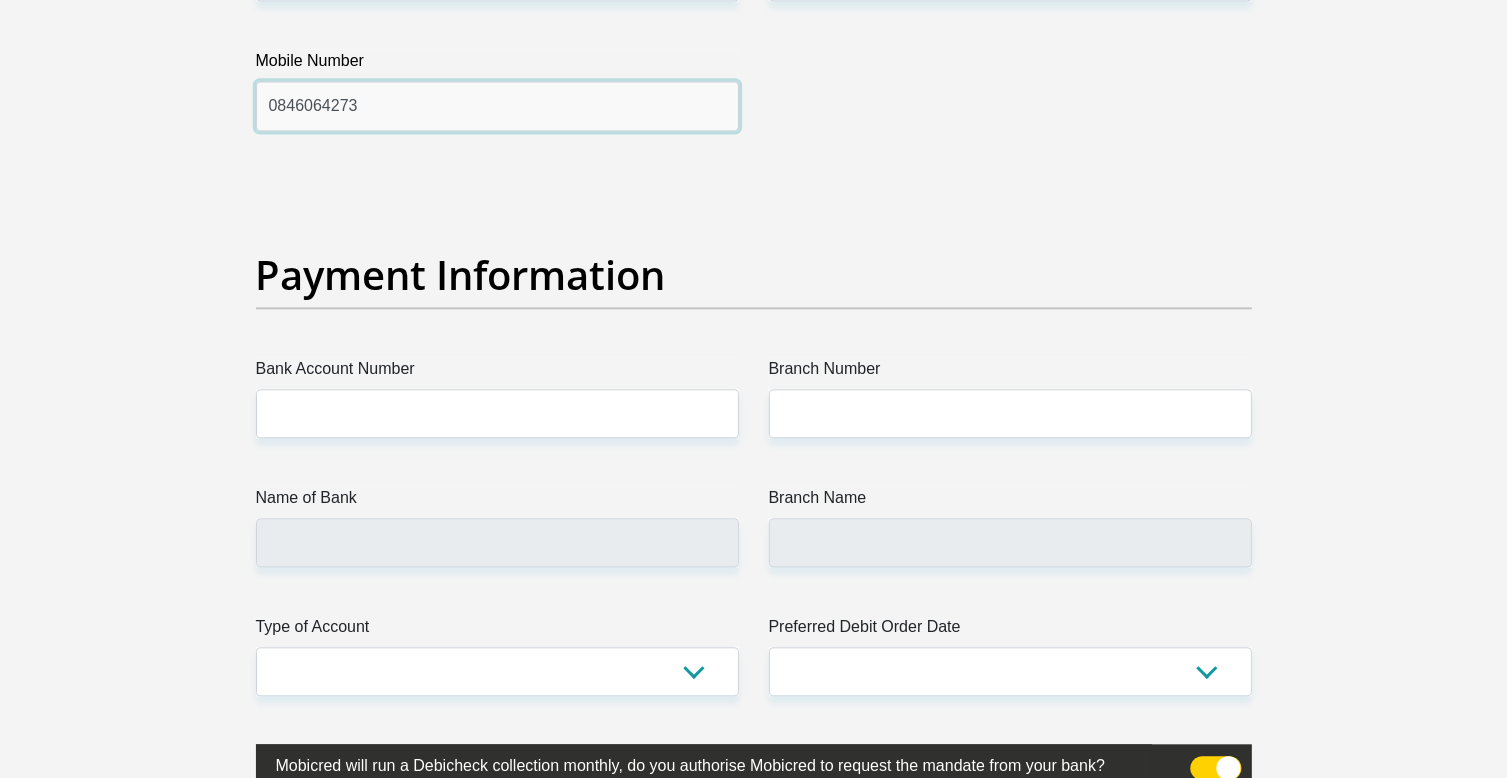 type on "0846064273" 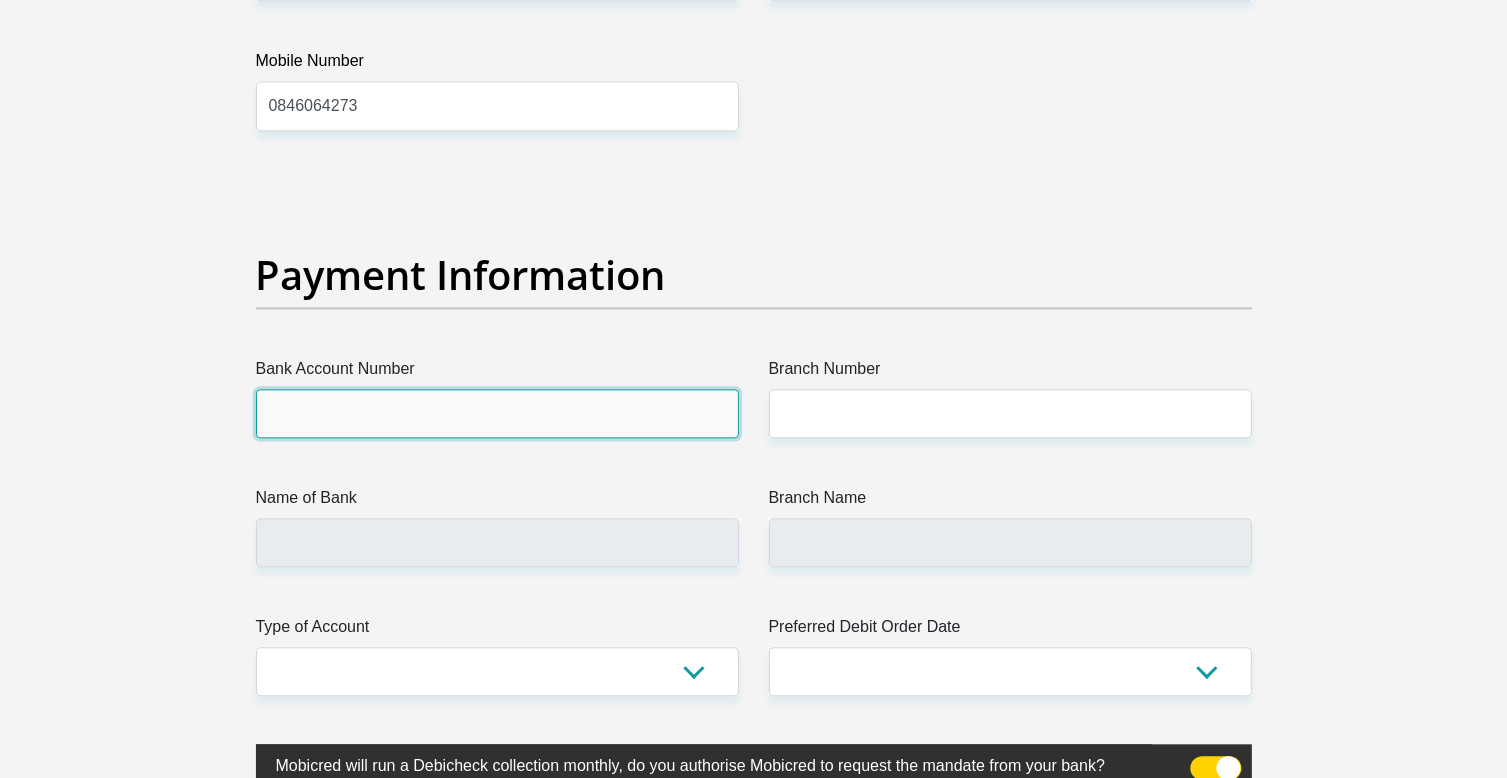 click on "Bank Account Number" at bounding box center (497, 413) 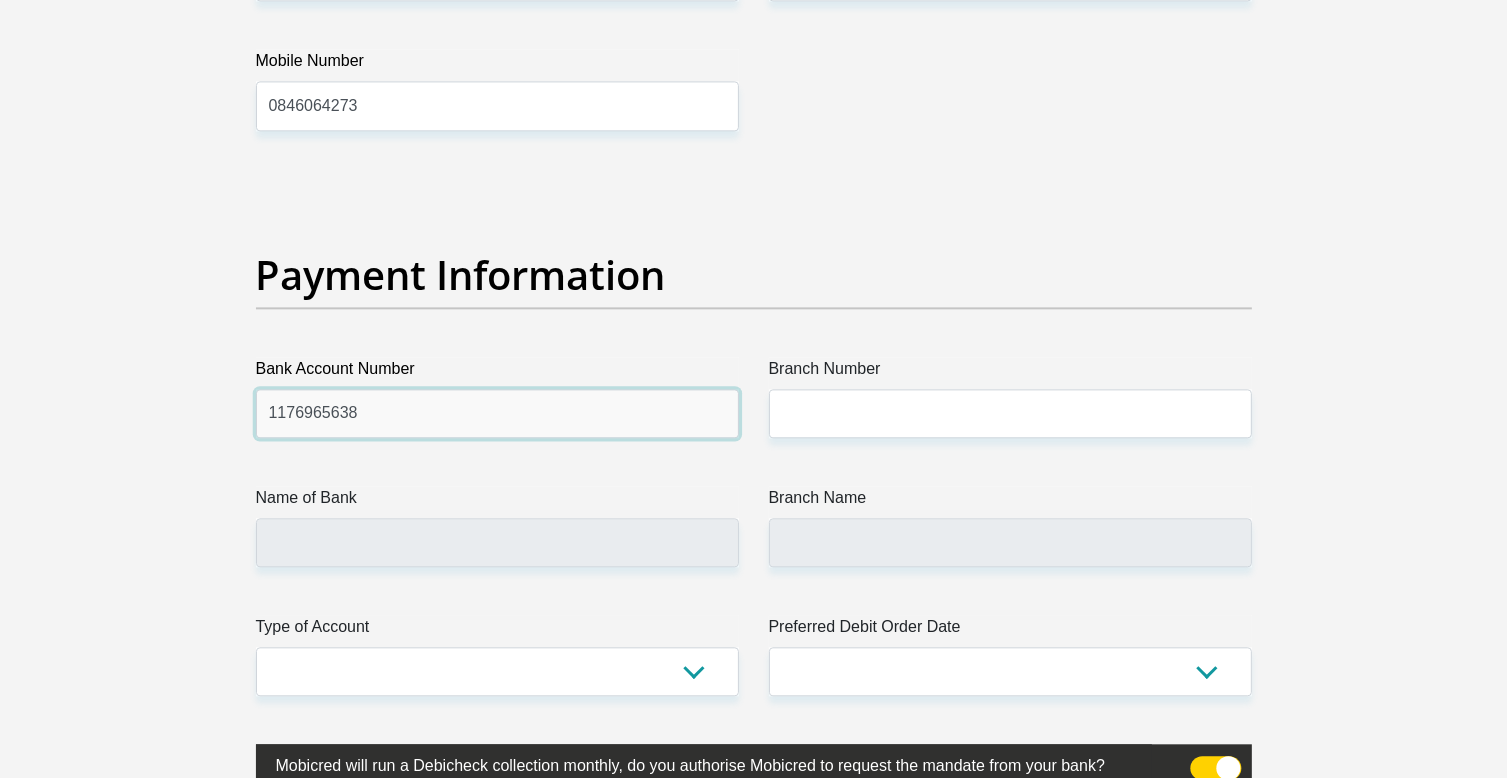 type on "1176965638" 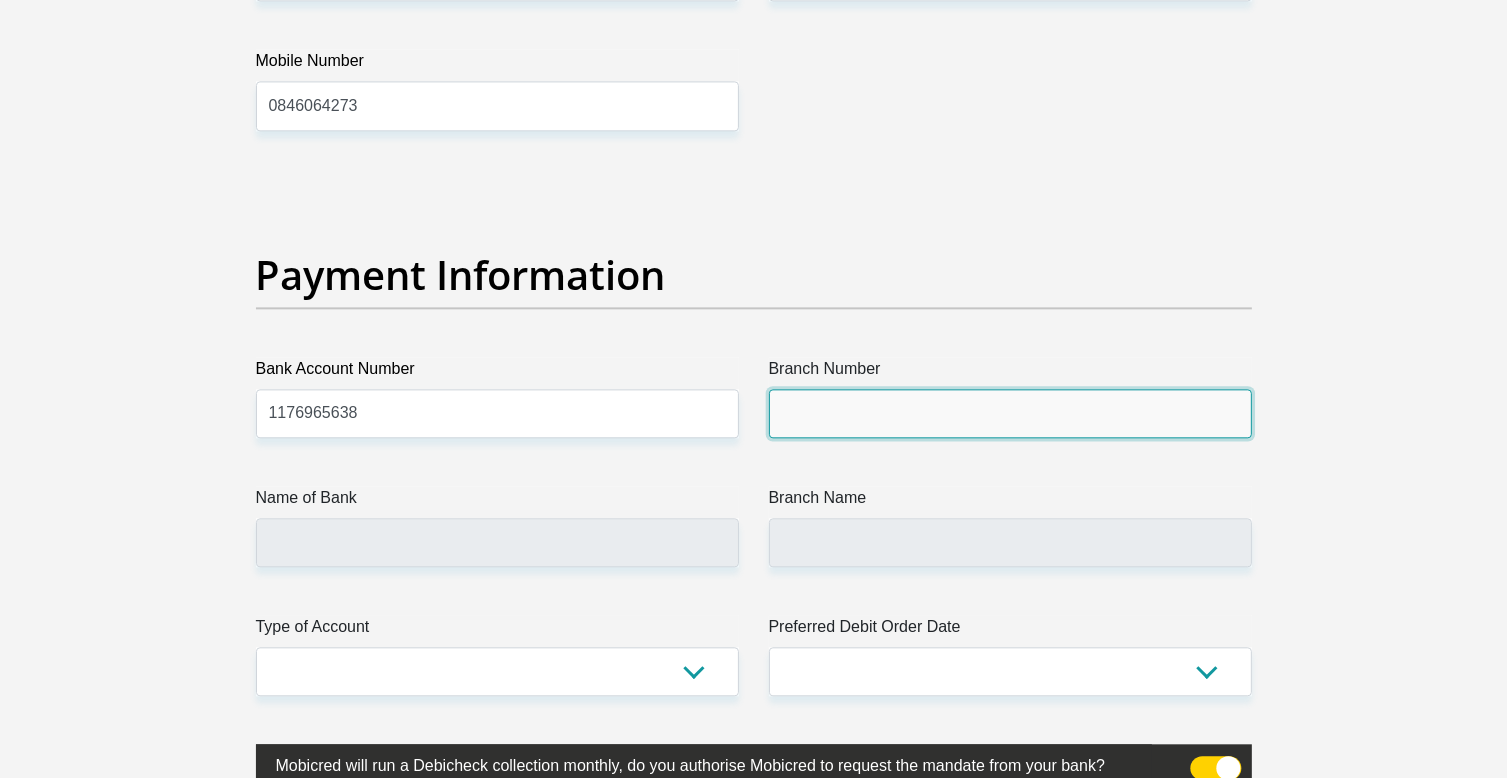 click on "Branch Number" at bounding box center (1010, 413) 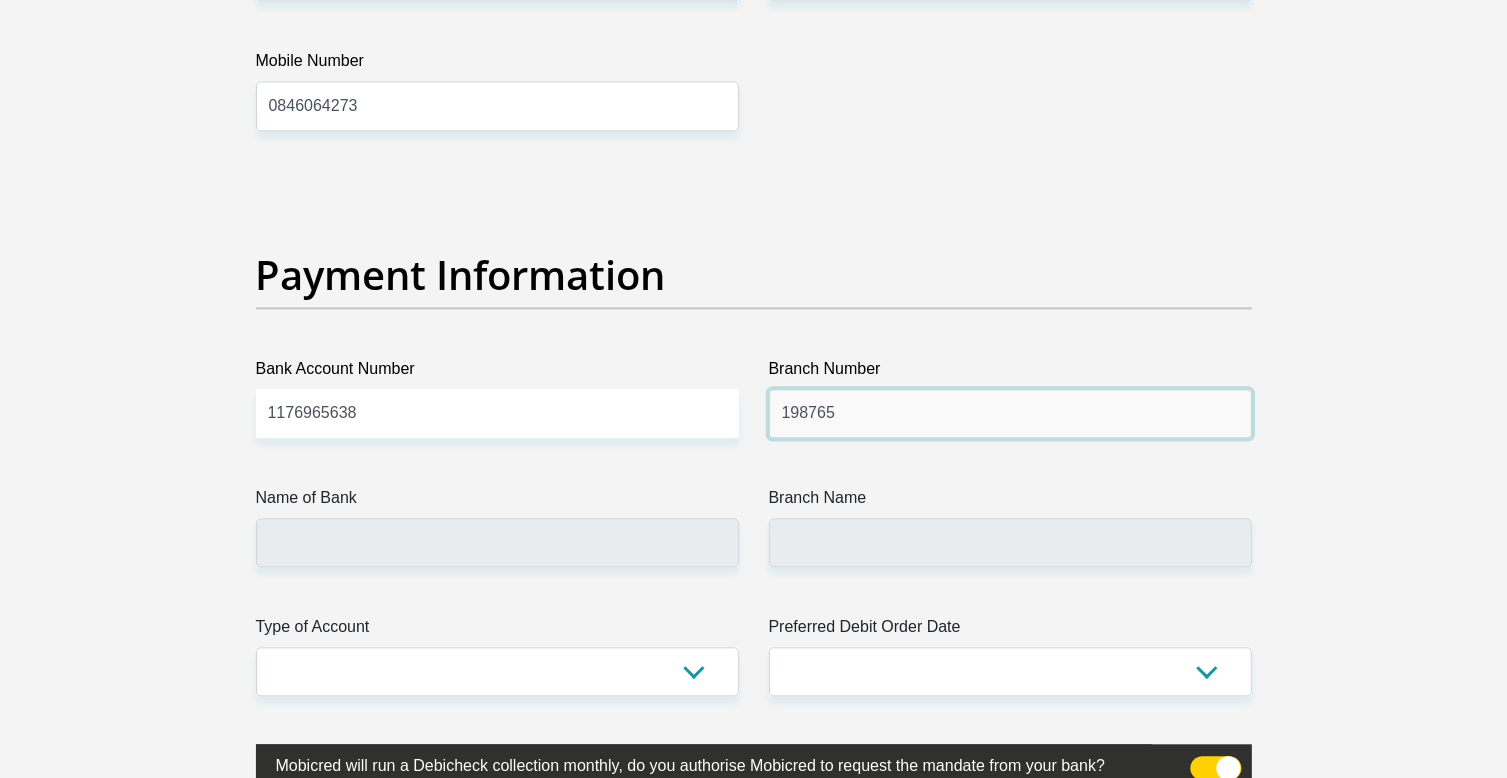 type on "198765" 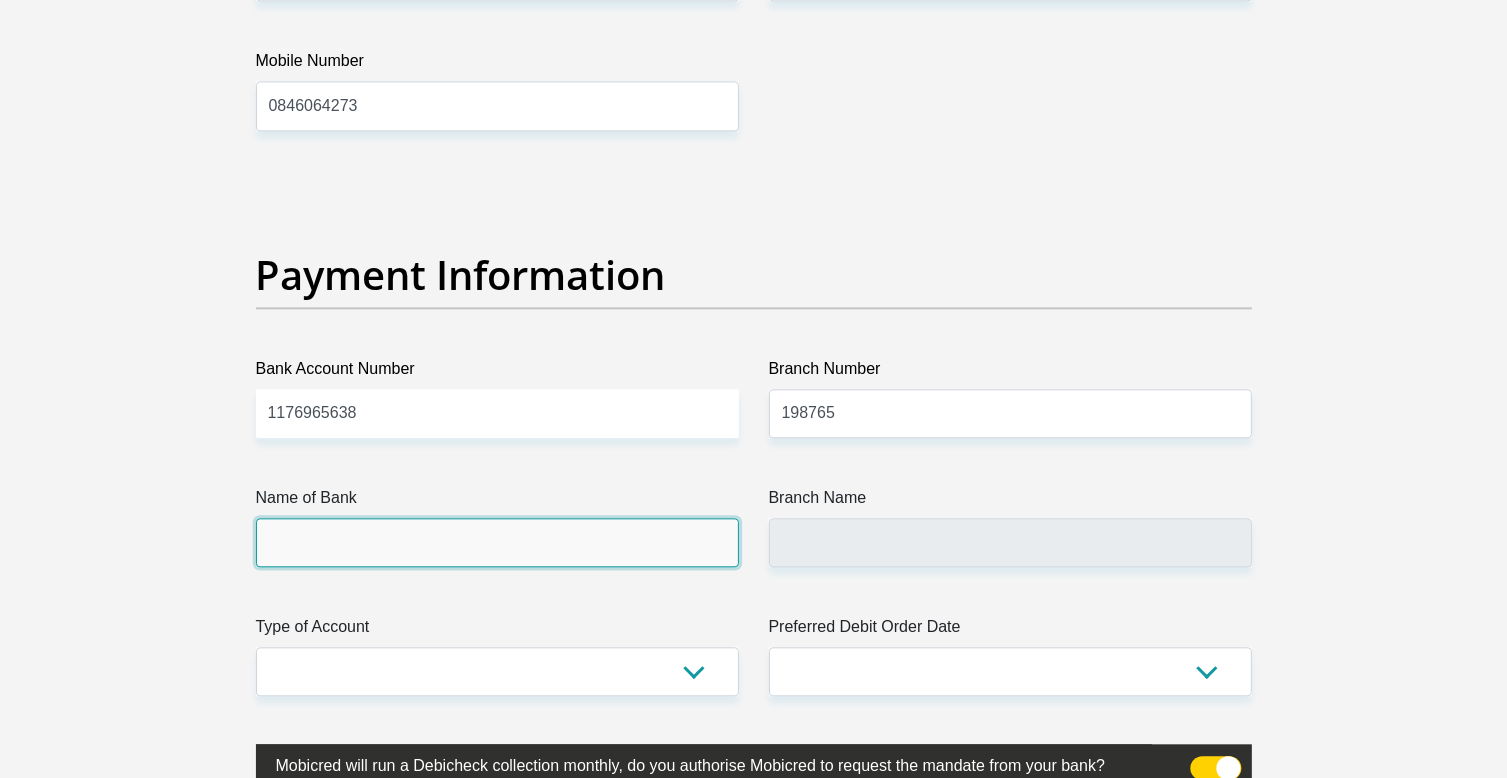 click on "Name of Bank" at bounding box center [497, 542] 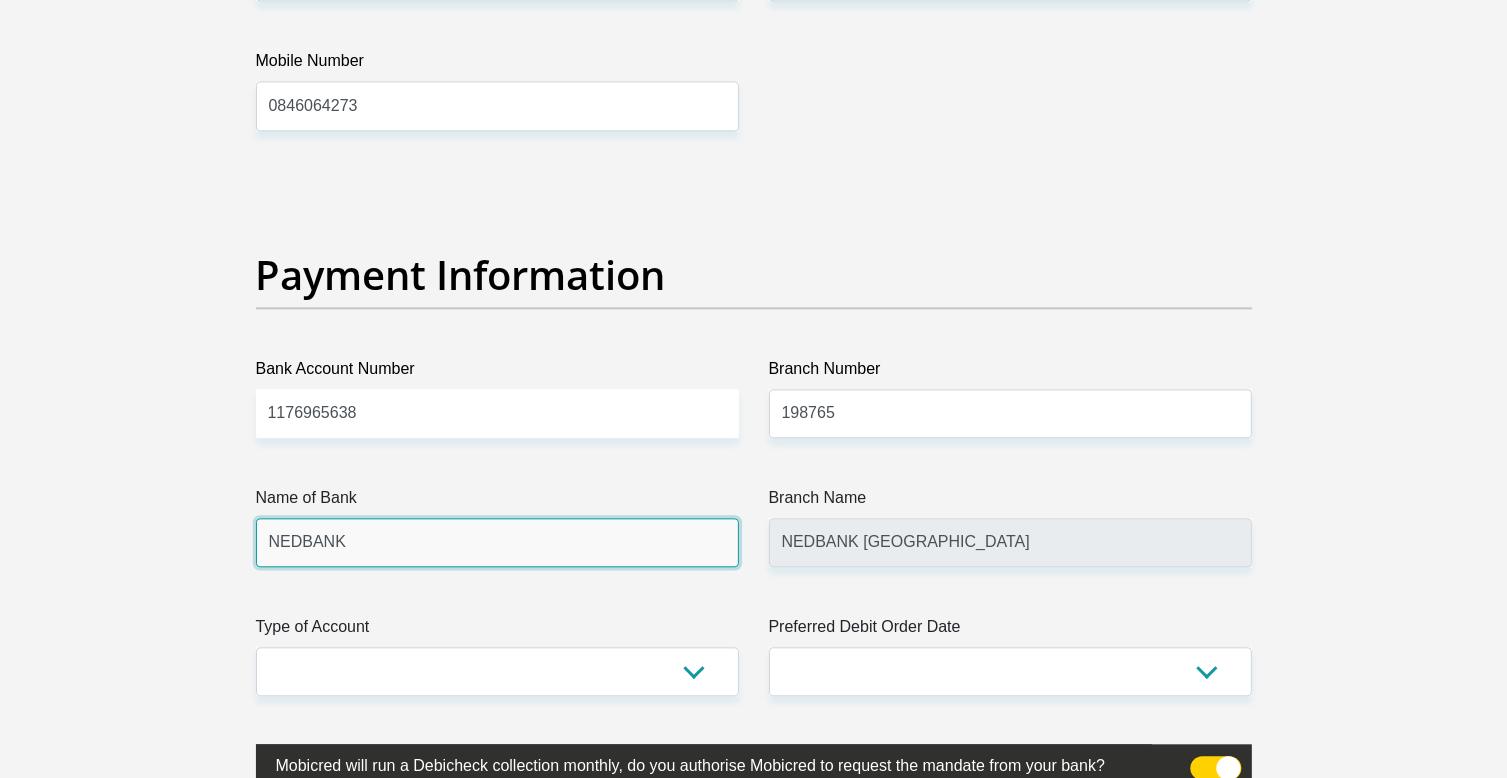 scroll, scrollTop: 4600, scrollLeft: 0, axis: vertical 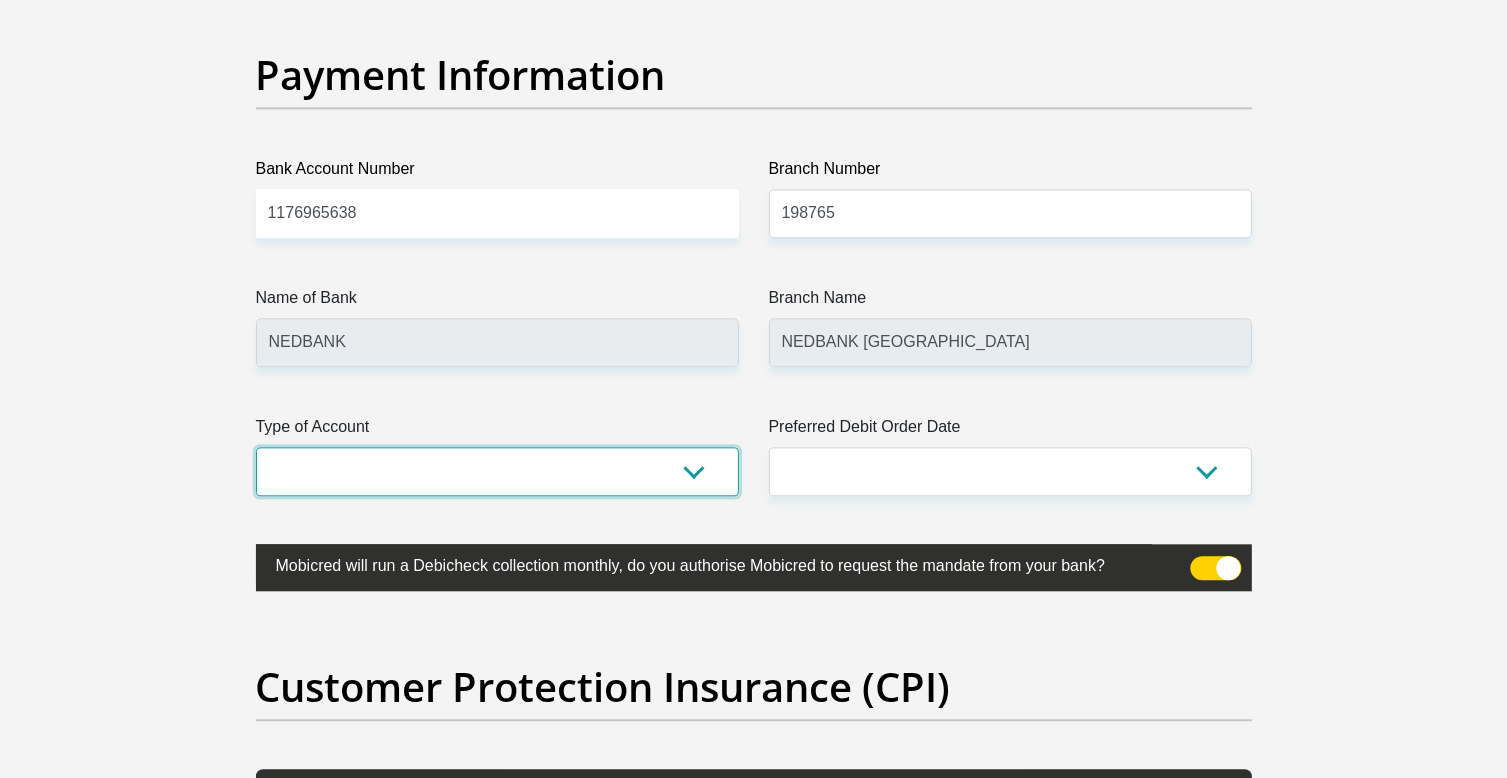 click on "Cheque
Savings" at bounding box center (497, 471) 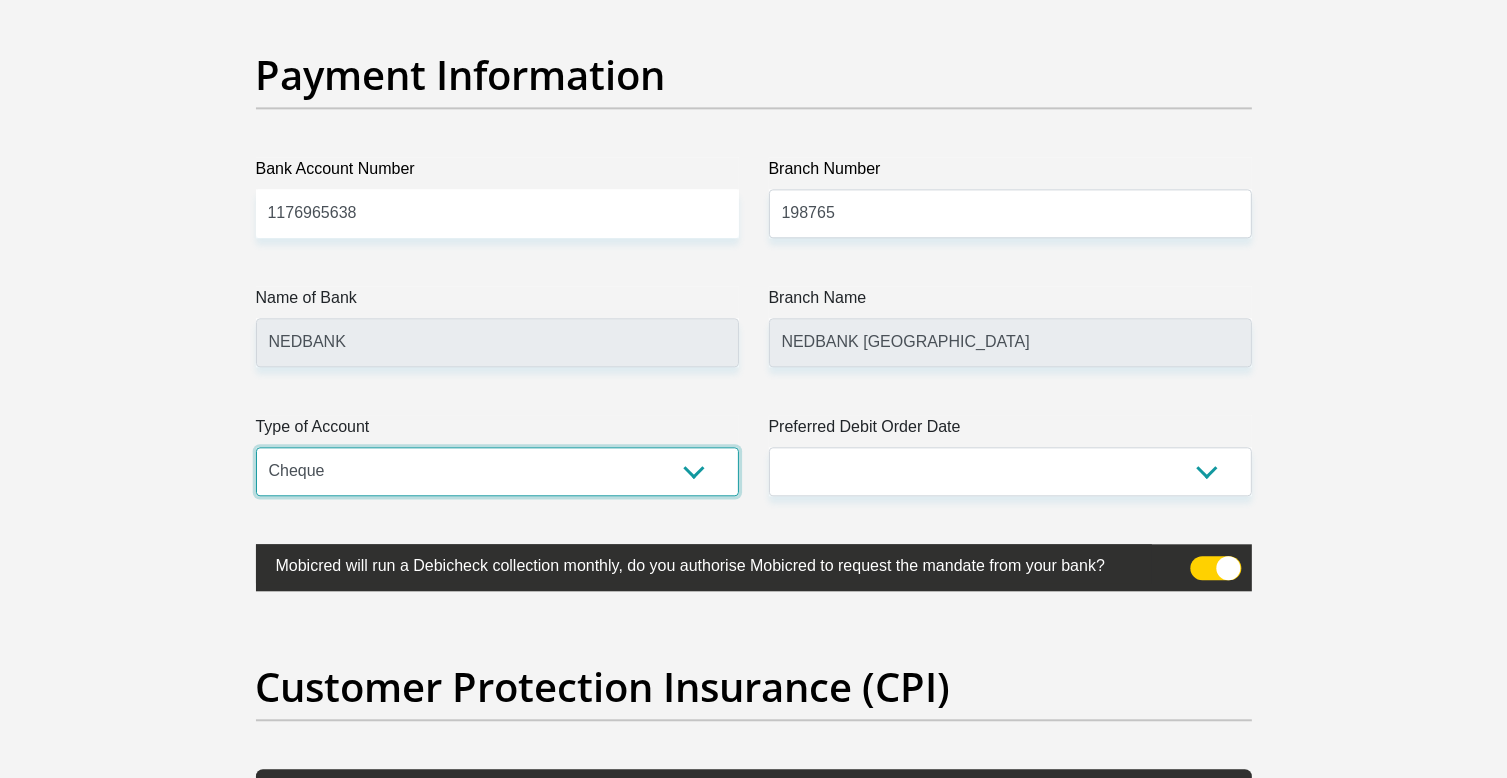 click on "Cheque
Savings" at bounding box center (497, 471) 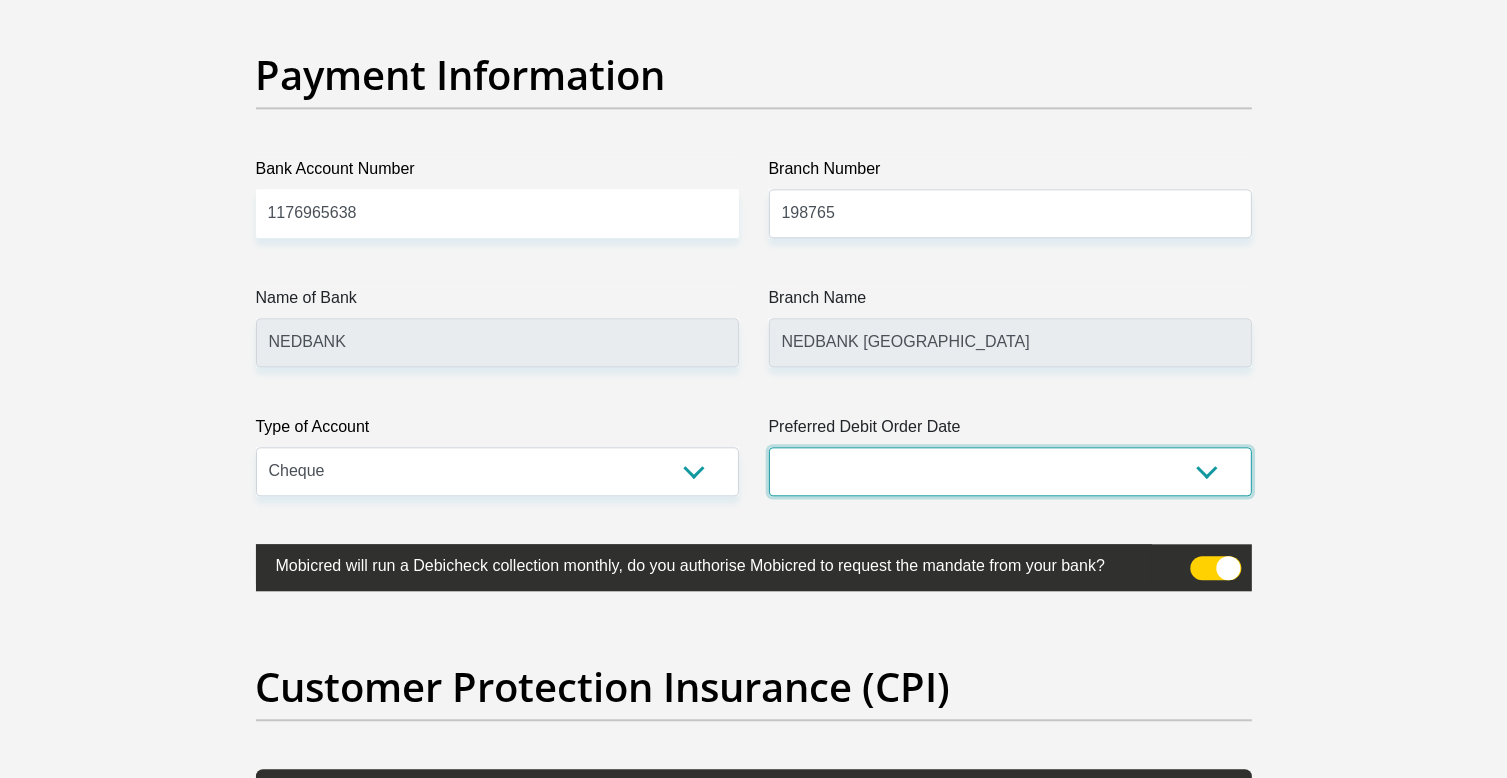 click on "1st
2nd
3rd
4th
5th
7th
18th
19th
20th
21st
22nd
23rd
24th
25th
26th
27th
28th
29th
30th" at bounding box center [1010, 471] 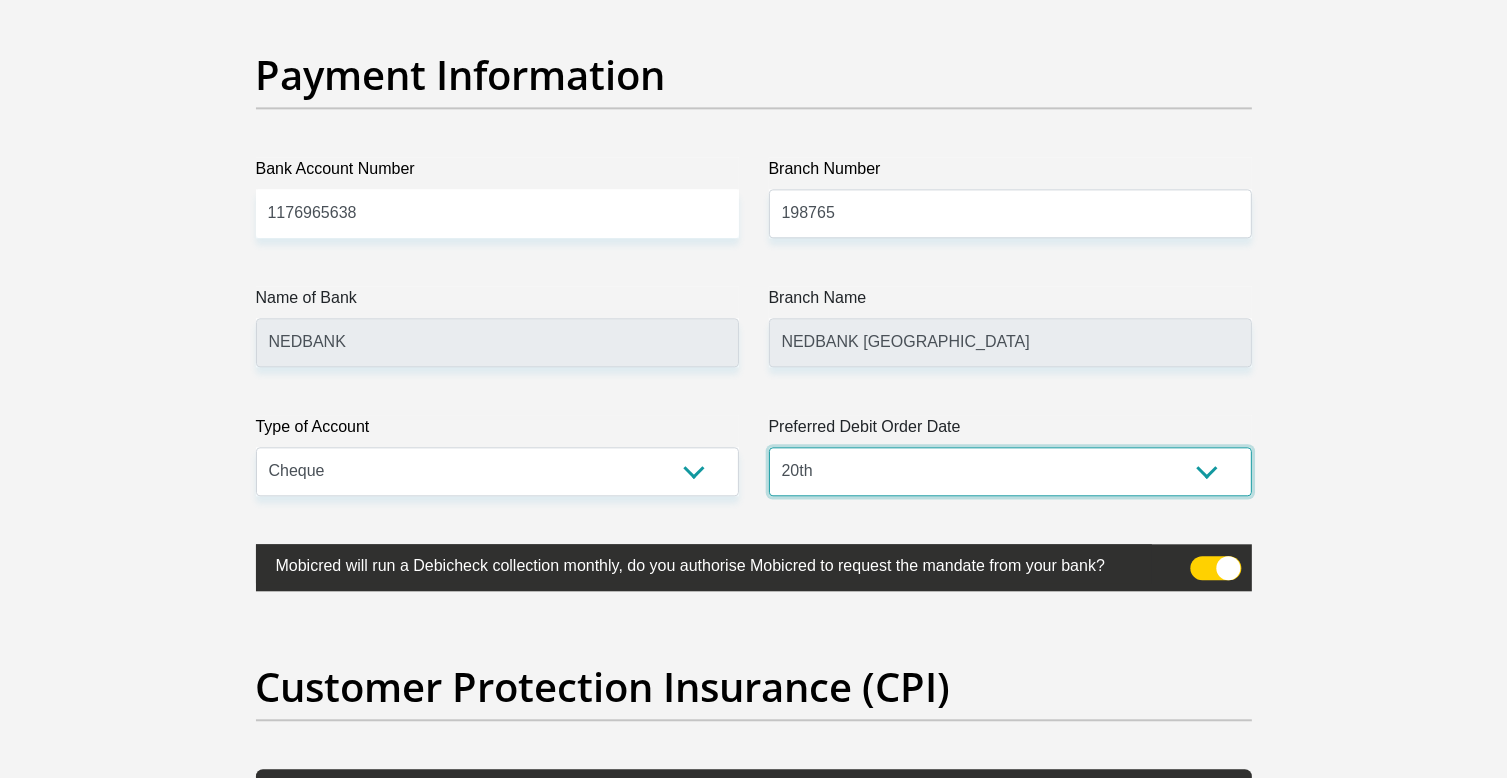 click on "1st
2nd
3rd
4th
5th
7th
18th
19th
20th
21st
22nd
23rd
24th
25th
26th
27th
28th
29th
30th" at bounding box center [1010, 471] 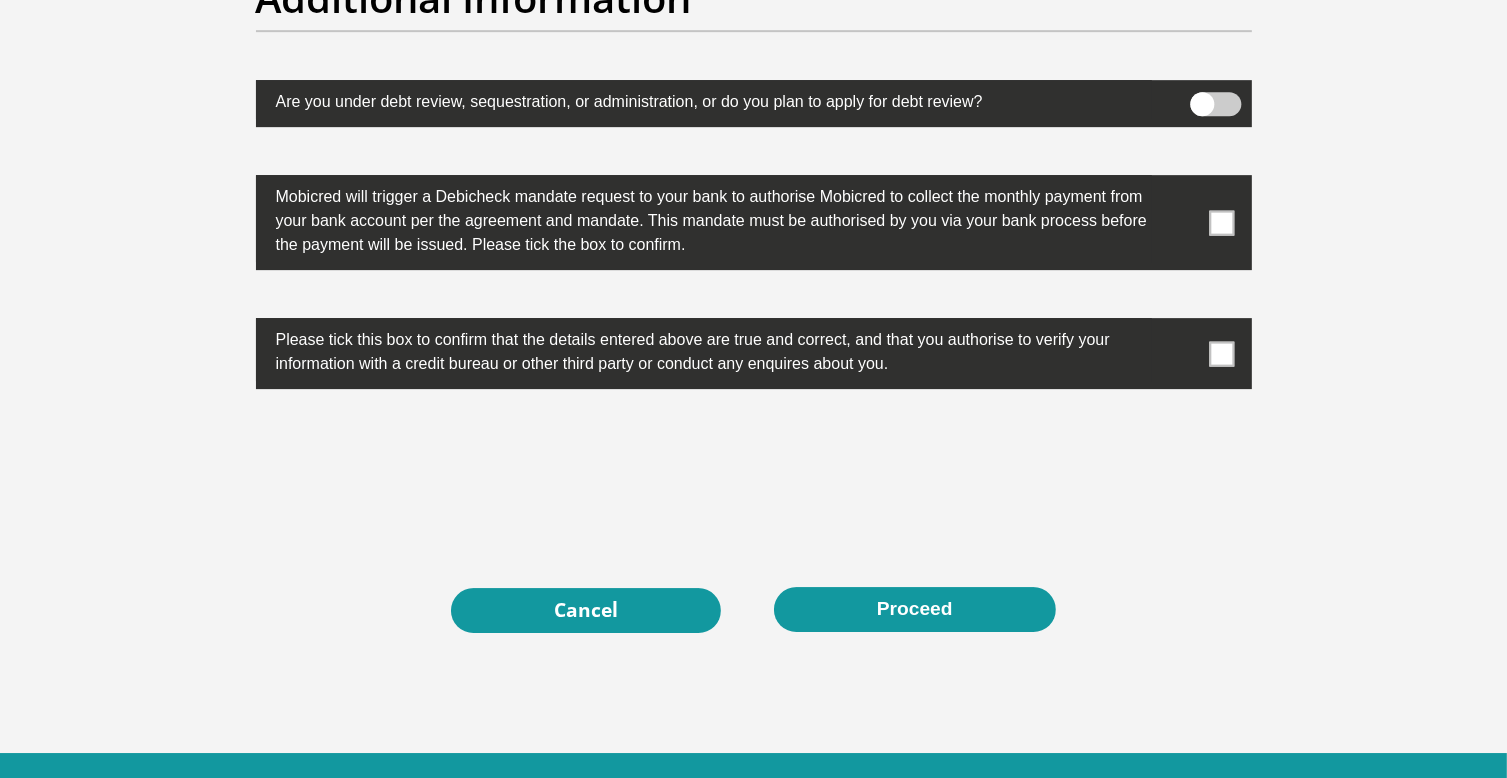 scroll, scrollTop: 6093, scrollLeft: 0, axis: vertical 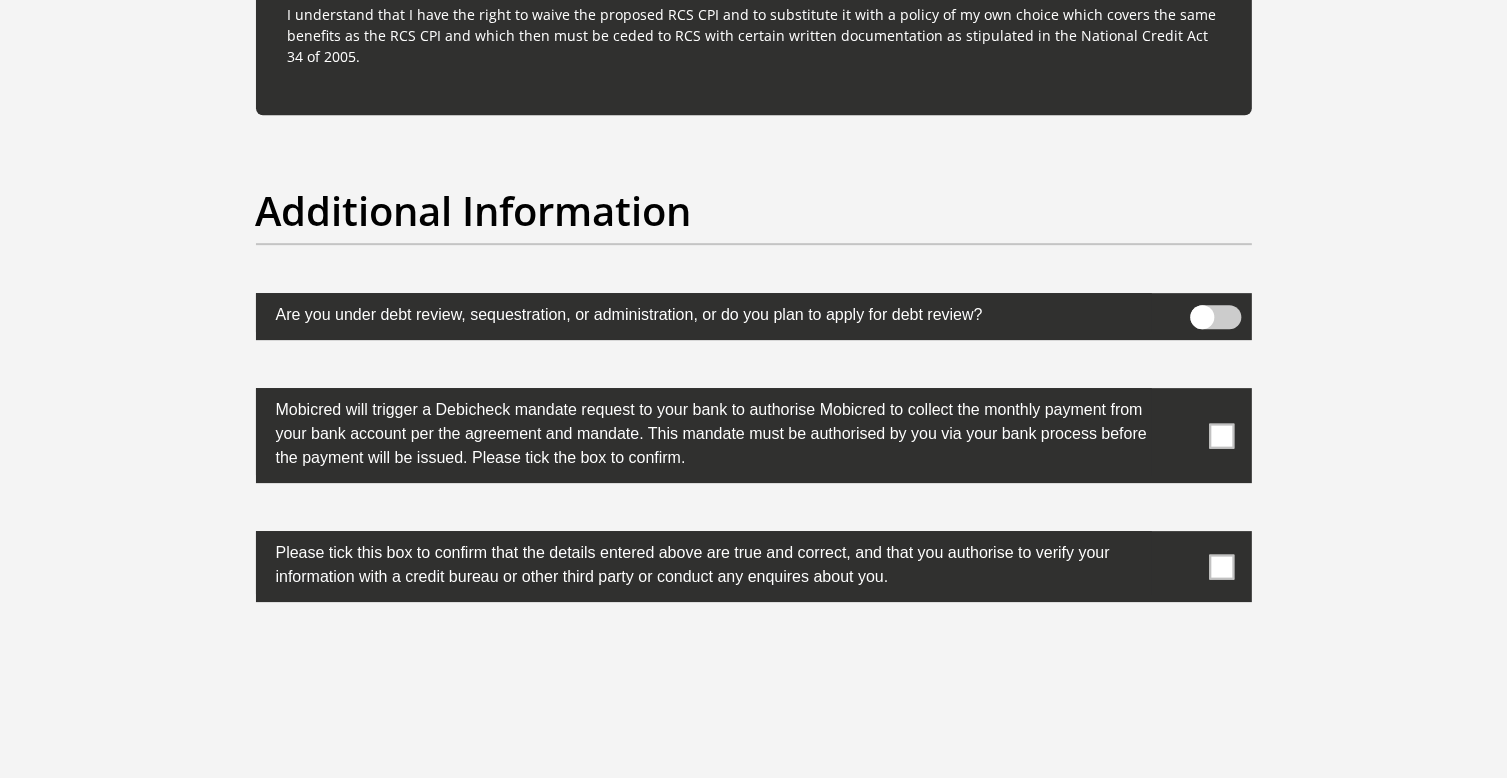 click at bounding box center [1221, 435] 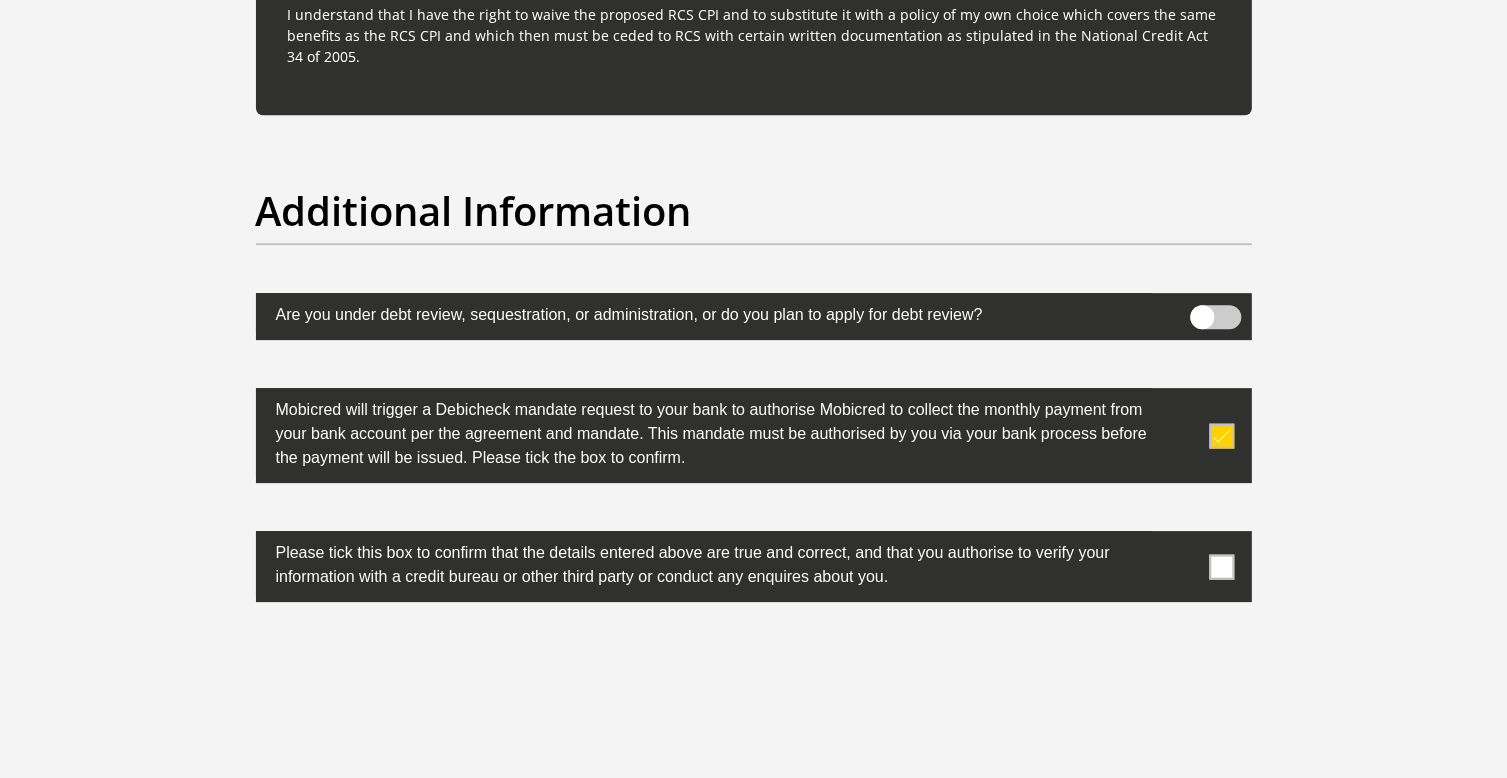 drag, startPoint x: 1222, startPoint y: 566, endPoint x: 1207, endPoint y: 529, distance: 39.92493 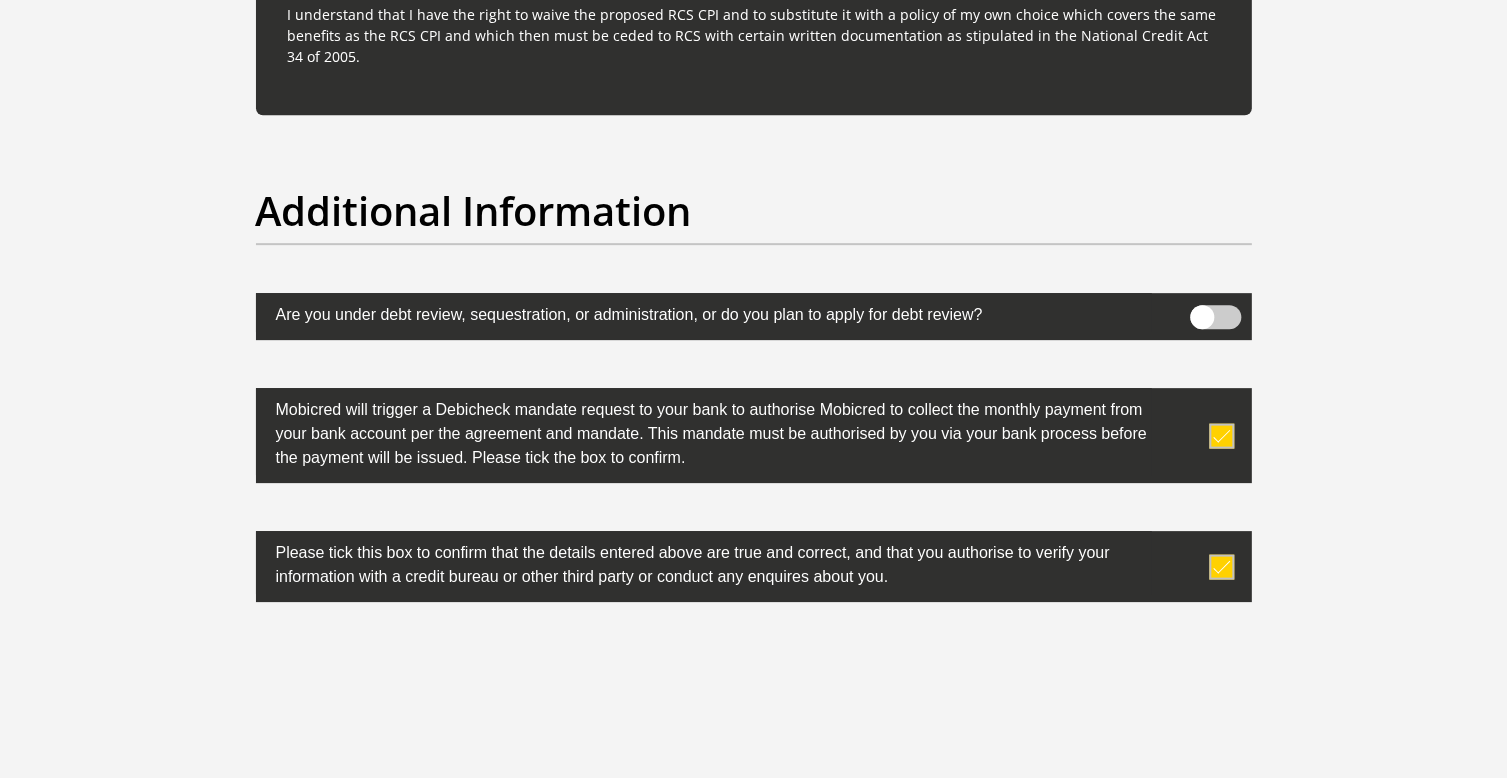scroll, scrollTop: 6393, scrollLeft: 0, axis: vertical 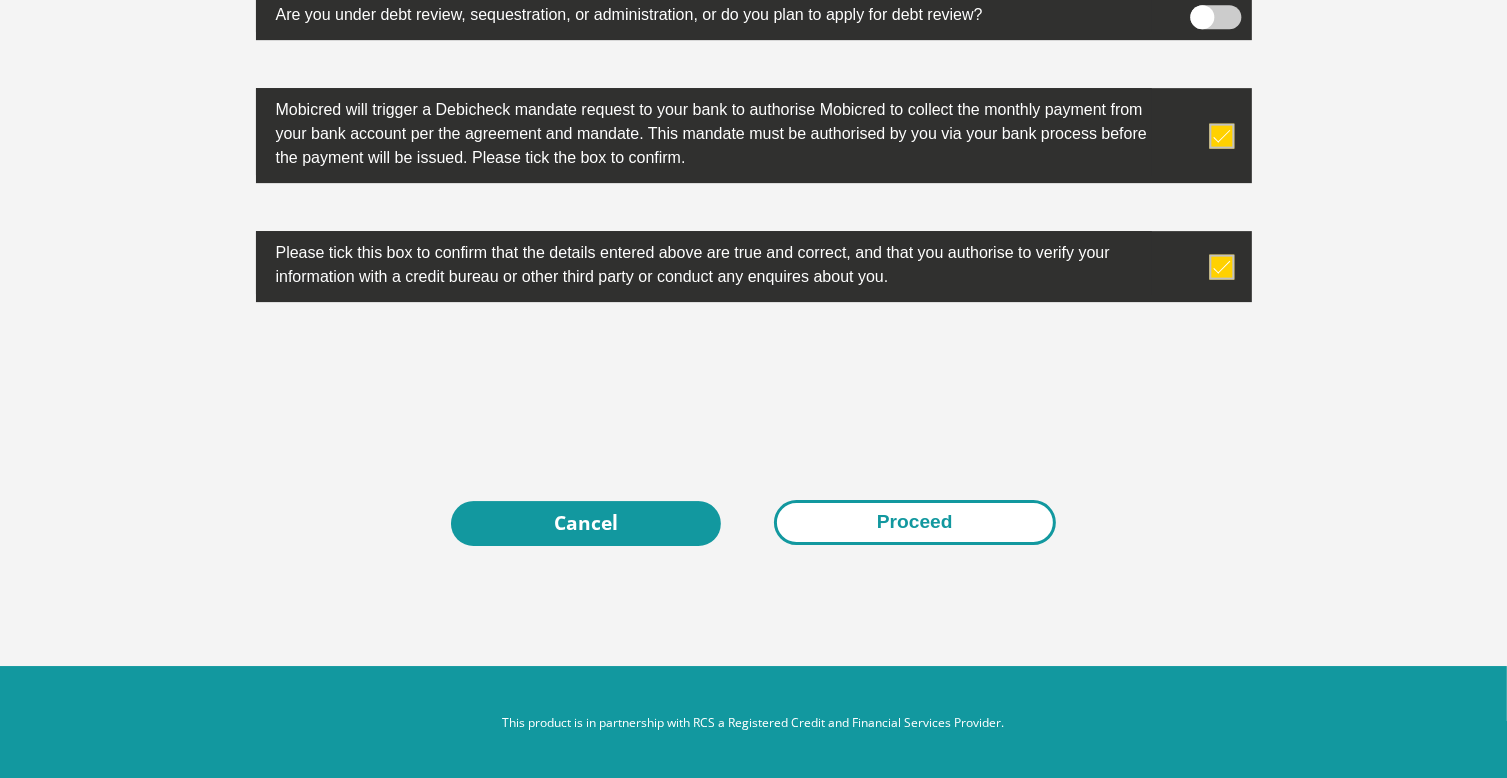 click on "Proceed" at bounding box center (915, 522) 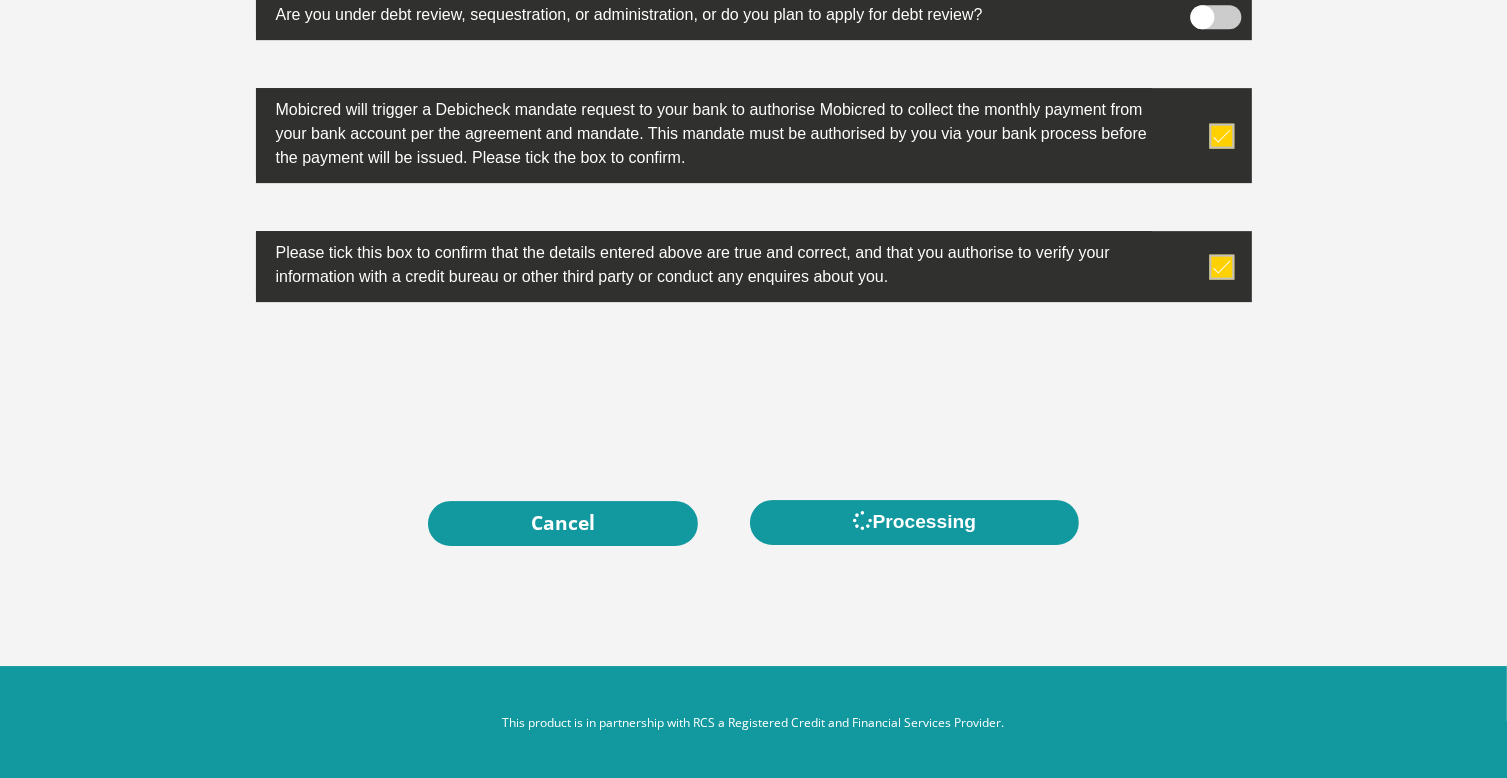 scroll, scrollTop: 0, scrollLeft: 0, axis: both 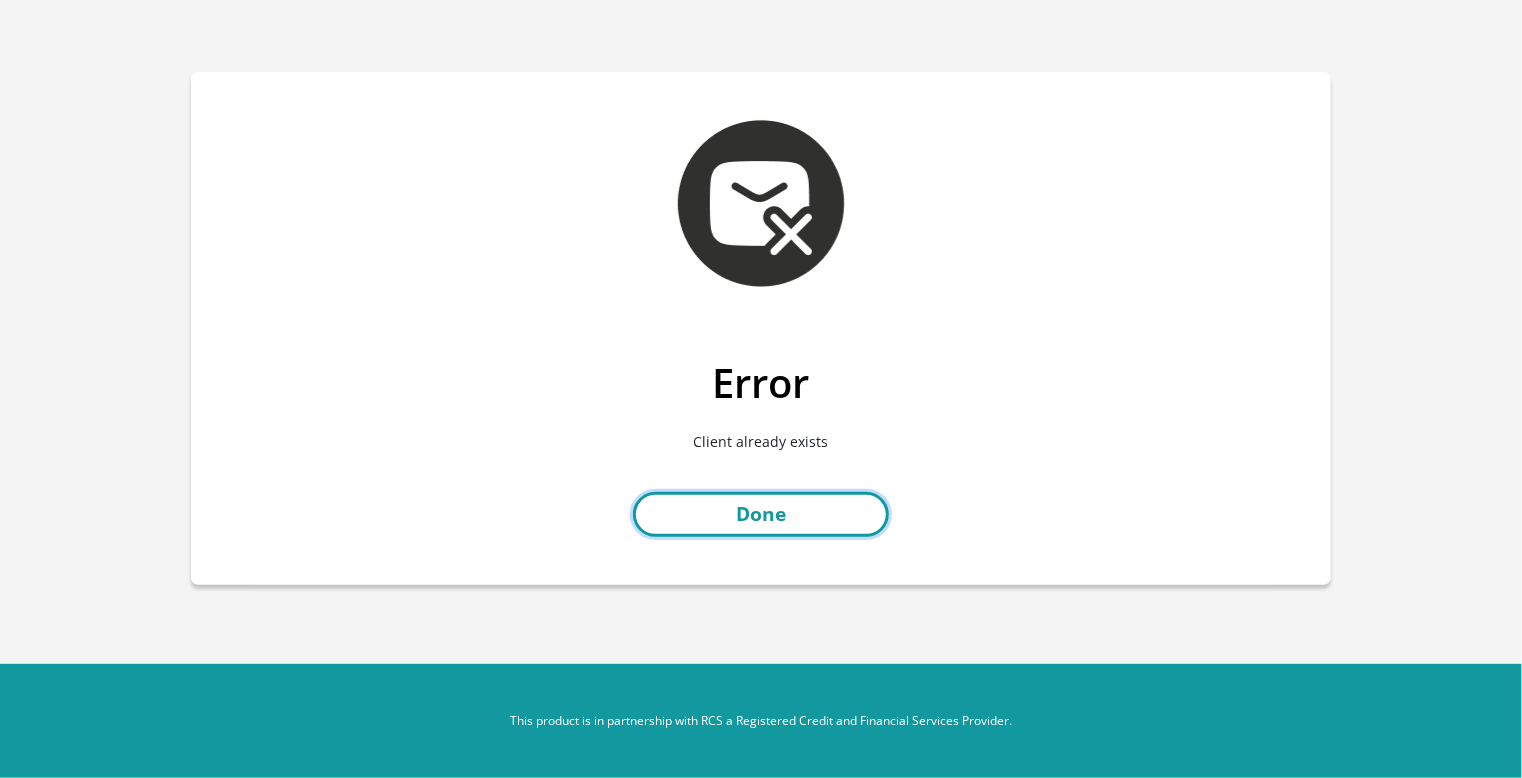 click on "Done" at bounding box center [761, 514] 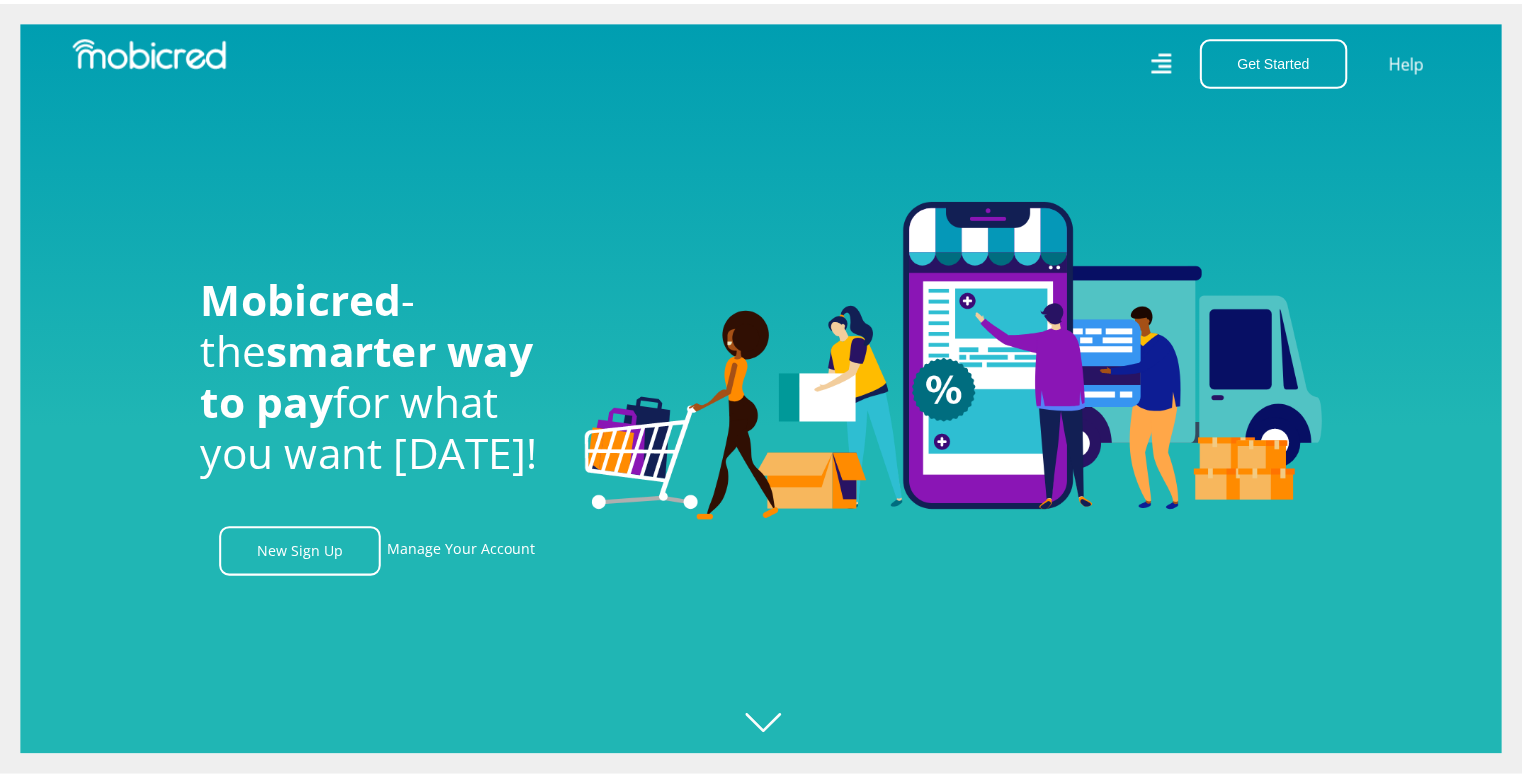 scroll, scrollTop: 0, scrollLeft: 0, axis: both 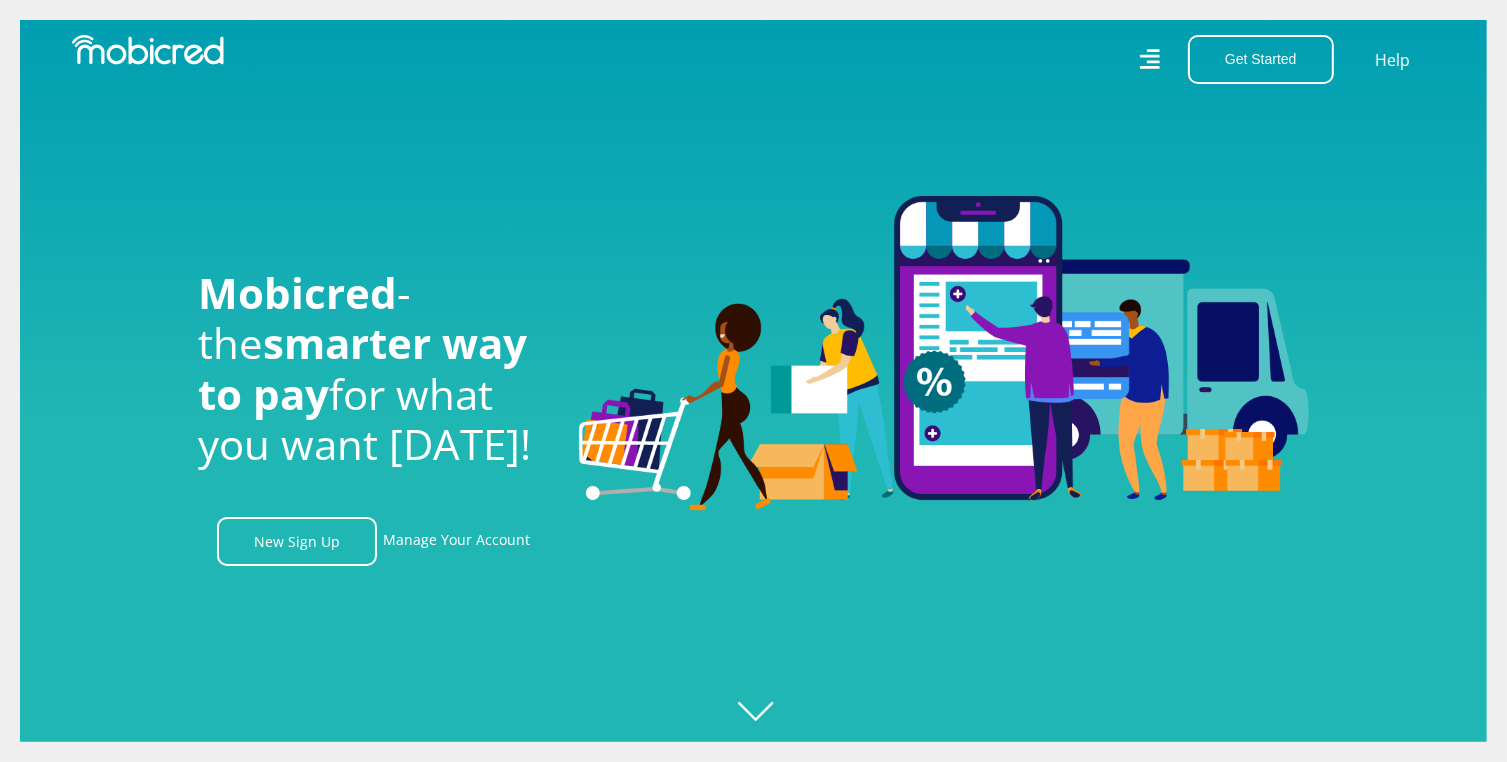 click 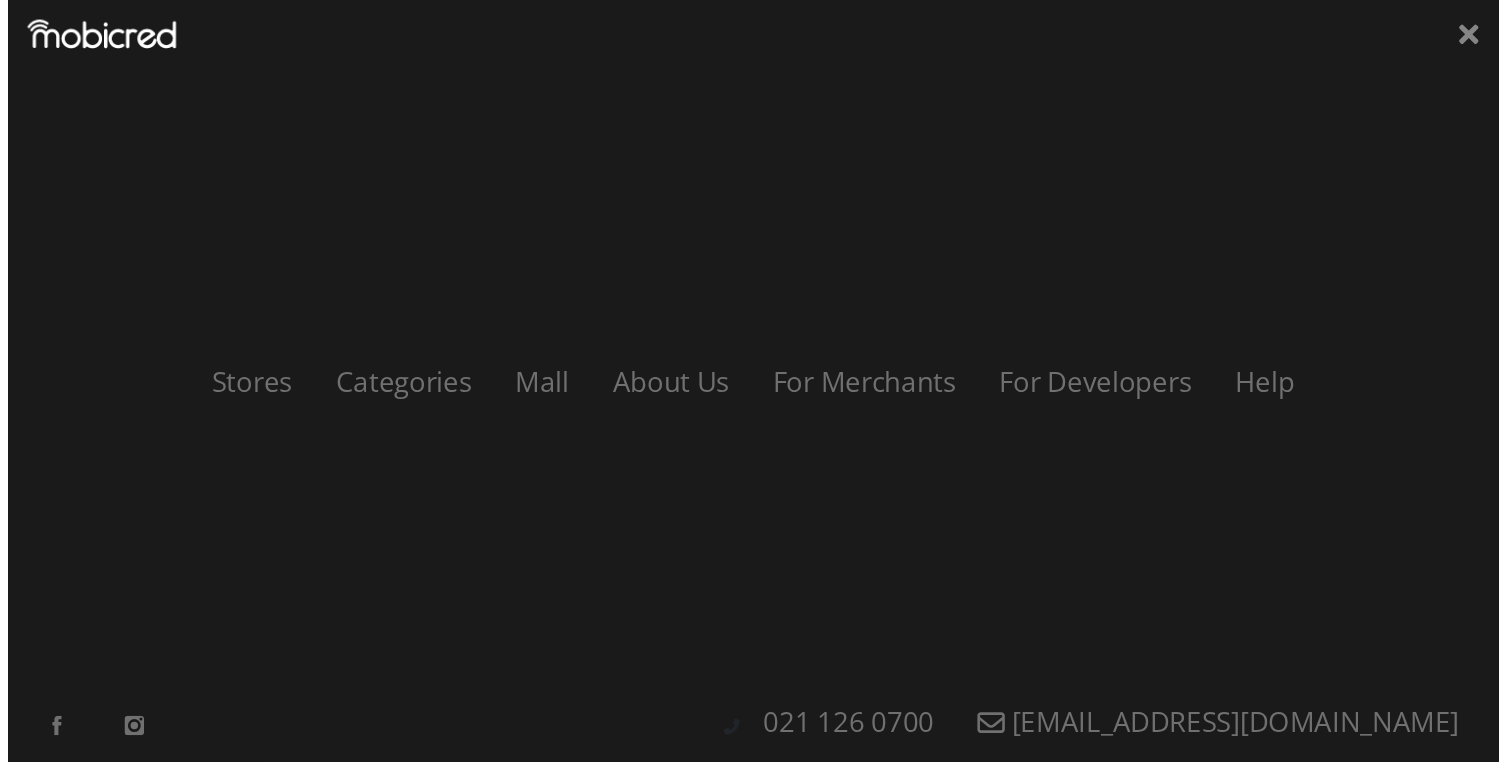 scroll, scrollTop: 0, scrollLeft: 2564, axis: horizontal 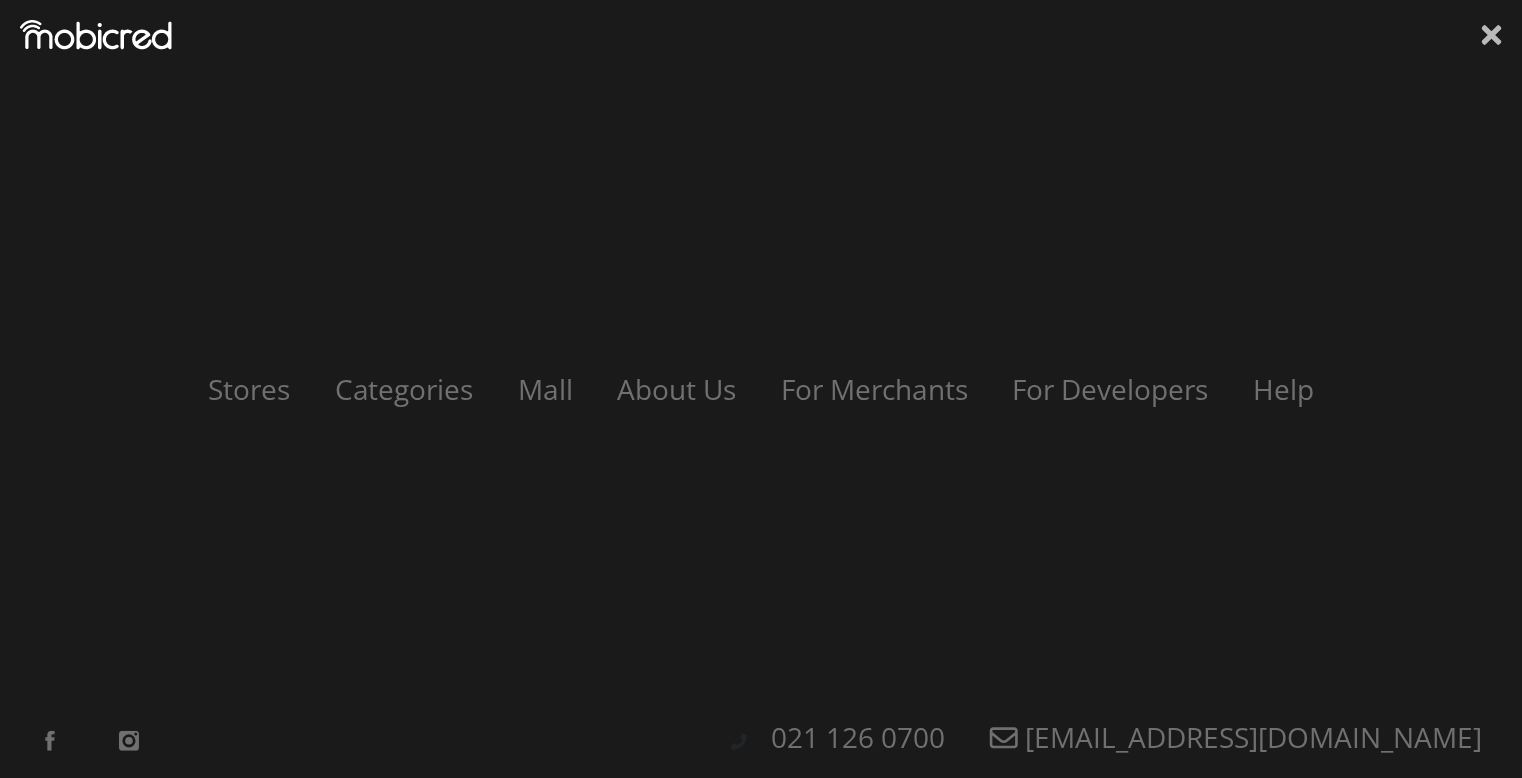 click 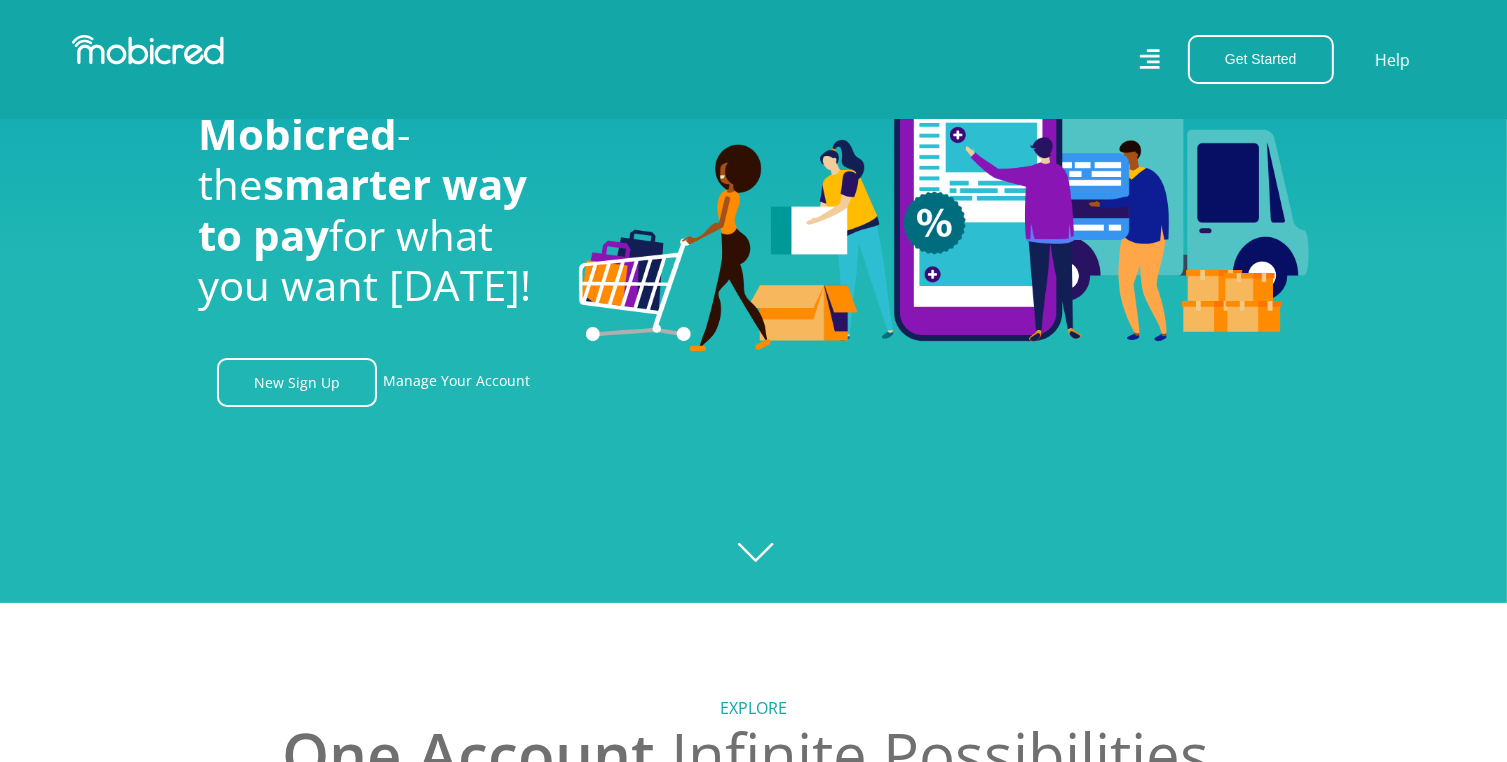 scroll, scrollTop: 300, scrollLeft: 0, axis: vertical 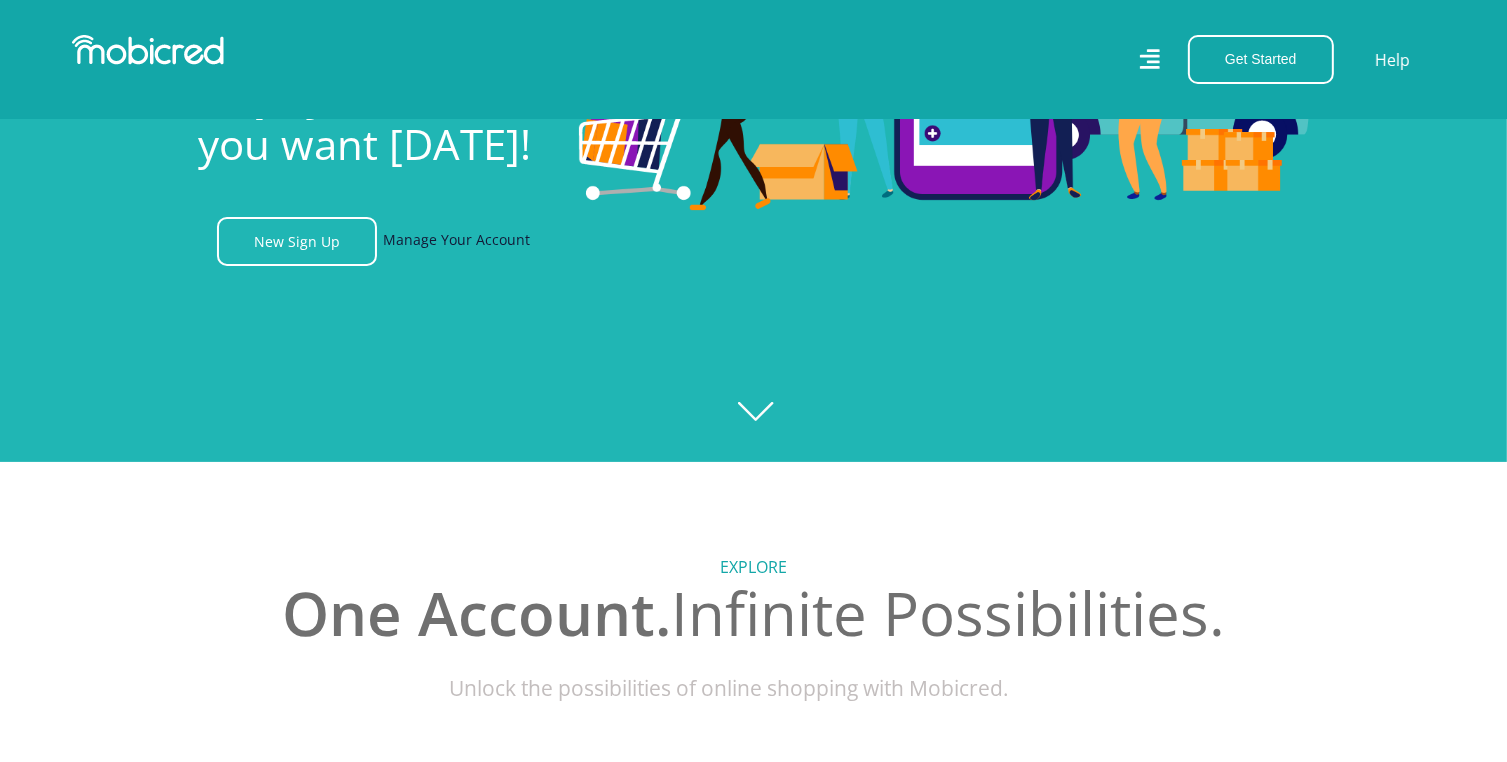 click on "Manage Your Account" at bounding box center (456, 241) 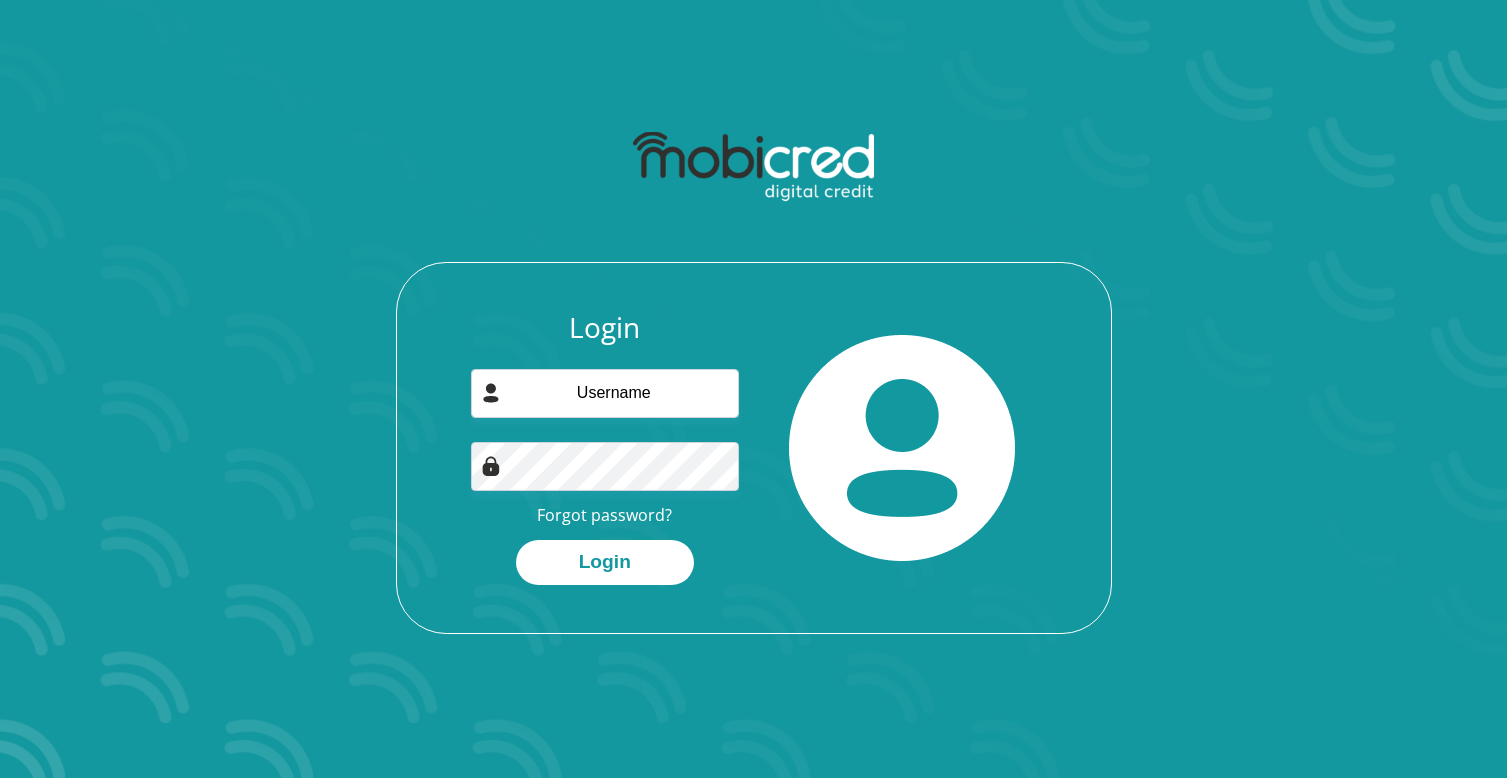 scroll, scrollTop: 0, scrollLeft: 0, axis: both 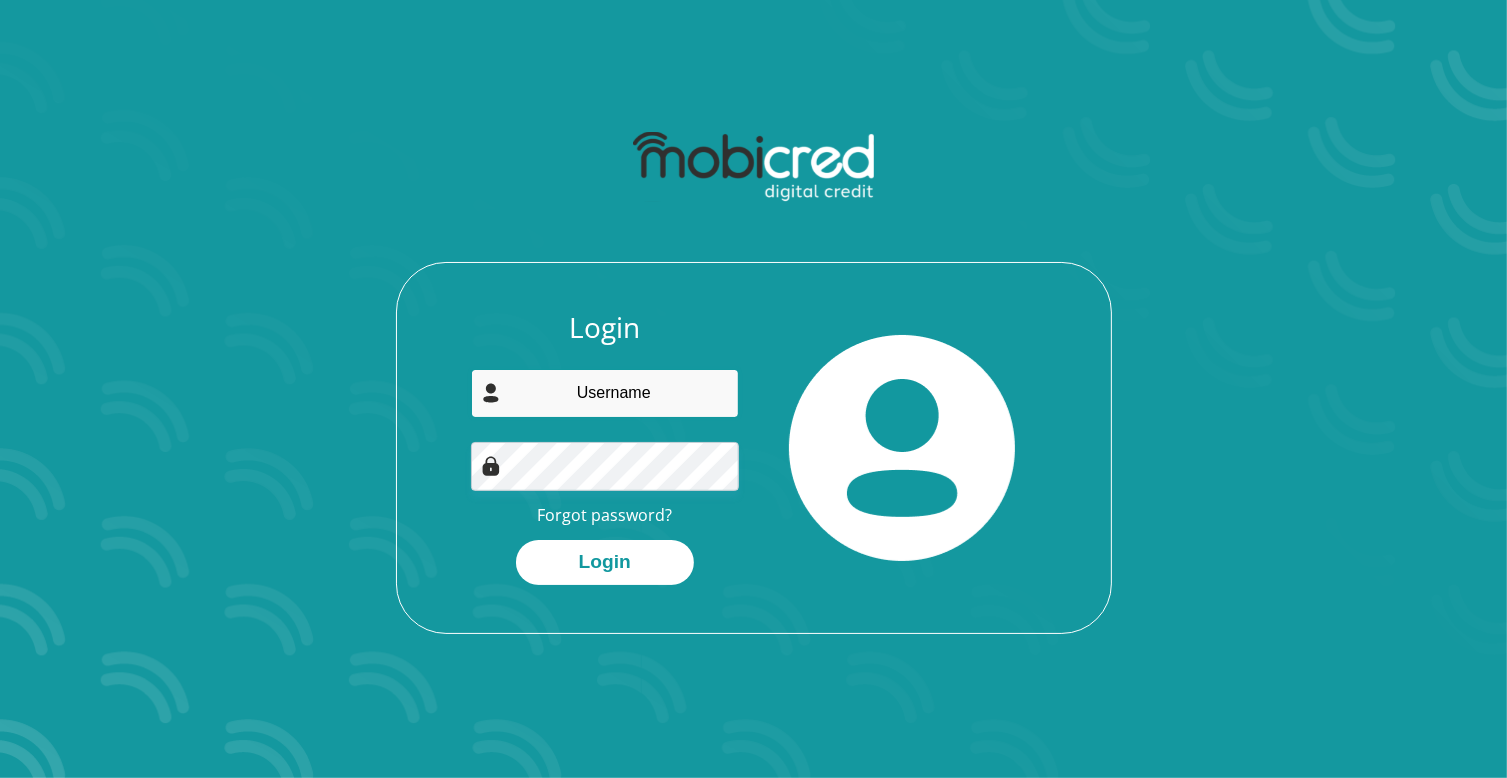click at bounding box center [605, 393] 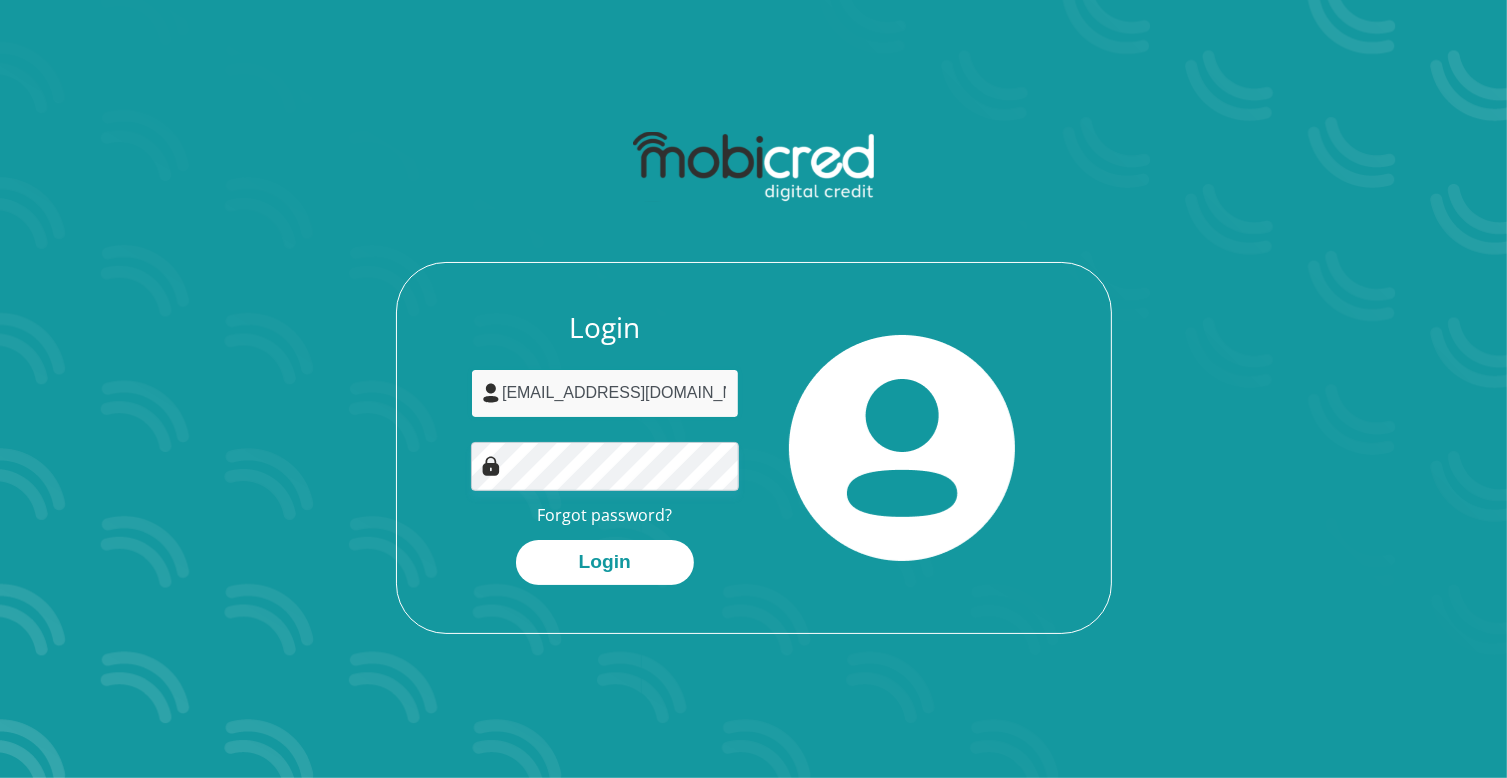 type on "[EMAIL_ADDRESS][DOMAIN_NAME]" 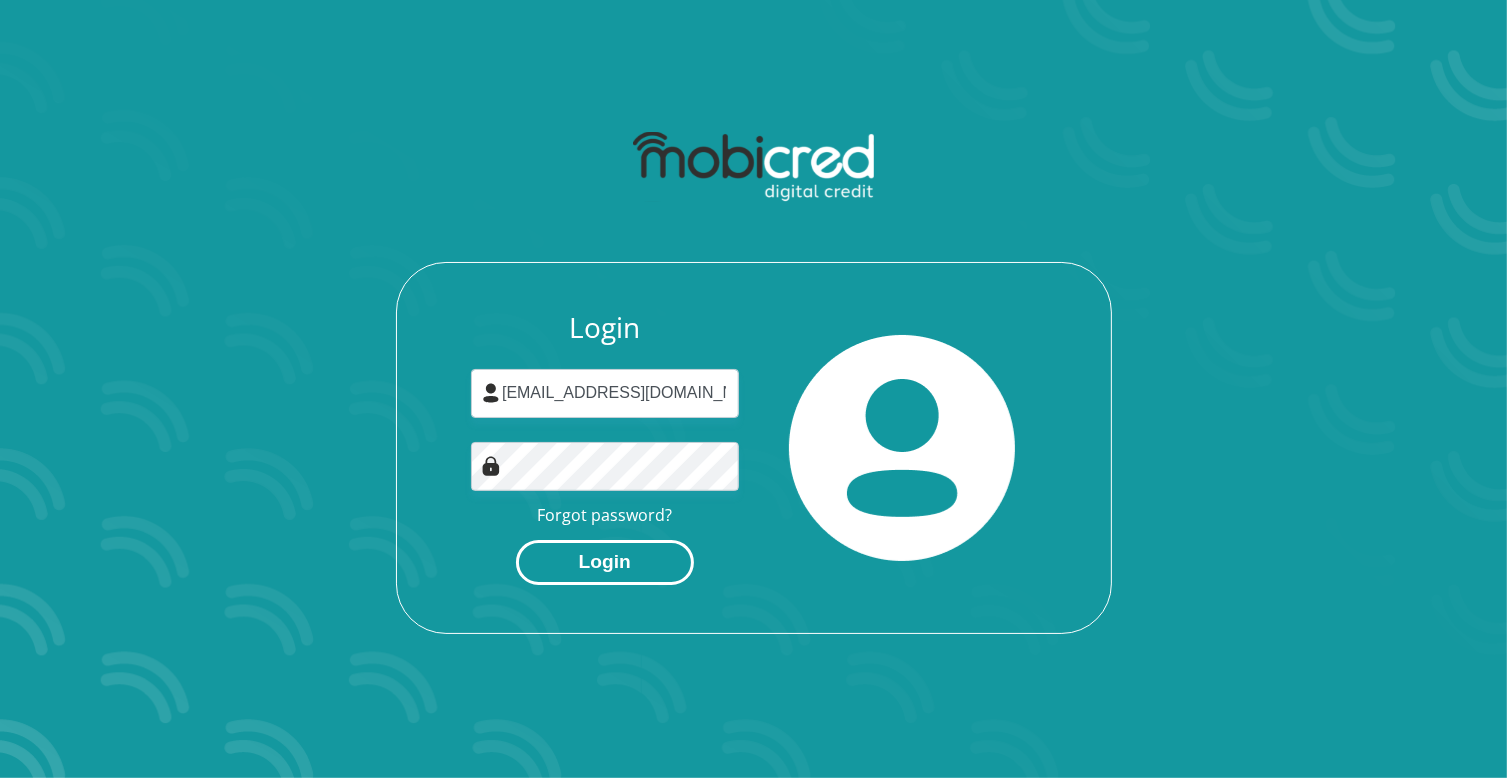 drag, startPoint x: 644, startPoint y: 556, endPoint x: 640, endPoint y: 545, distance: 11.7046995 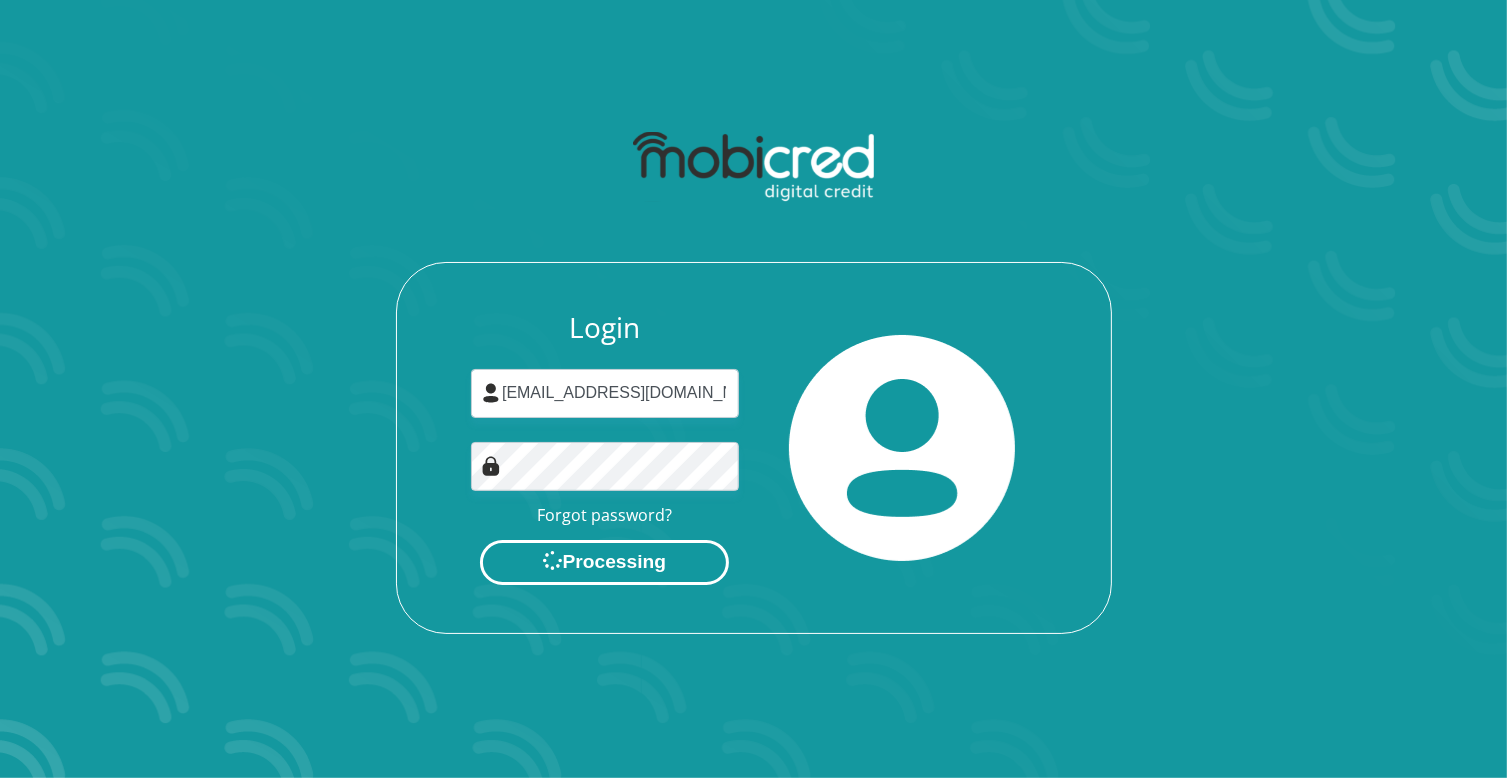 scroll, scrollTop: 0, scrollLeft: 0, axis: both 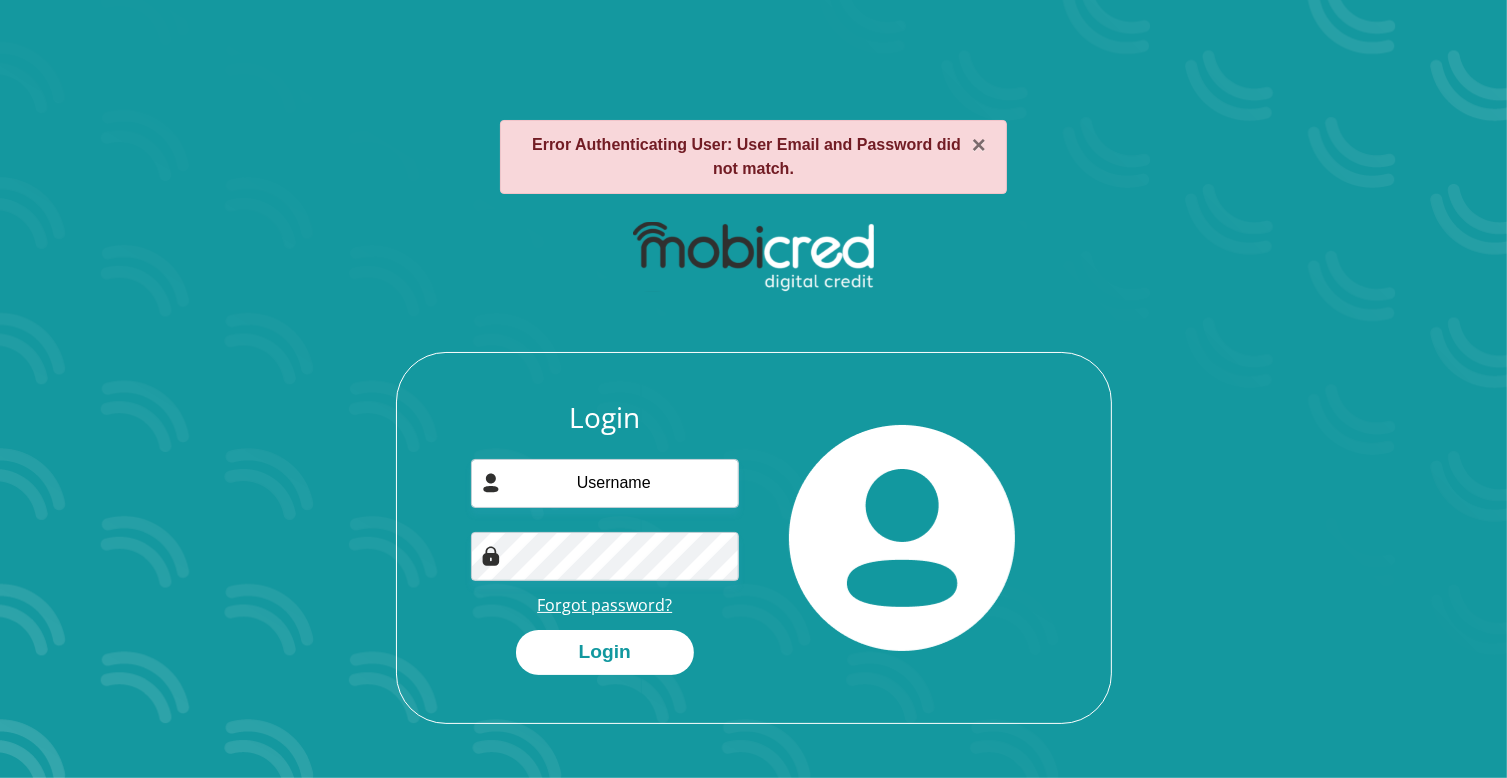 click on "Forgot password?" at bounding box center (604, 605) 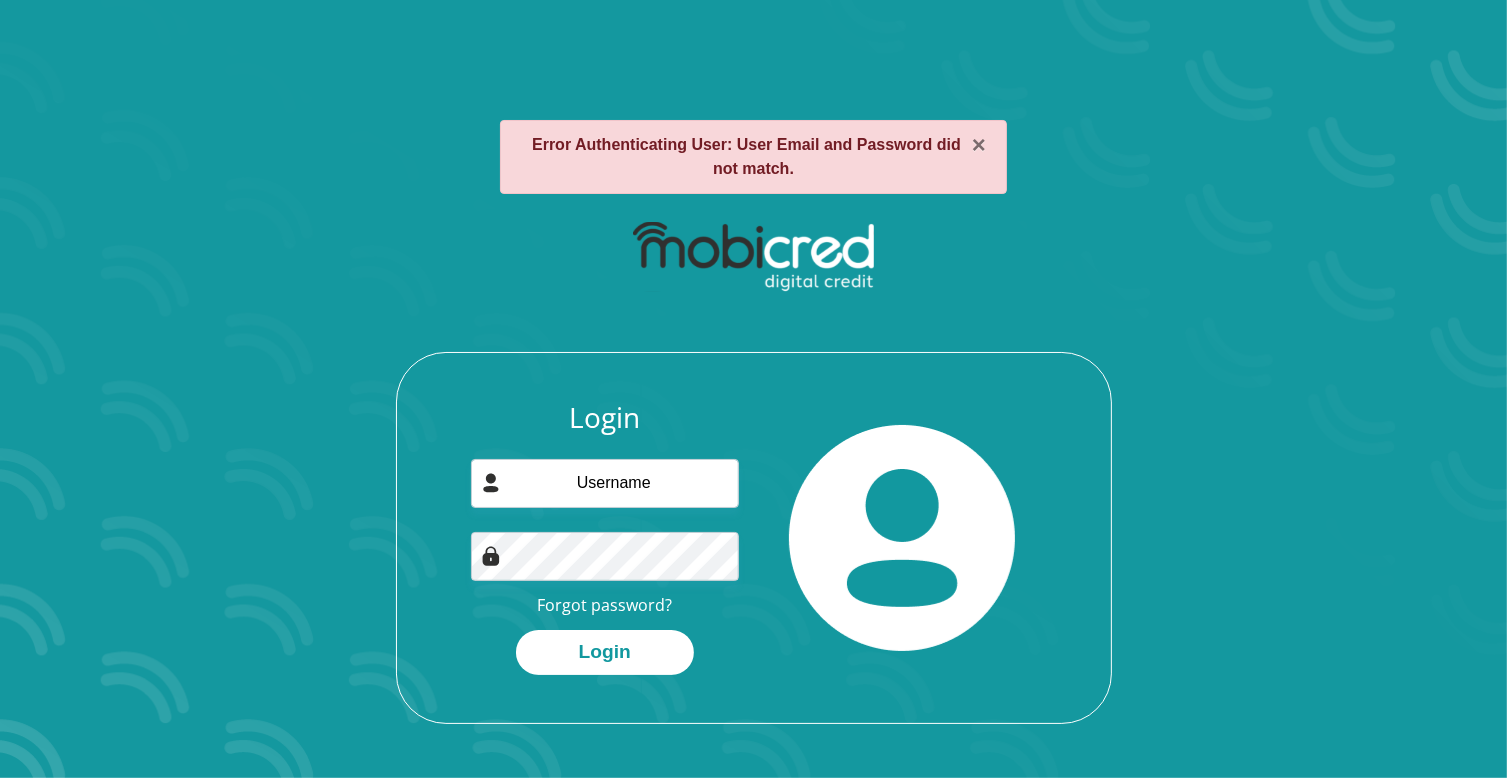 drag, startPoint x: 661, startPoint y: 444, endPoint x: 655, endPoint y: 454, distance: 11.661903 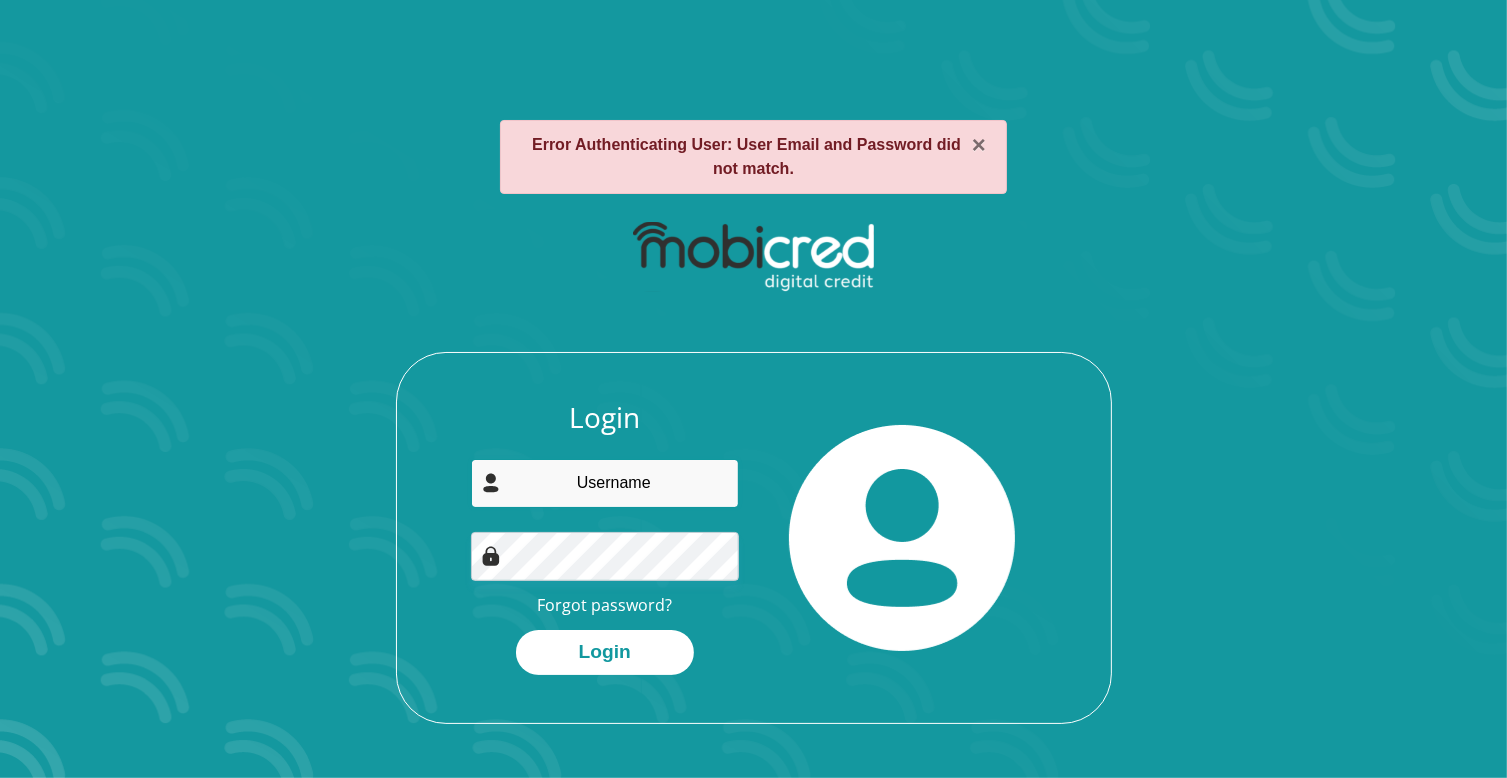 click at bounding box center (605, 483) 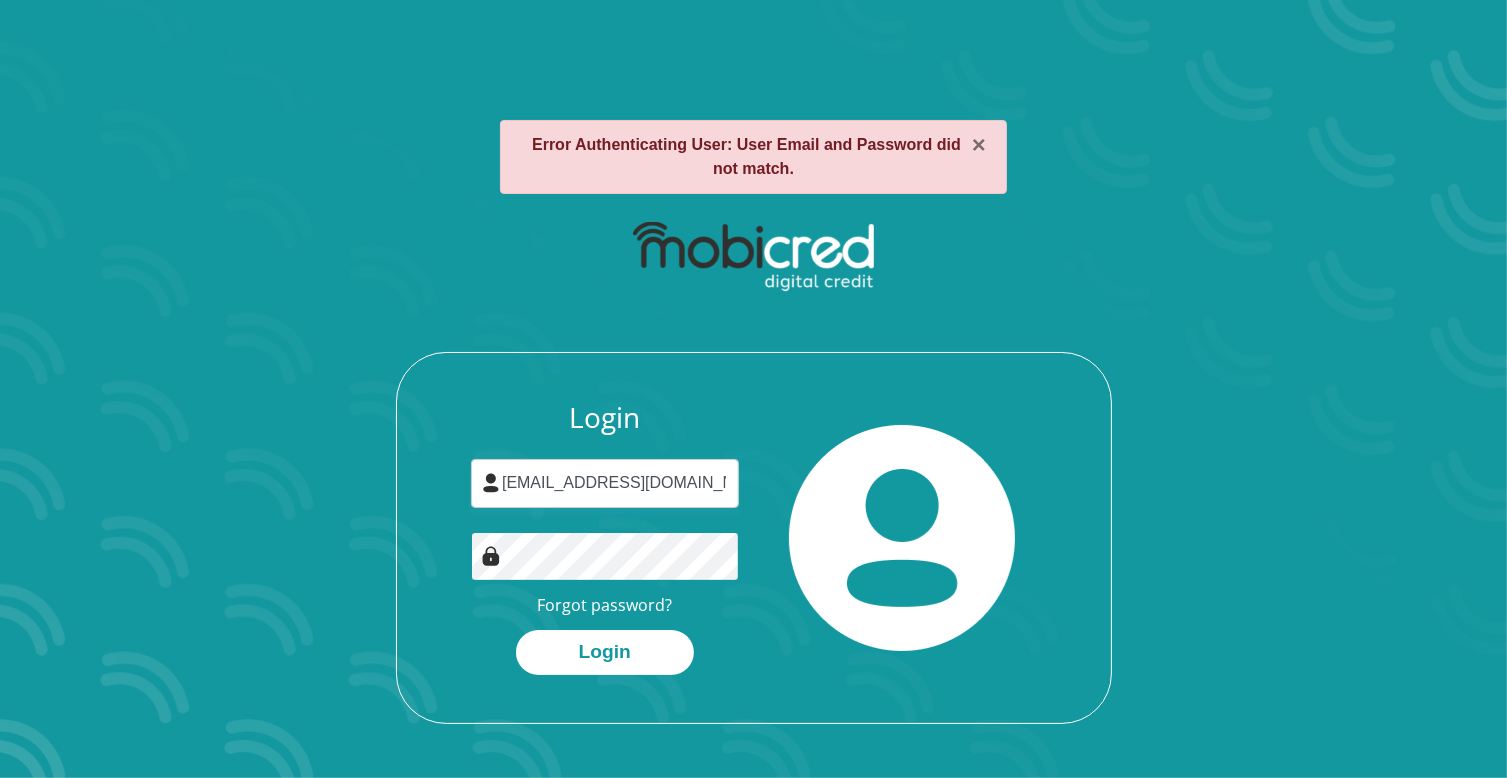 click on "Login" at bounding box center (605, 652) 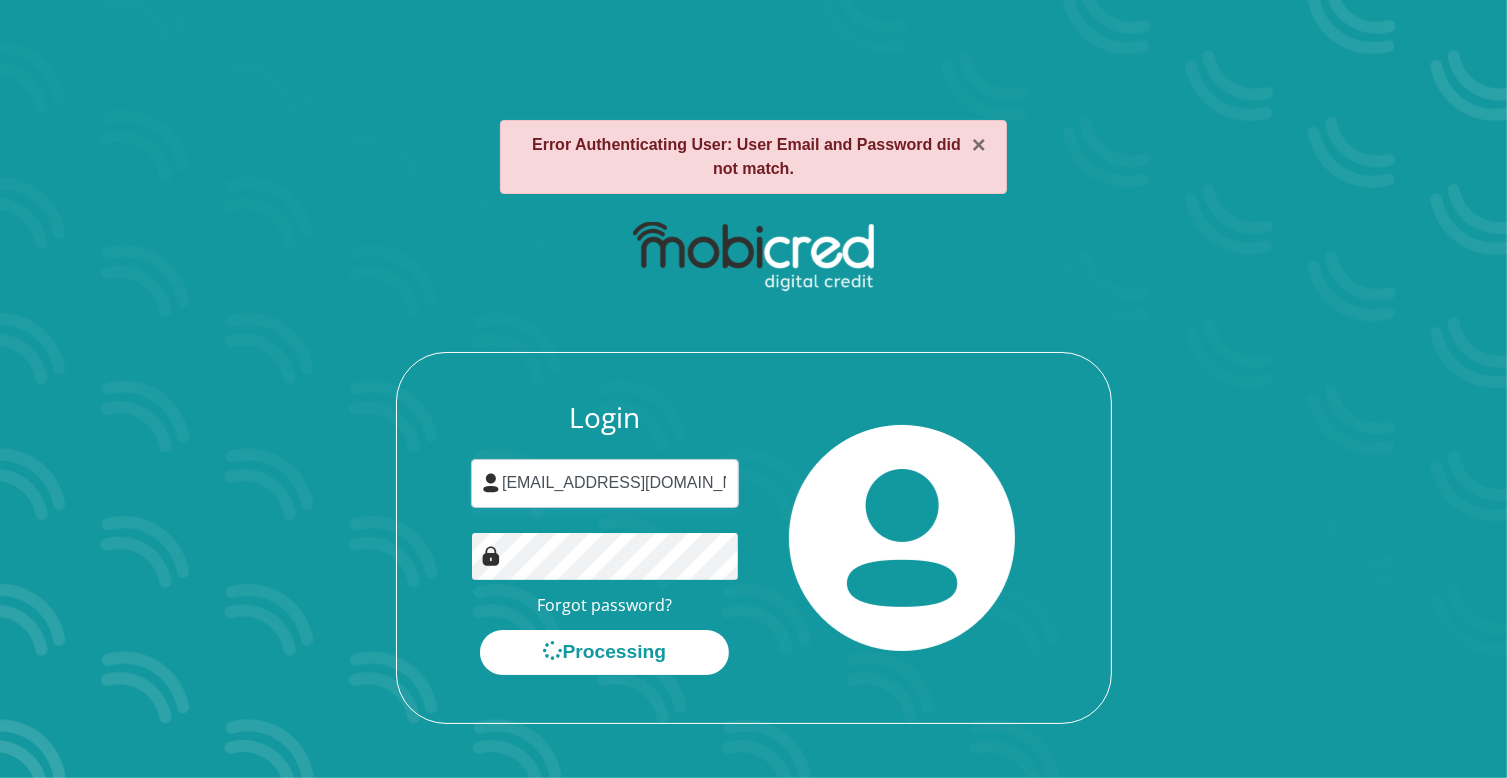 scroll, scrollTop: 0, scrollLeft: 0, axis: both 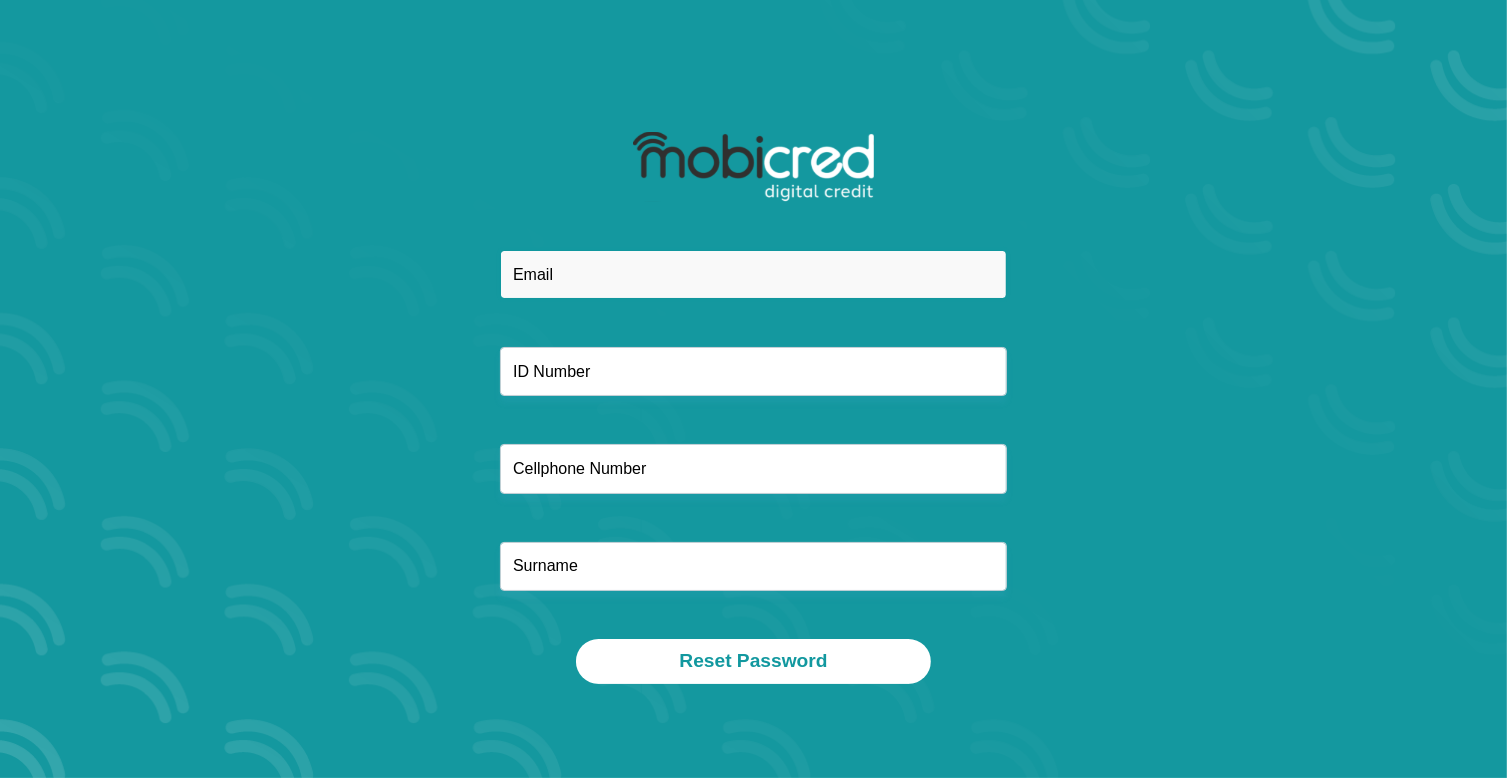 click at bounding box center [753, 274] 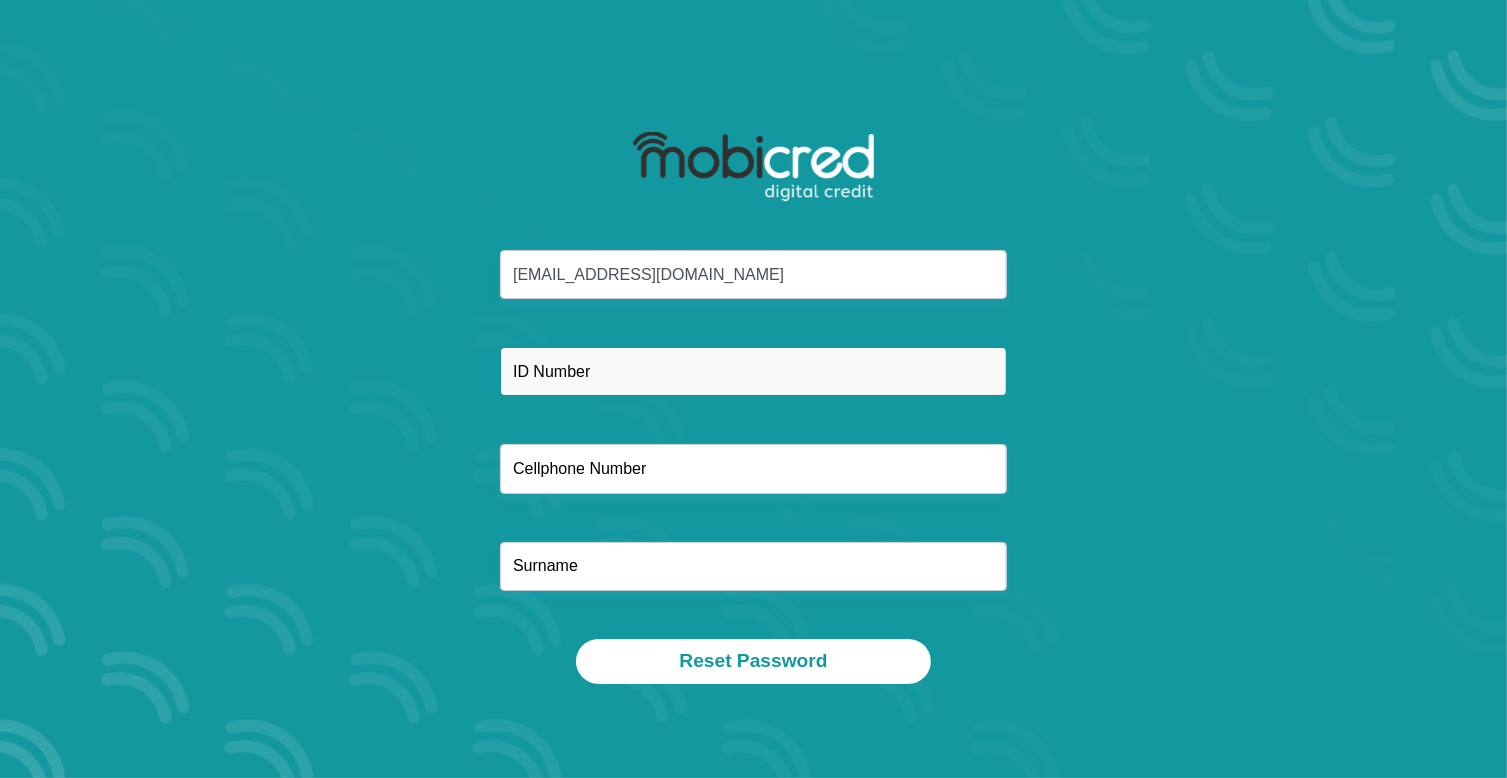 click at bounding box center (753, 371) 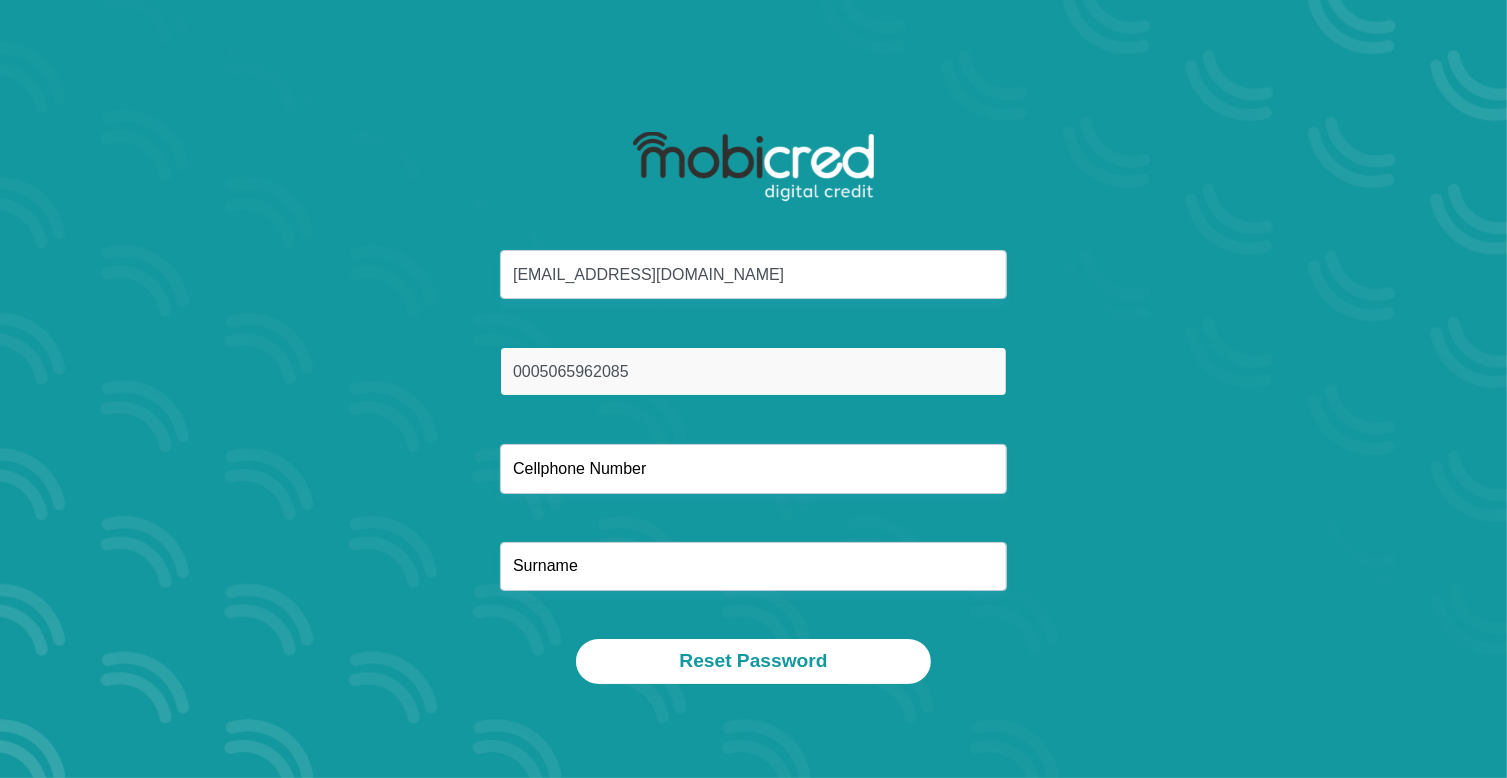 type on "0005065962085" 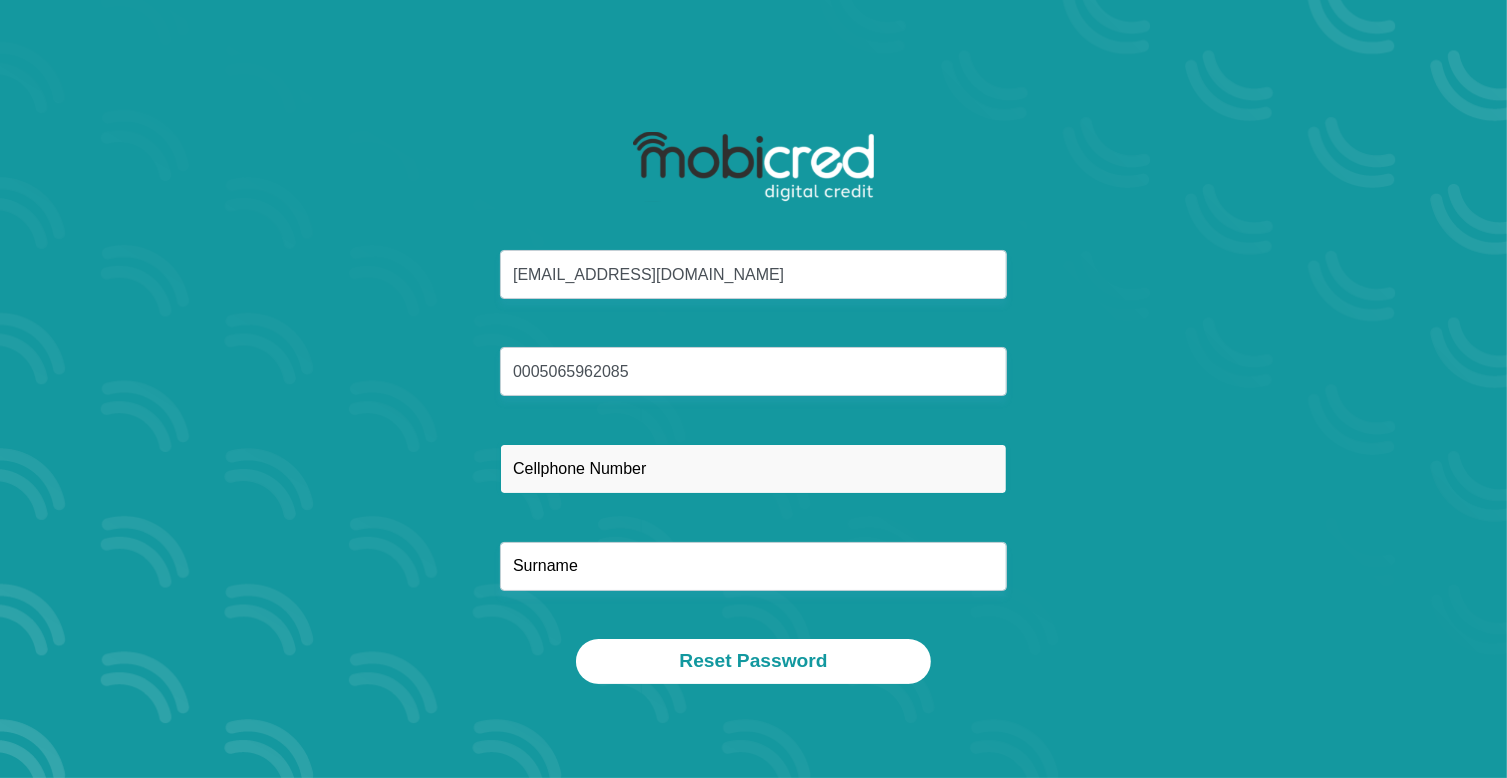 click at bounding box center (753, 468) 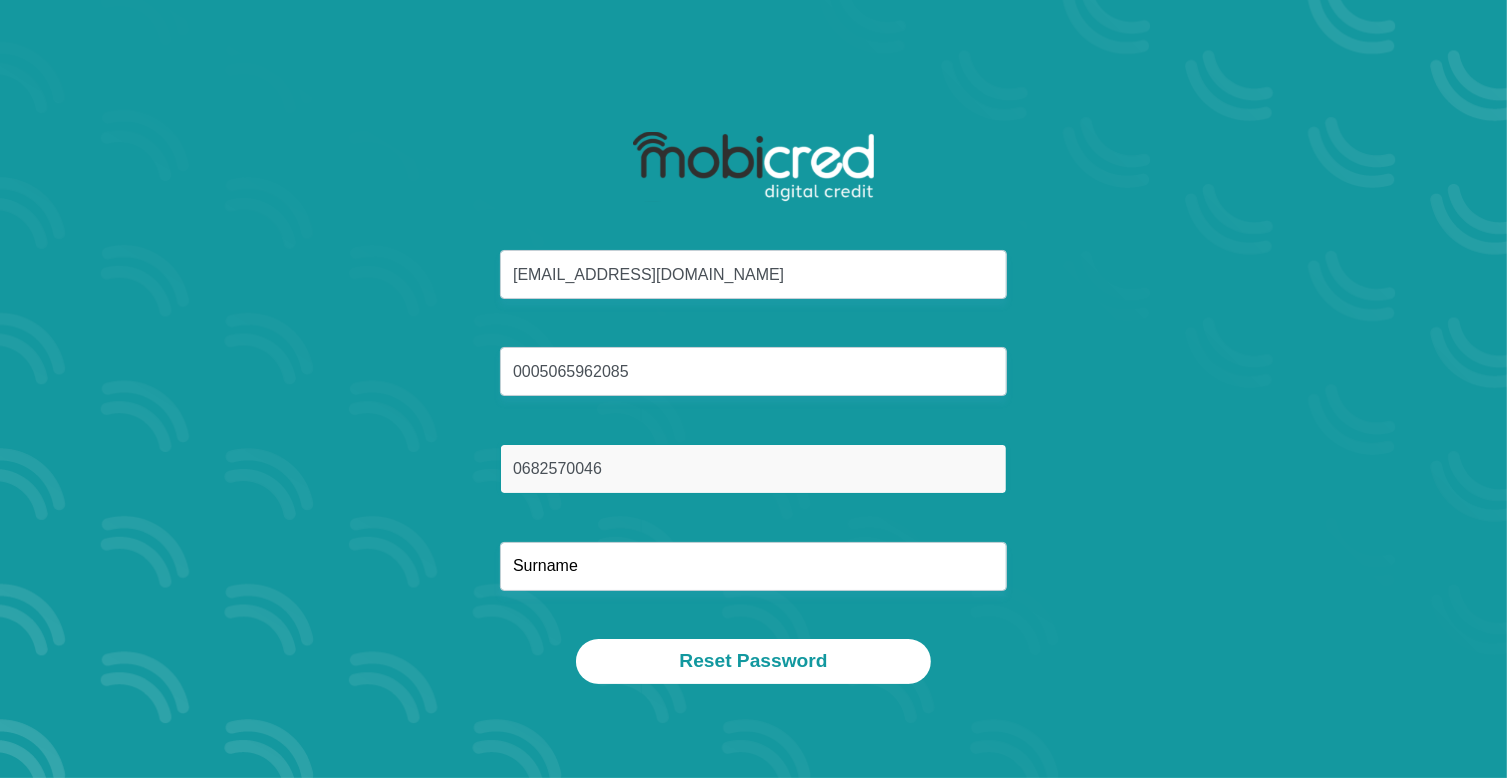 type on "0682570046" 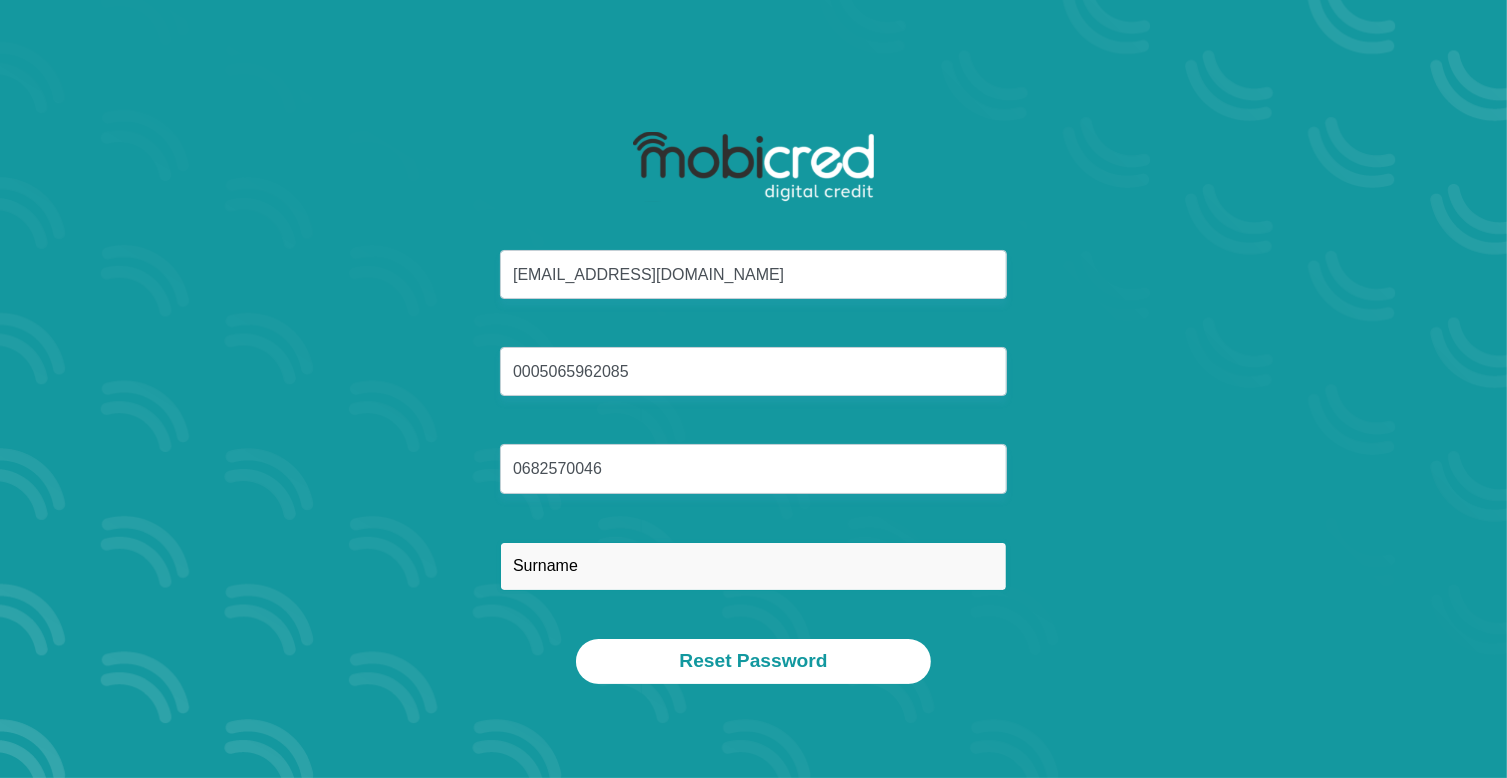 click at bounding box center (753, 566) 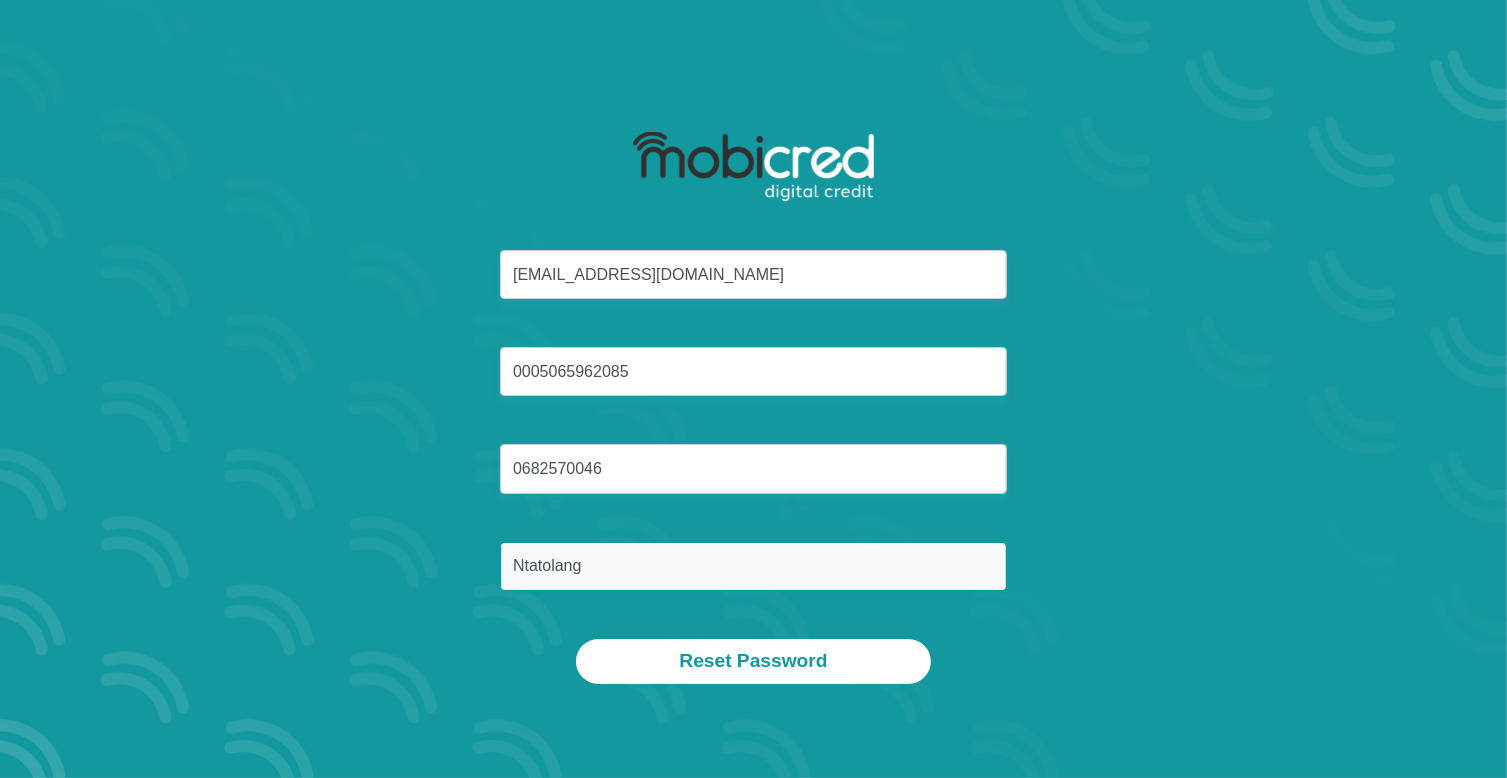 click on "Ntatolang" at bounding box center (753, 566) 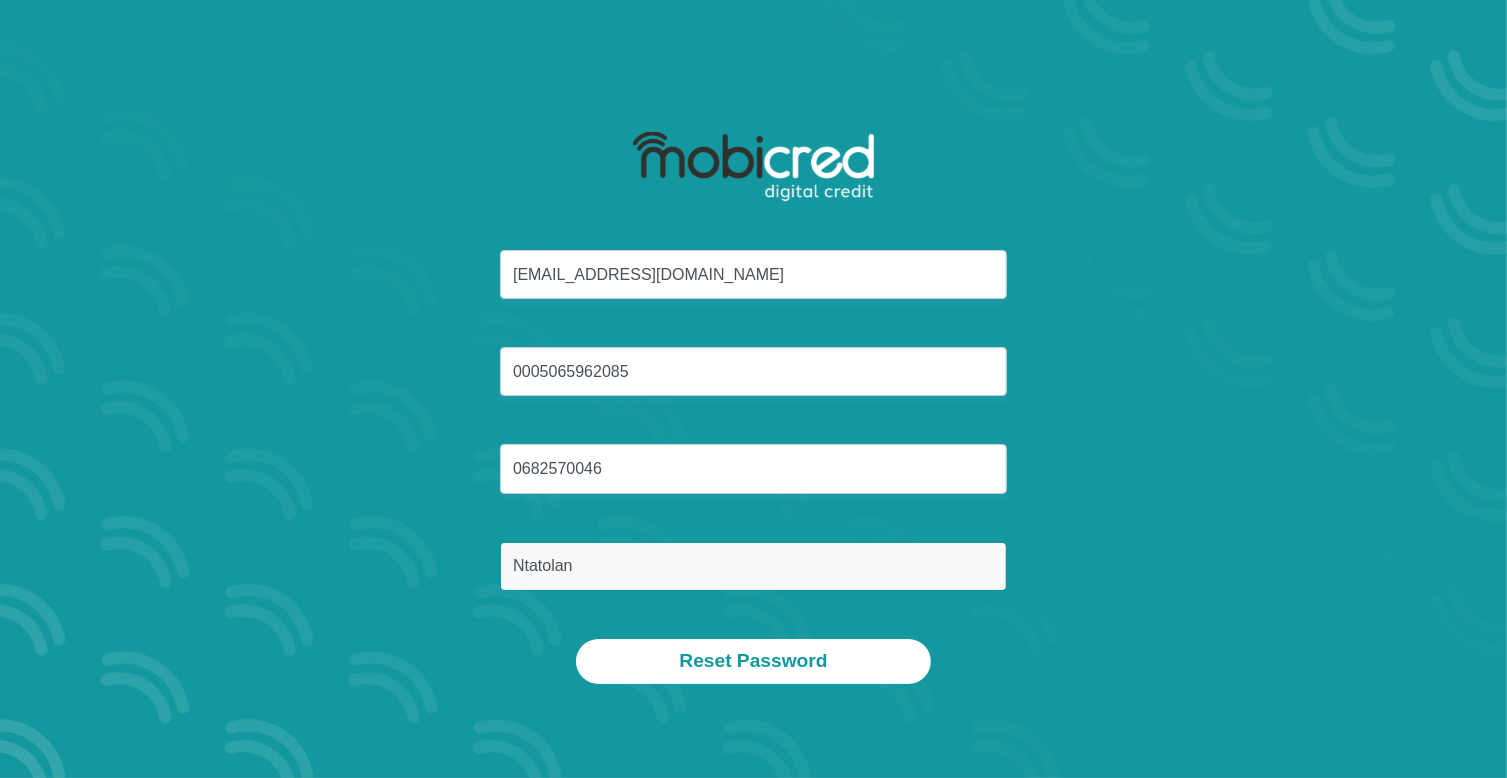 type on "Ntatolang" 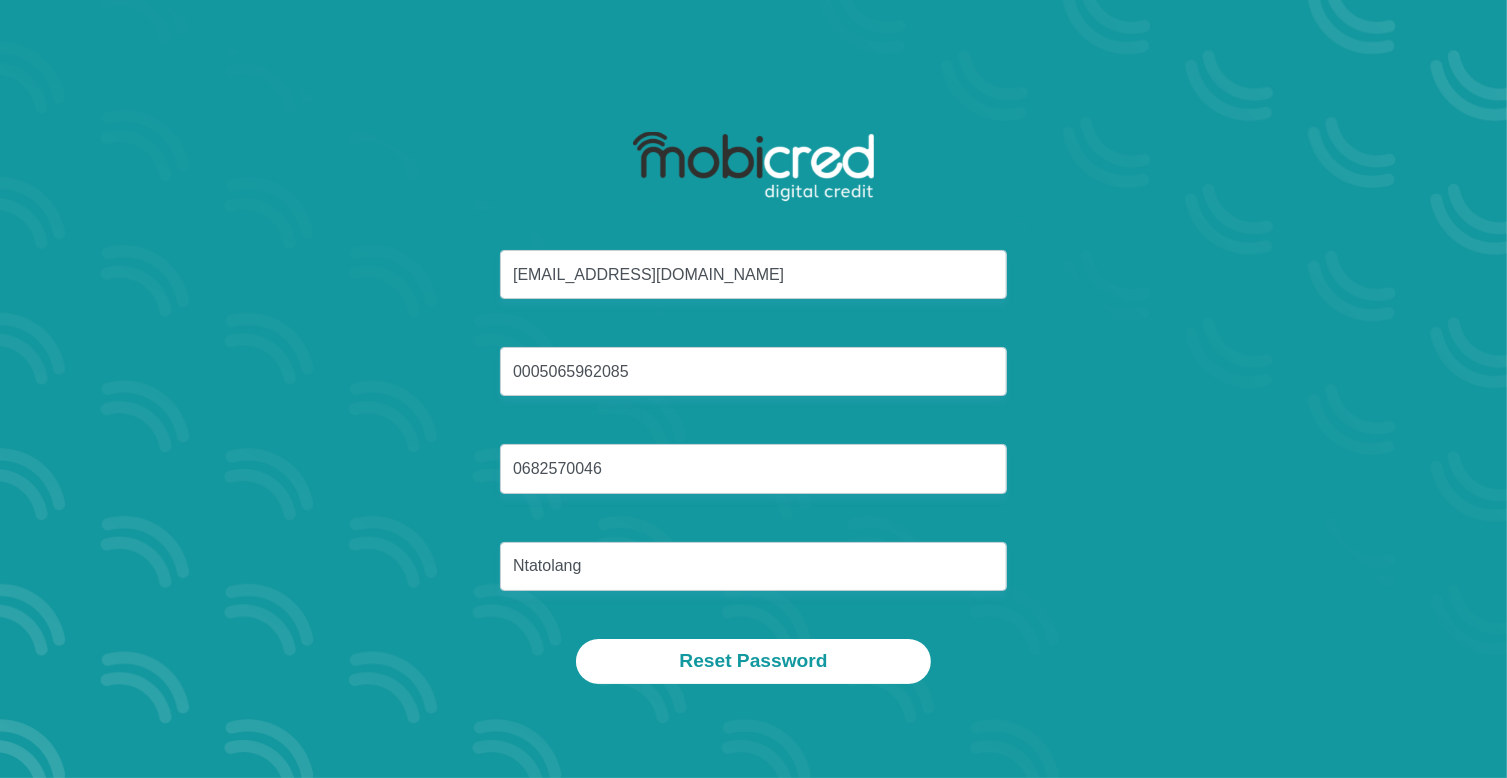 click on "Lebogangchris88@icloud.com
0005065962085
0682570046
Ntatolang" at bounding box center [754, 444] 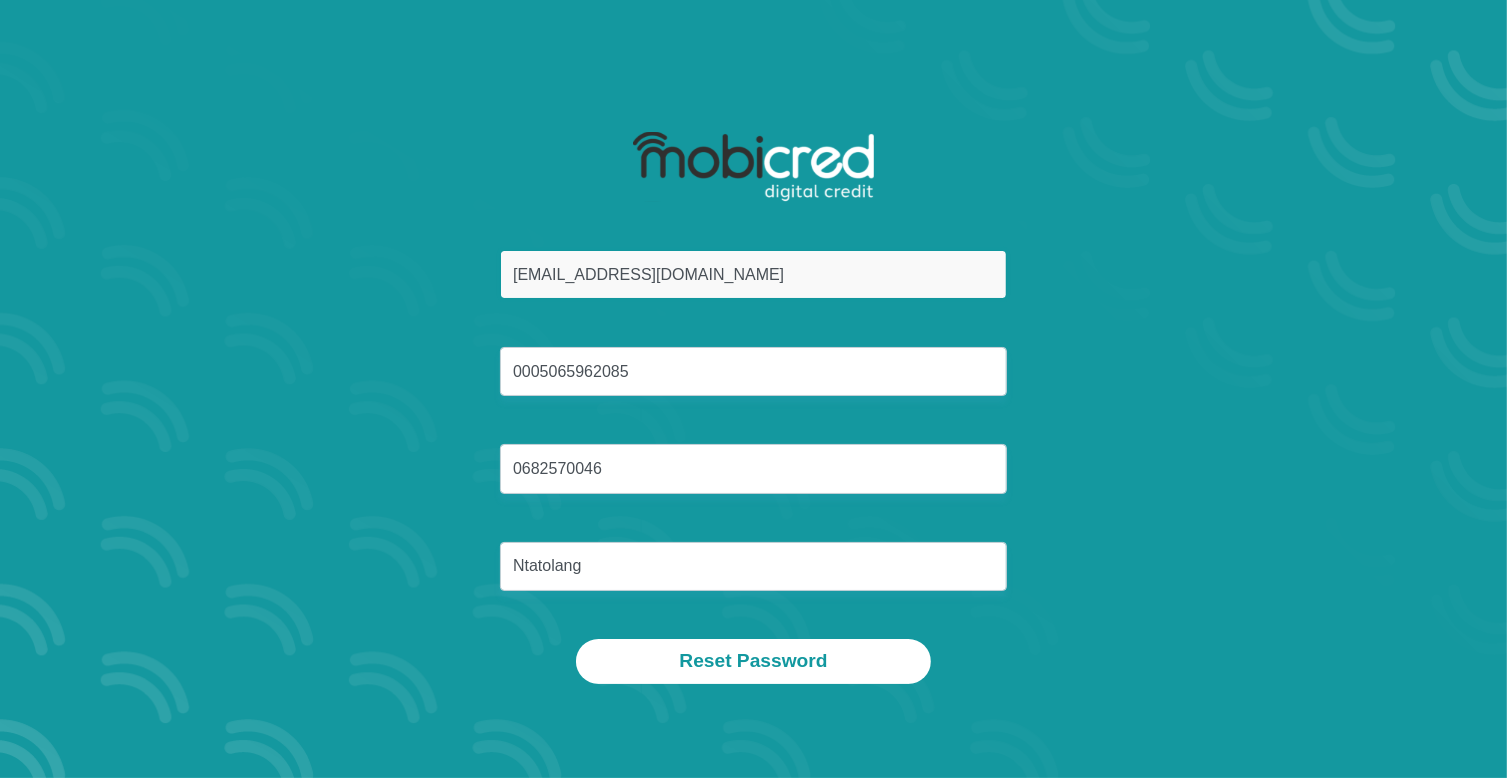 click on "Lebogangchris88@icloud.com" at bounding box center [753, 274] 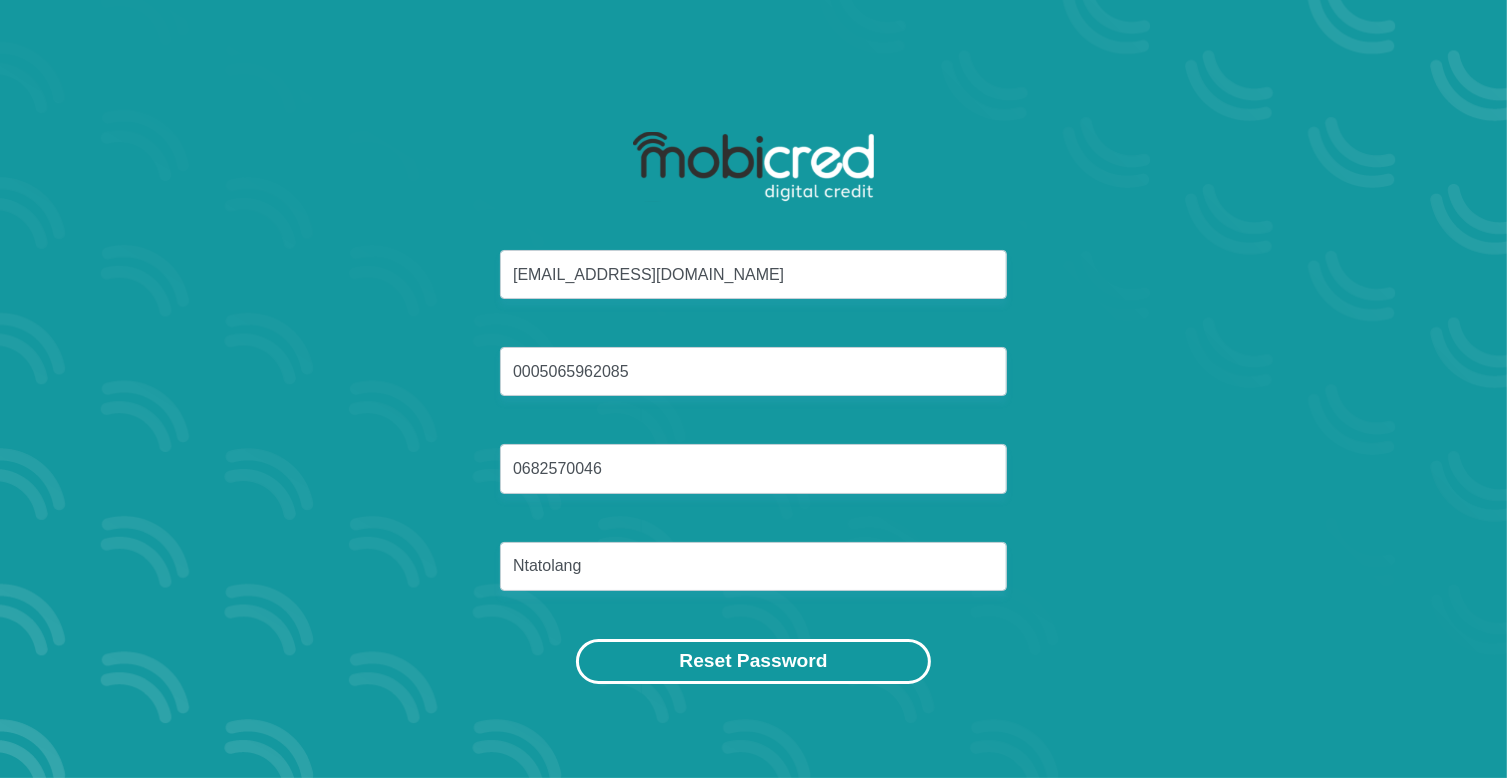click on "Reset Password" at bounding box center (753, 661) 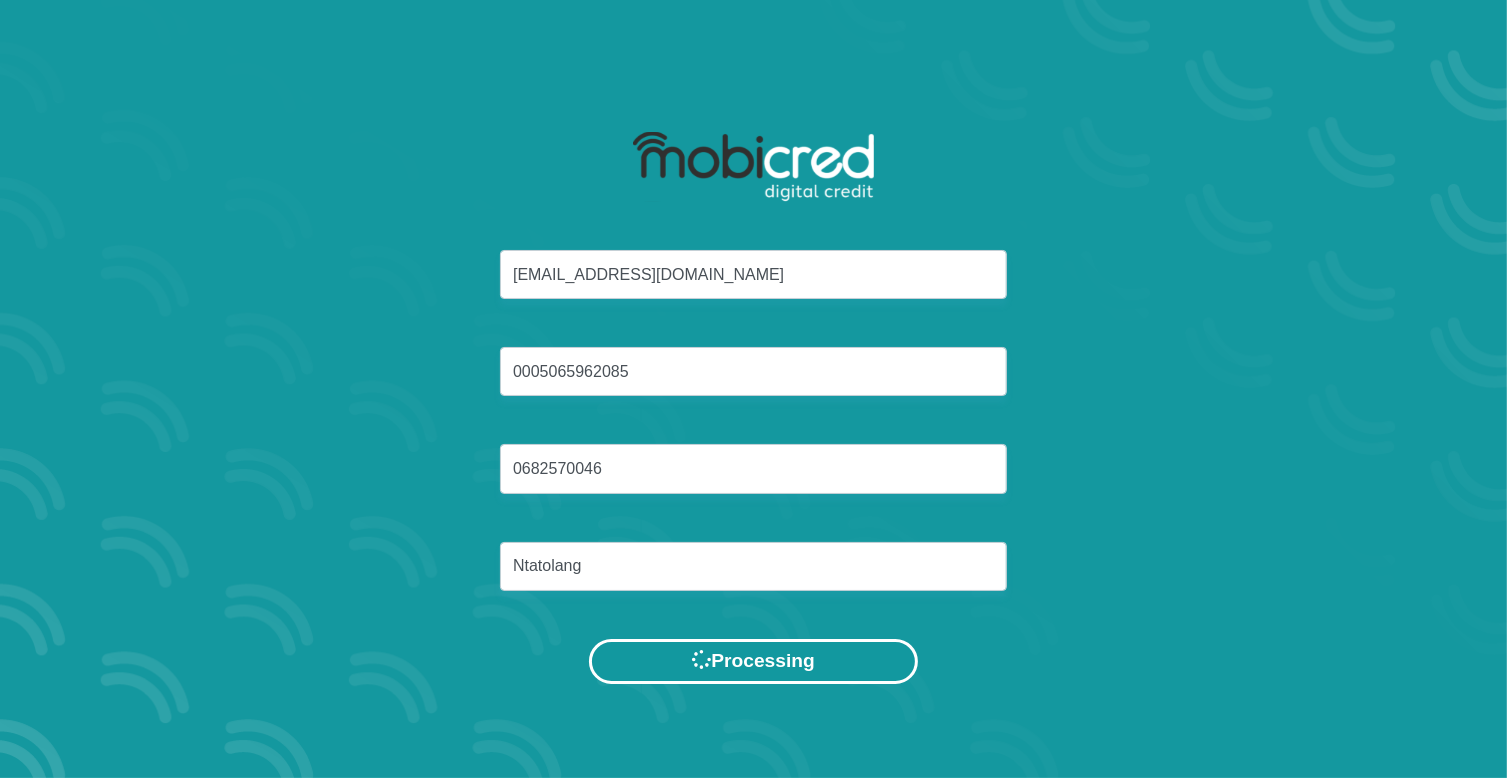 scroll, scrollTop: 0, scrollLeft: 0, axis: both 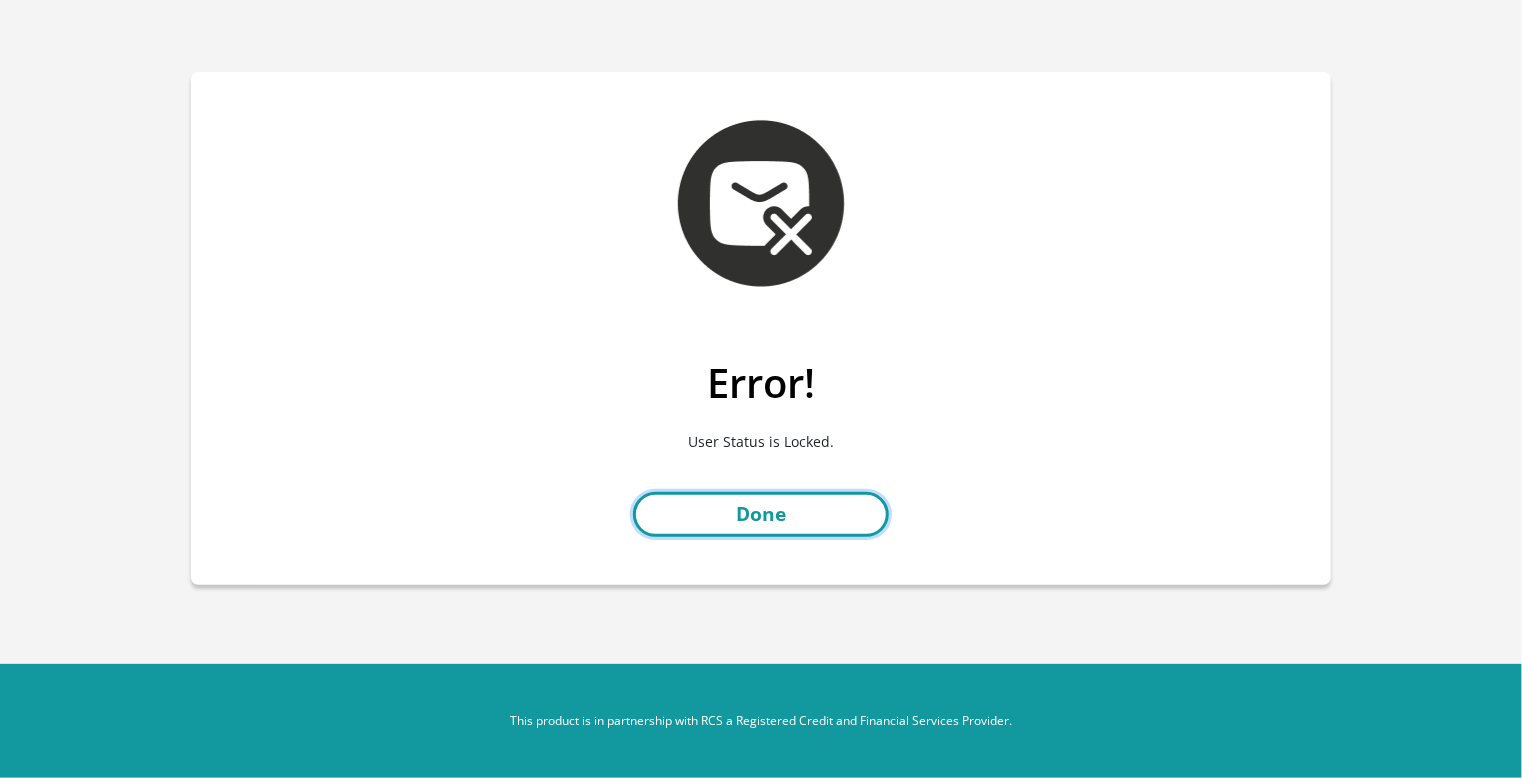 click on "Done" at bounding box center [761, 514] 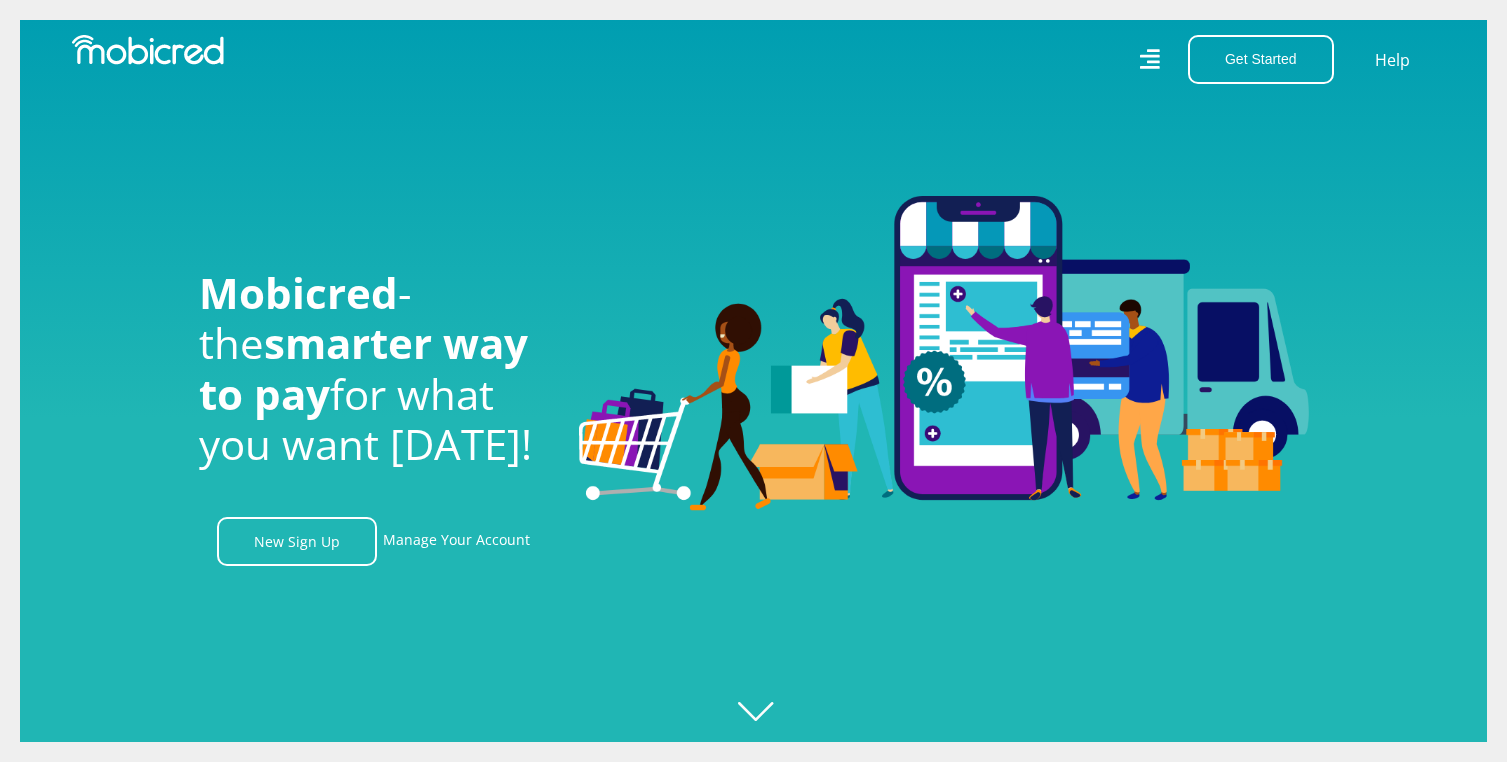 scroll, scrollTop: 0, scrollLeft: 0, axis: both 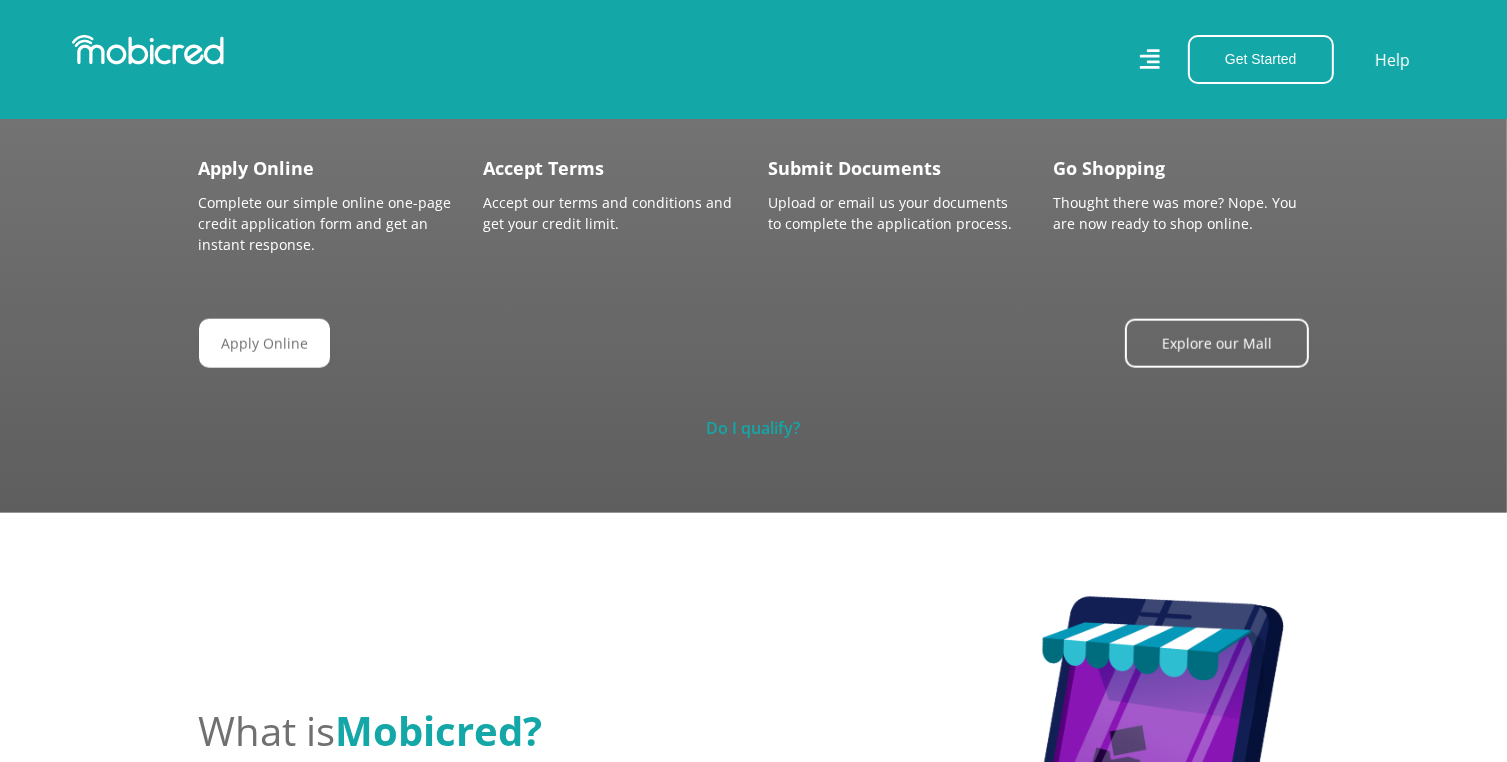 click on "Do I qualify?" at bounding box center [754, 428] 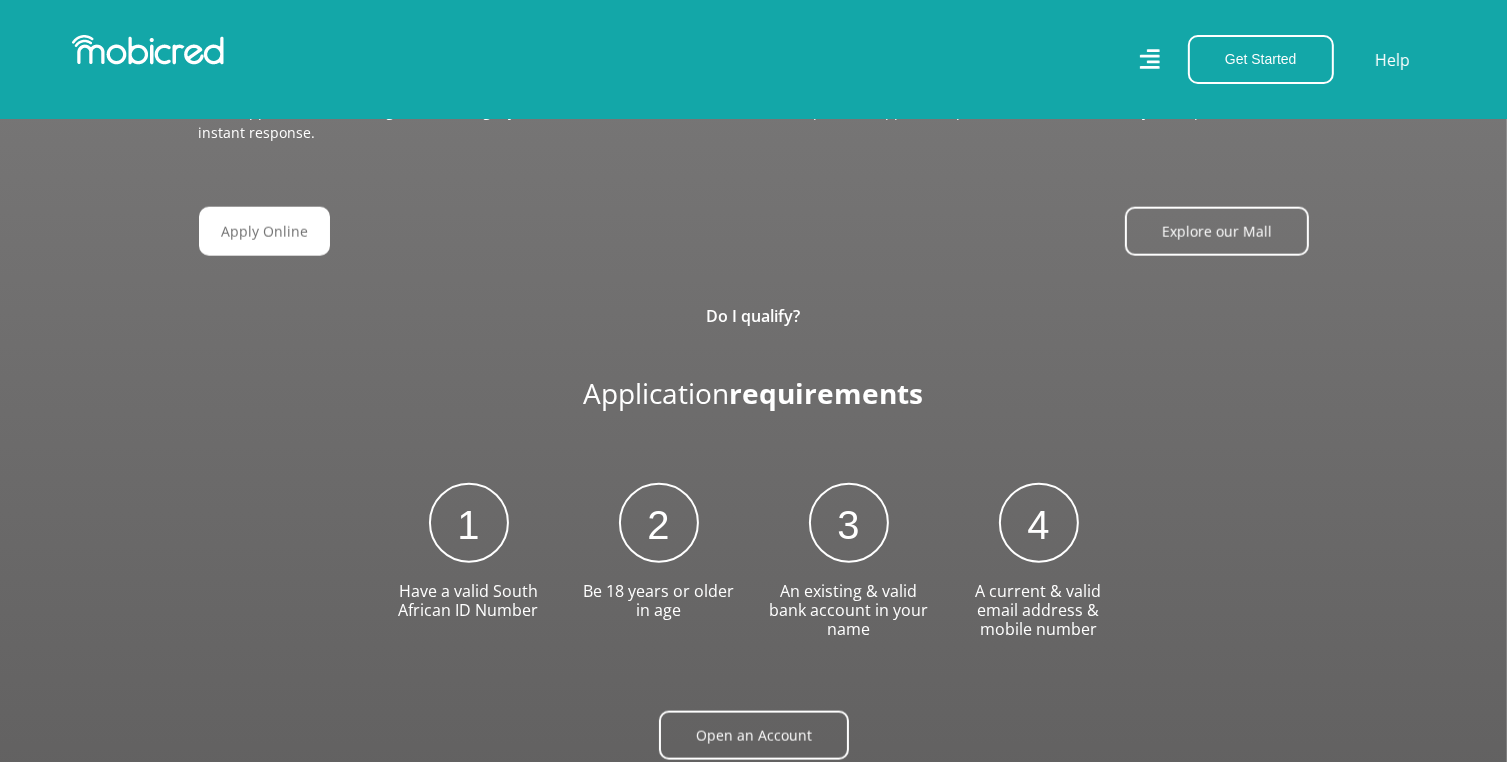 scroll, scrollTop: 2100, scrollLeft: 0, axis: vertical 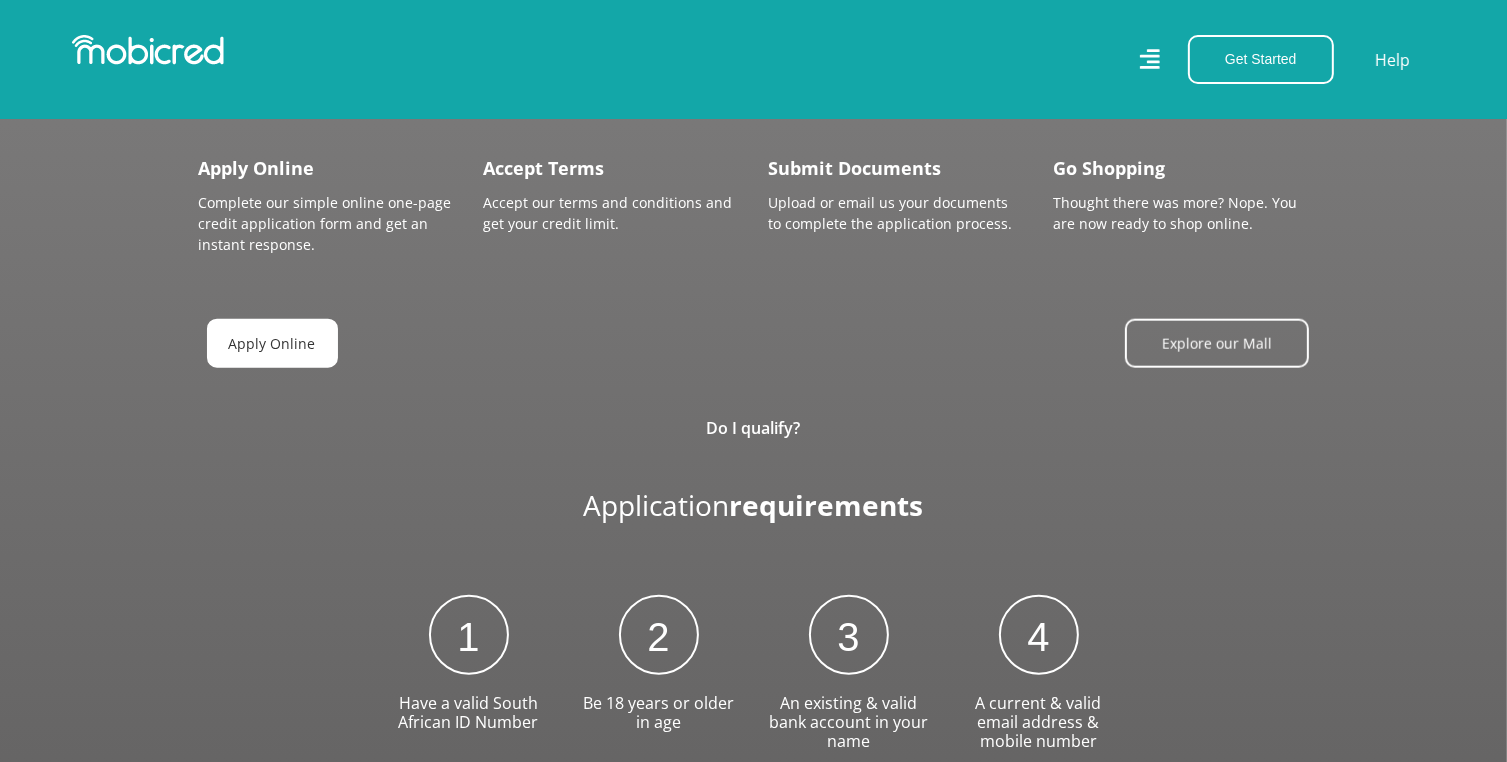 click on "Apply
Online" at bounding box center [272, 343] 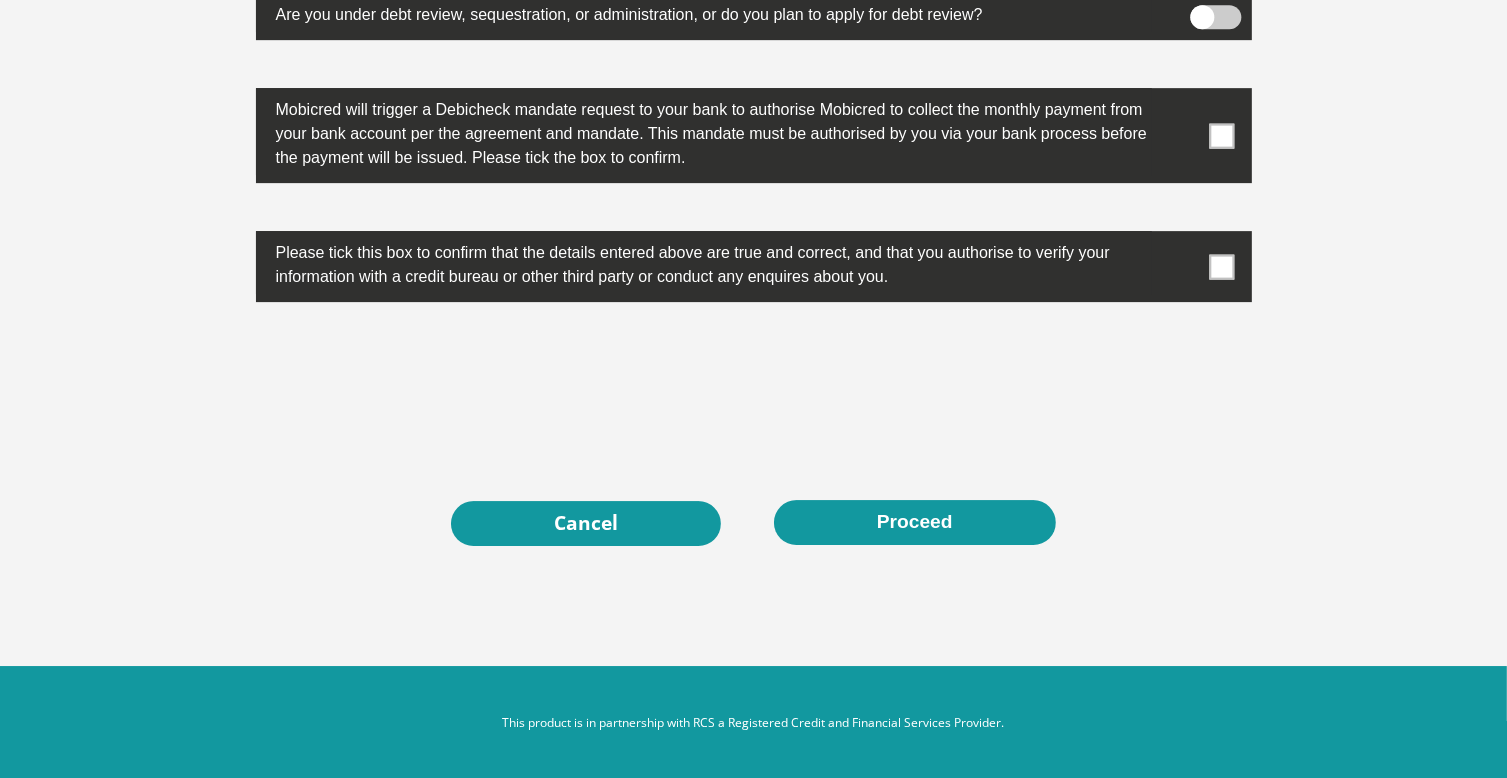 scroll, scrollTop: 5893, scrollLeft: 0, axis: vertical 